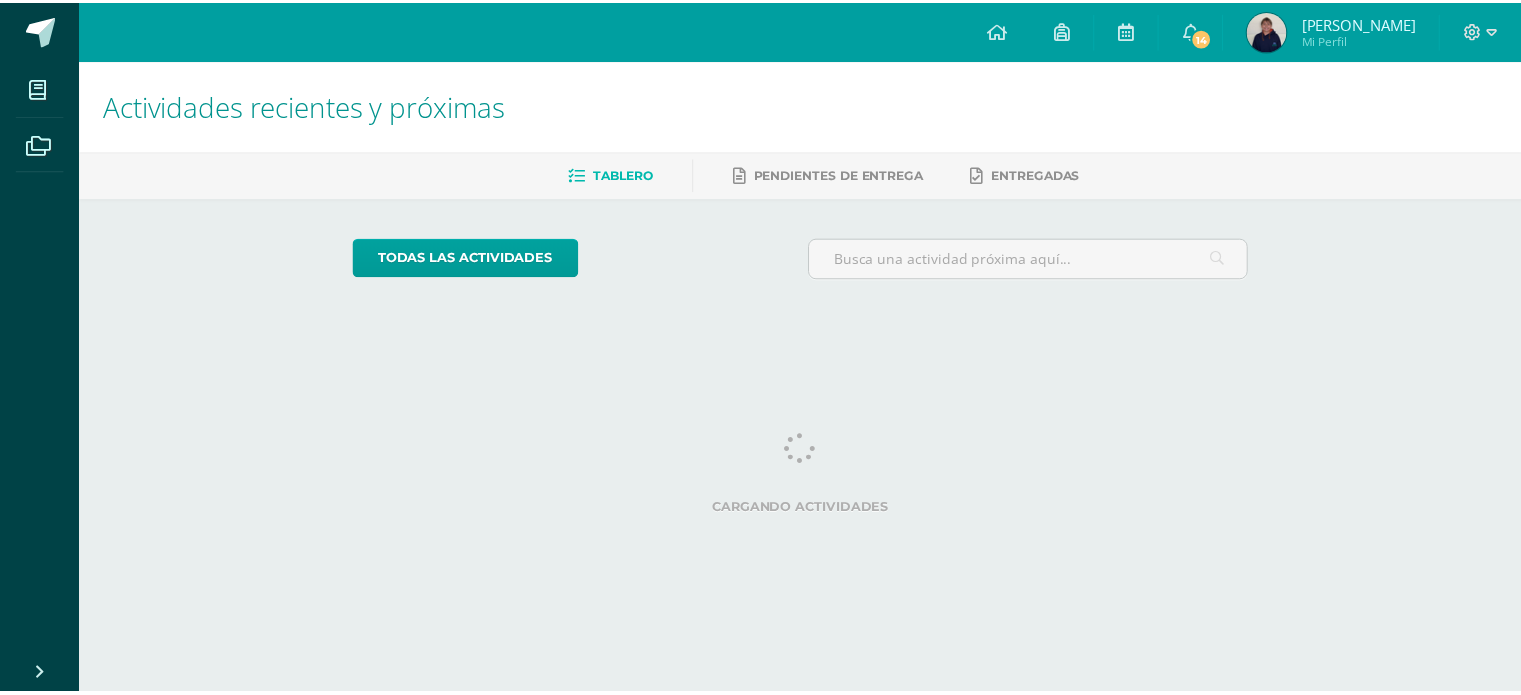 scroll, scrollTop: 0, scrollLeft: 0, axis: both 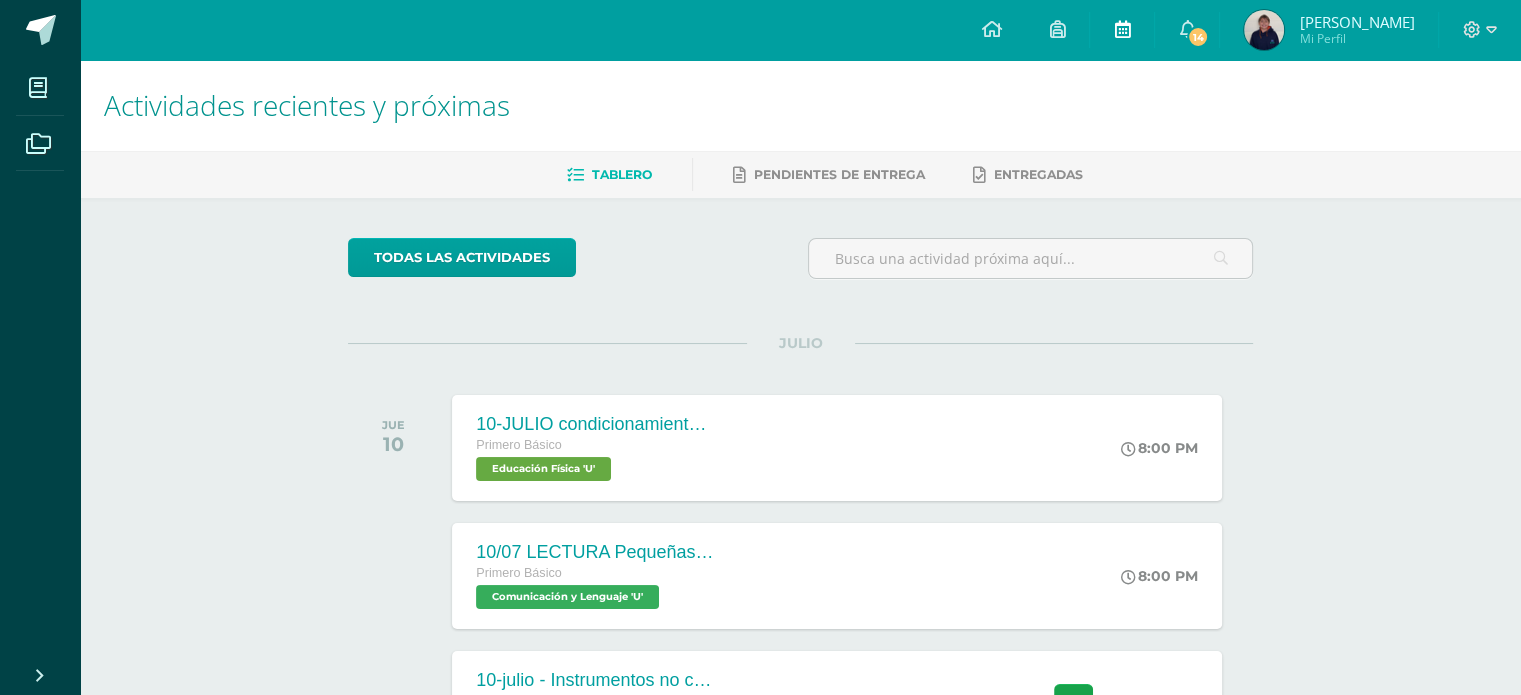 click at bounding box center [1122, 30] 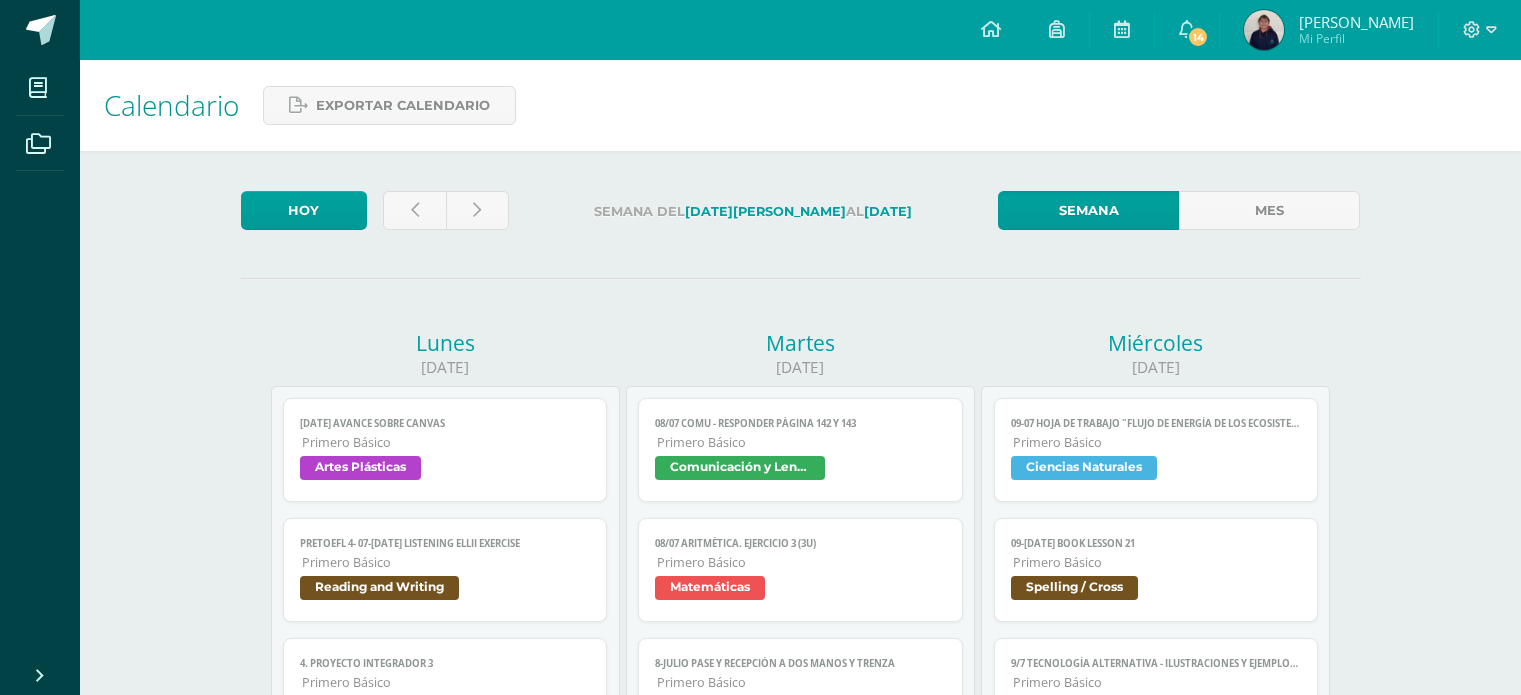 scroll, scrollTop: 0, scrollLeft: 0, axis: both 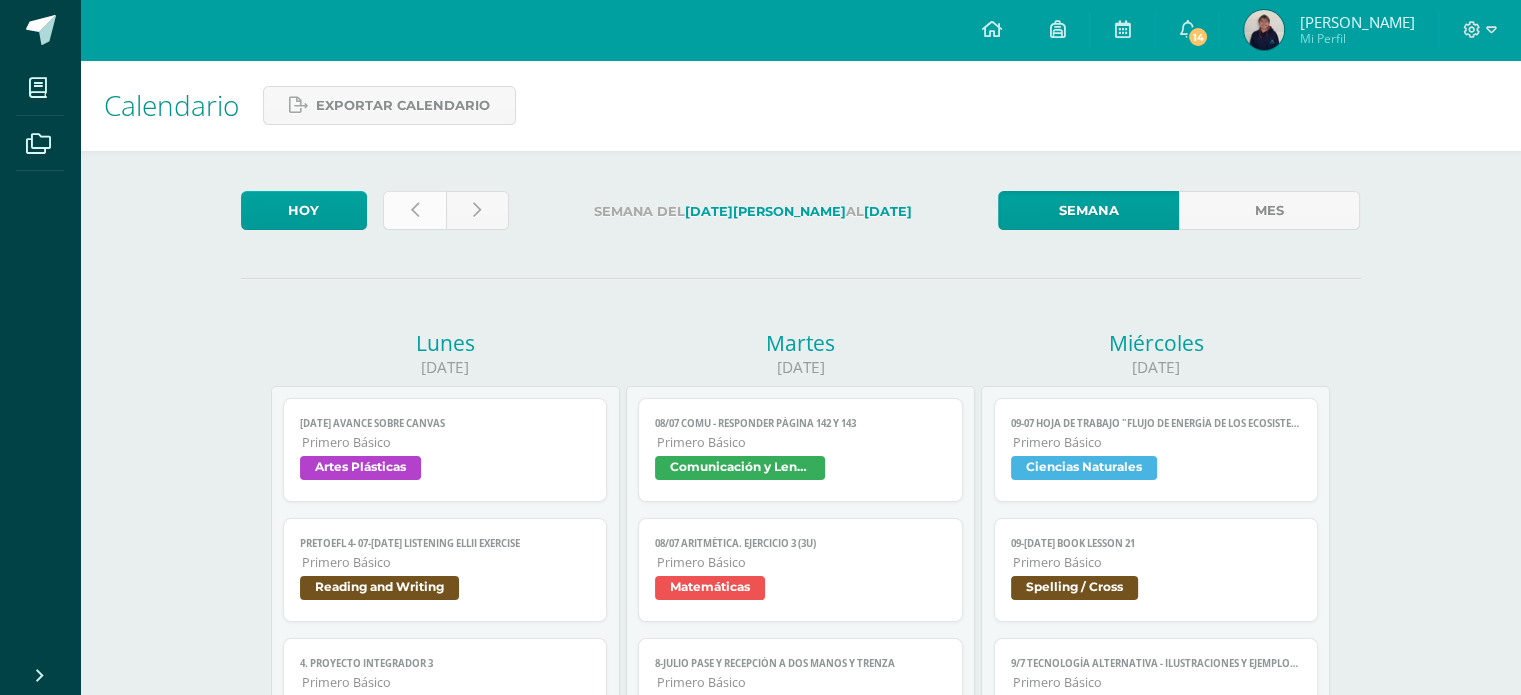 click at bounding box center [414, 210] 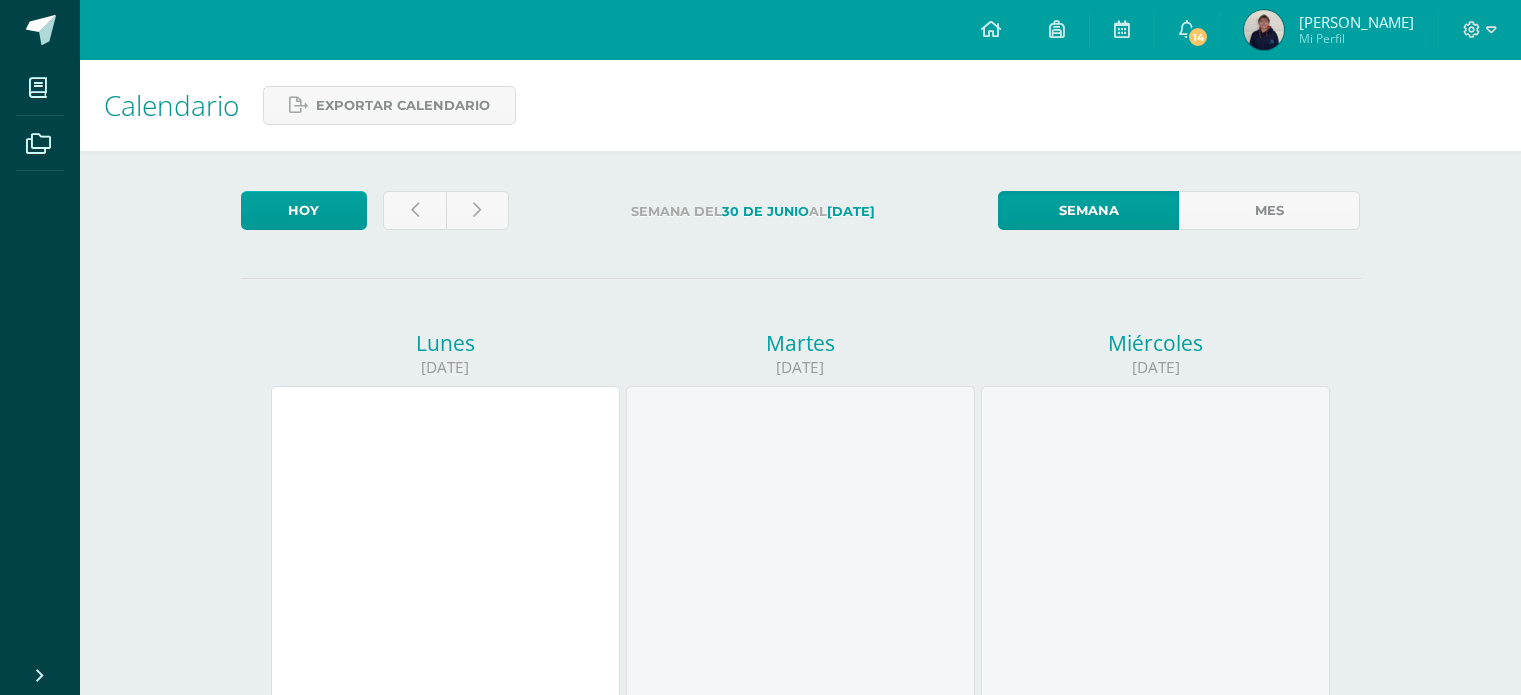 scroll, scrollTop: 0, scrollLeft: 0, axis: both 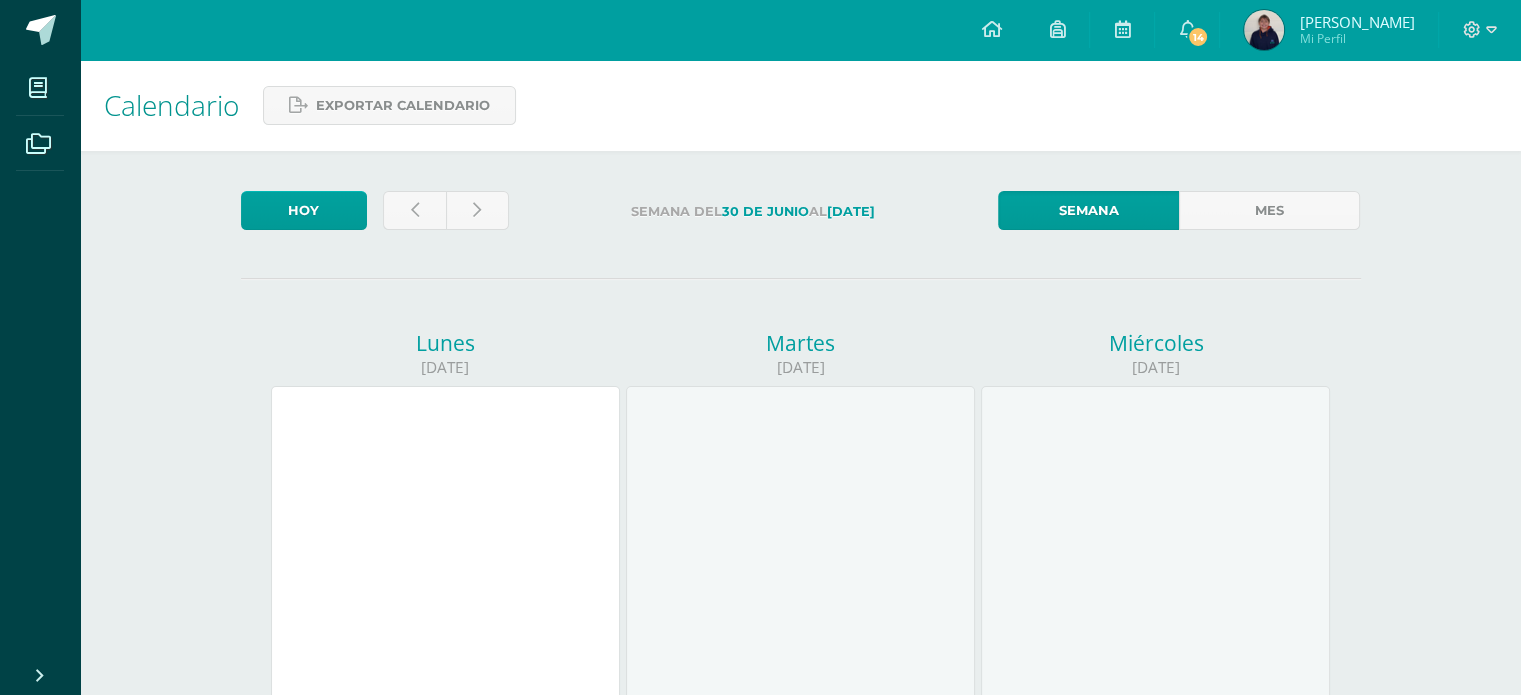 click at bounding box center (446, 214) 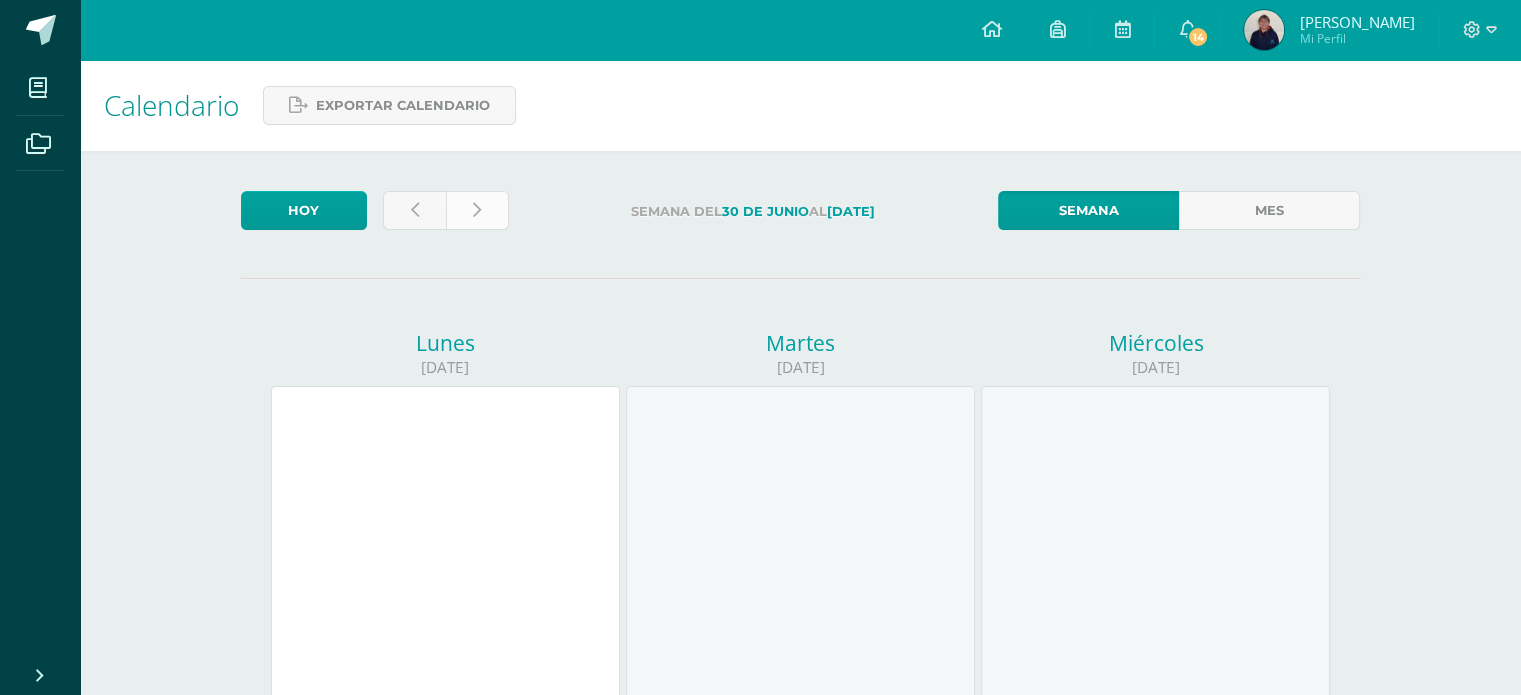 click at bounding box center [477, 210] 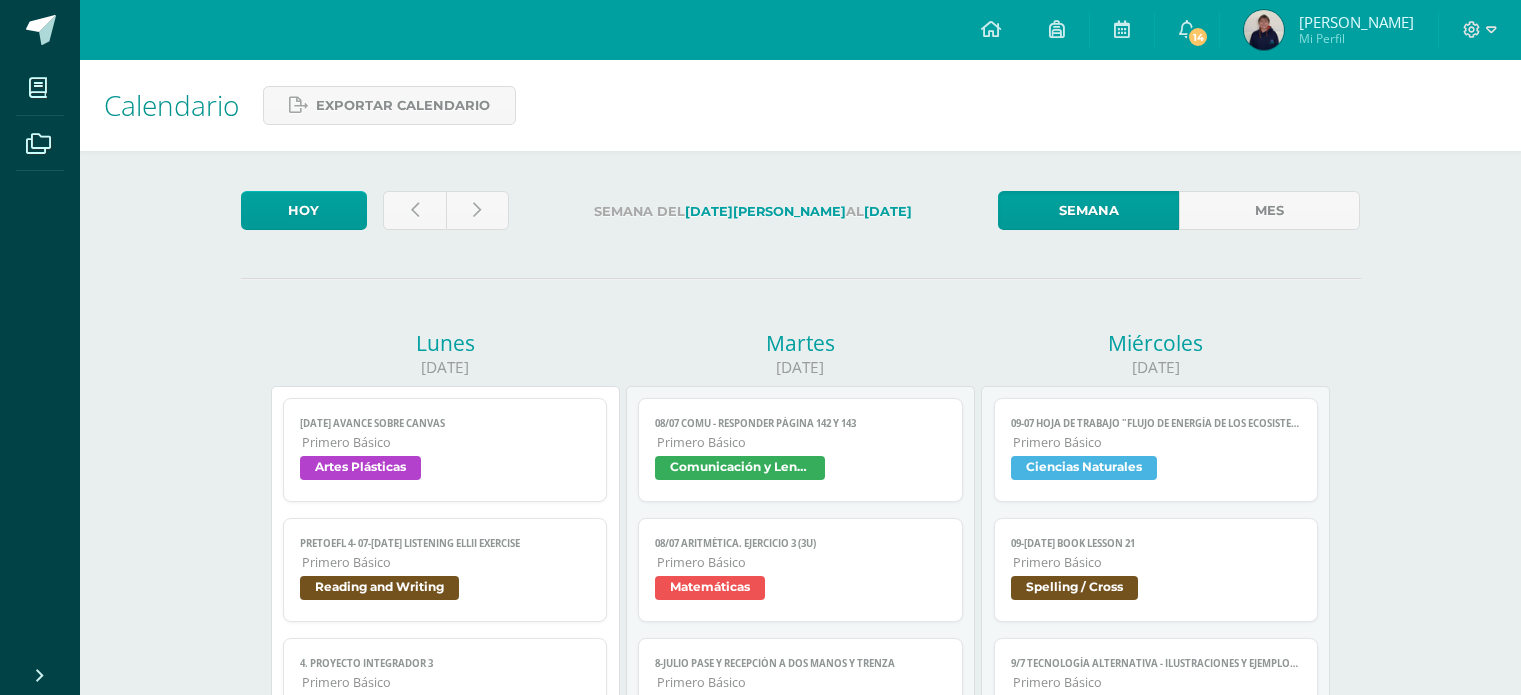 scroll, scrollTop: 0, scrollLeft: 0, axis: both 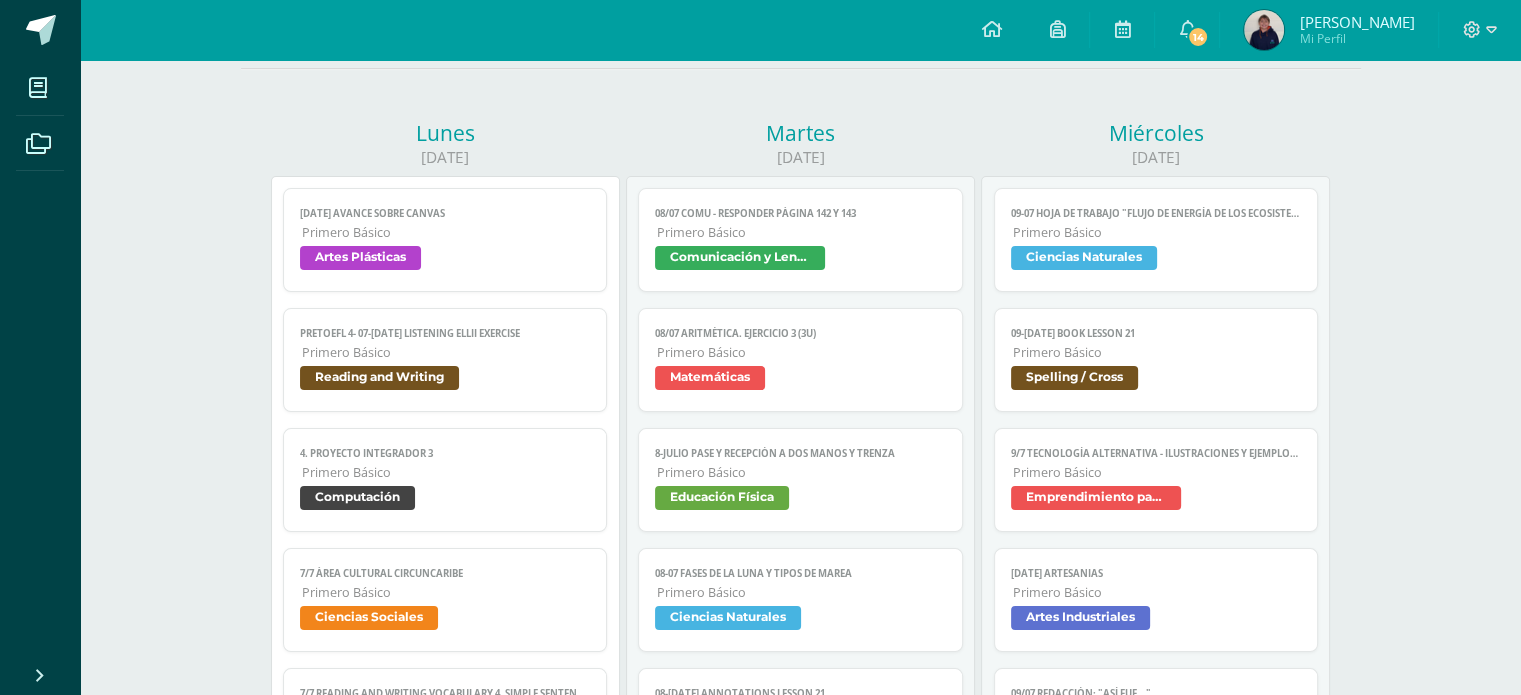 click on "Primero Básico" at bounding box center (446, 592) 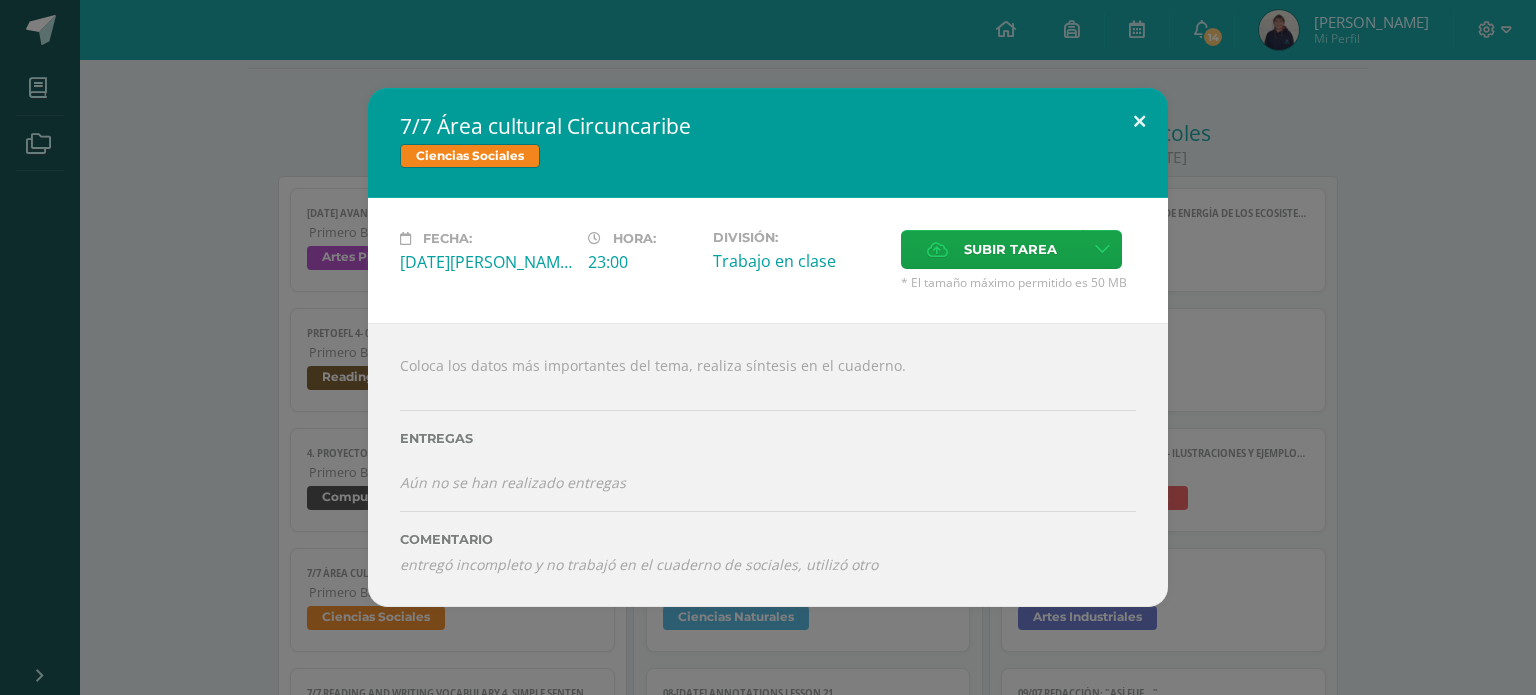 click at bounding box center [1139, 122] 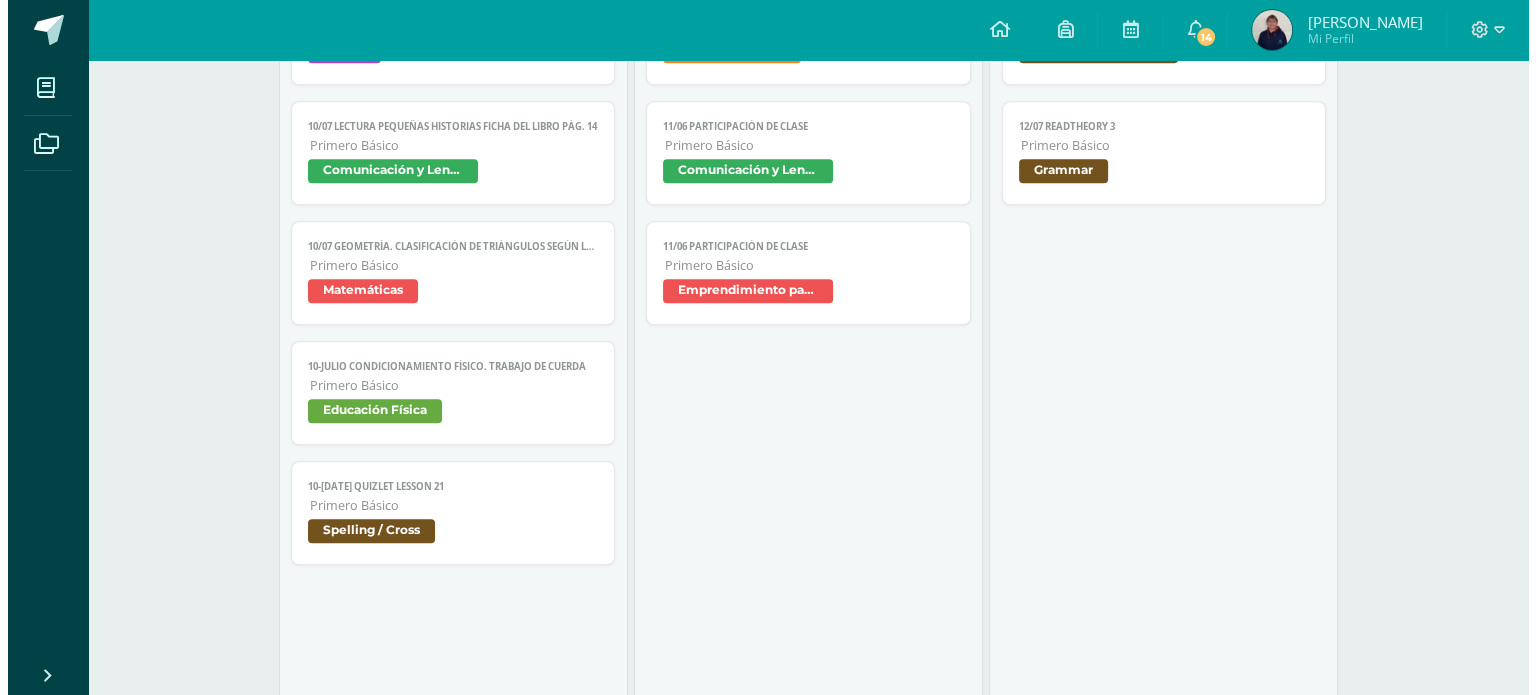 scroll, scrollTop: 1333, scrollLeft: 0, axis: vertical 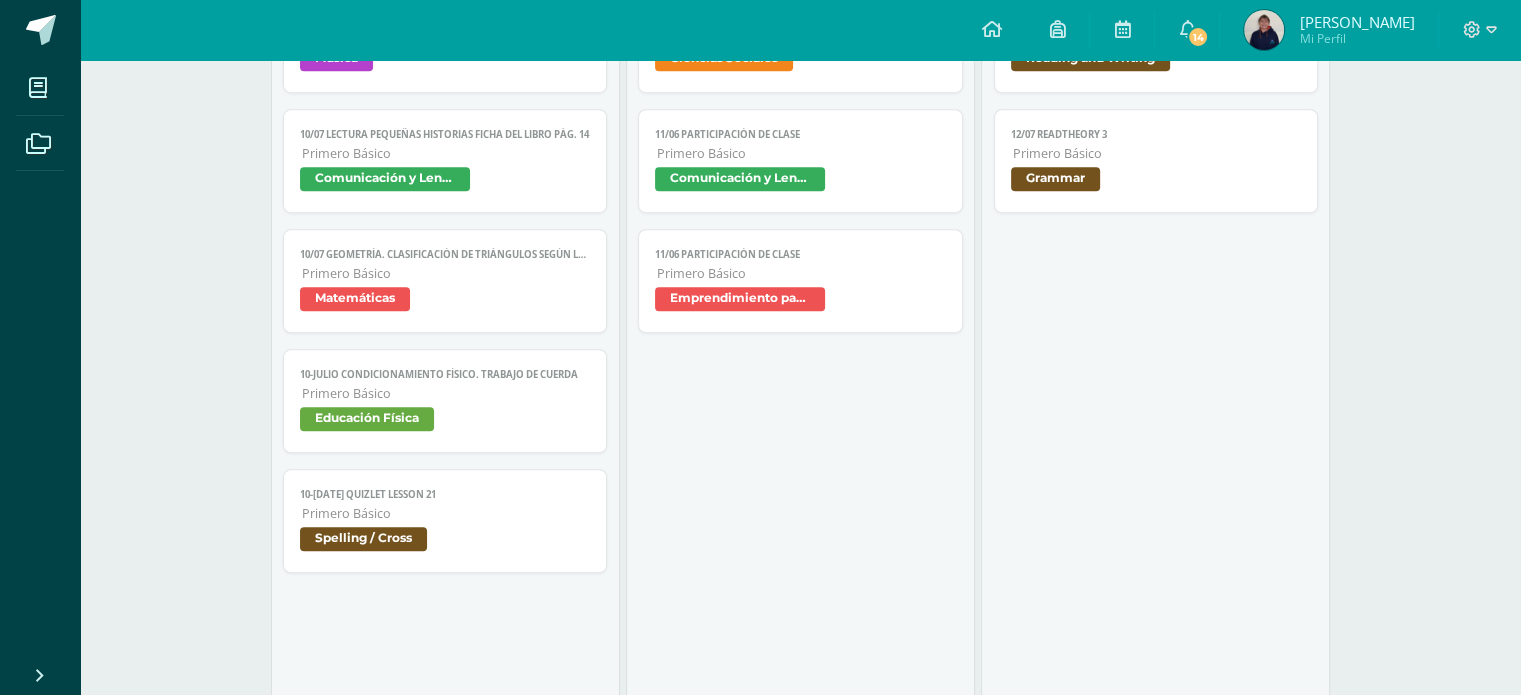 click on "10-julio - Instrumentos no convencionales Primero Básico Música" at bounding box center [445, 41] 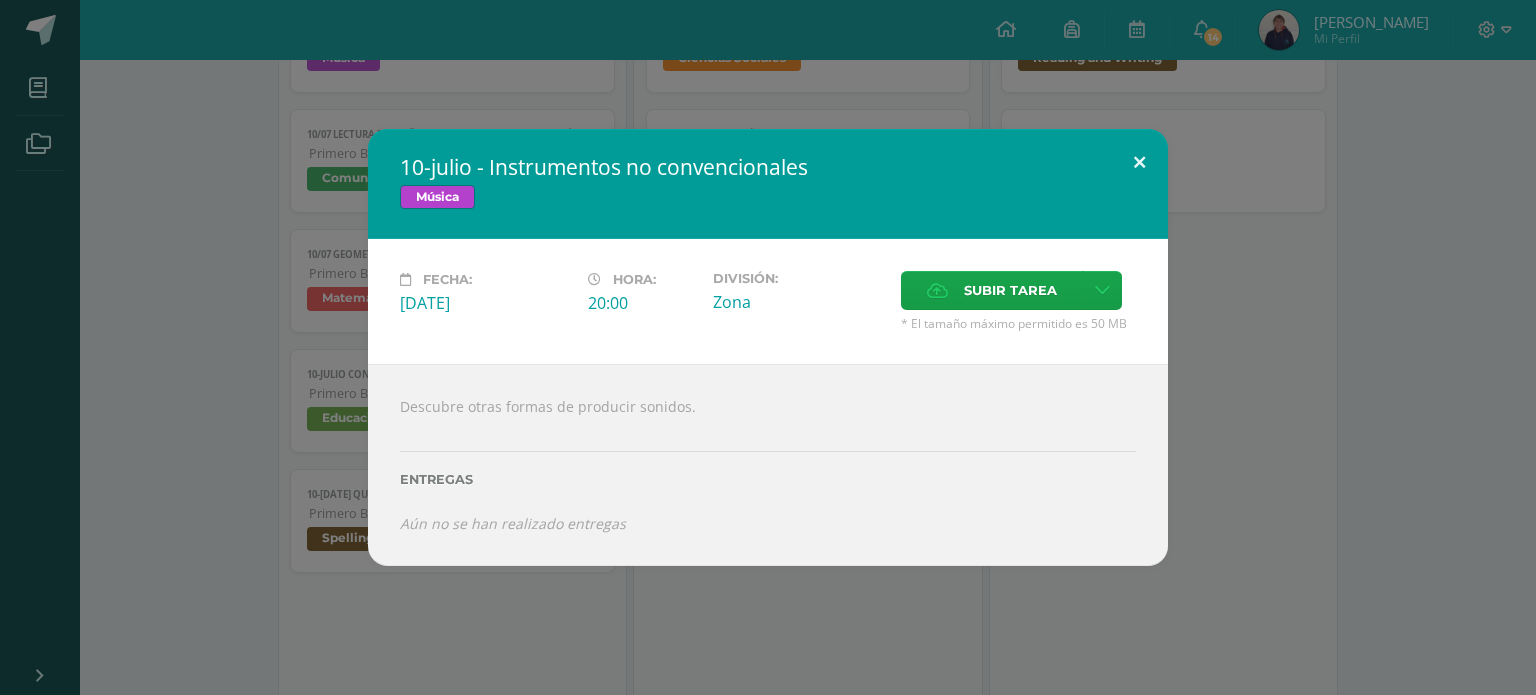 click at bounding box center [1139, 163] 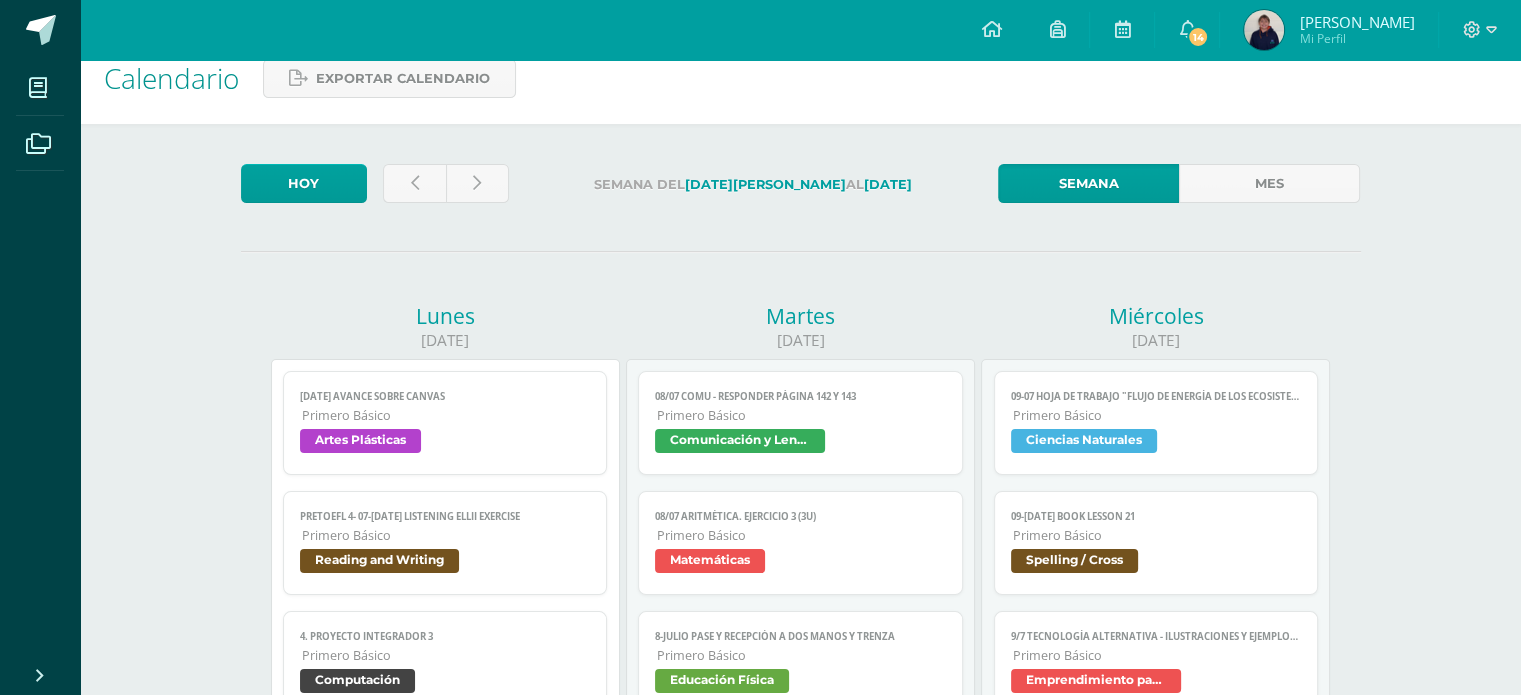 scroll, scrollTop: 0, scrollLeft: 0, axis: both 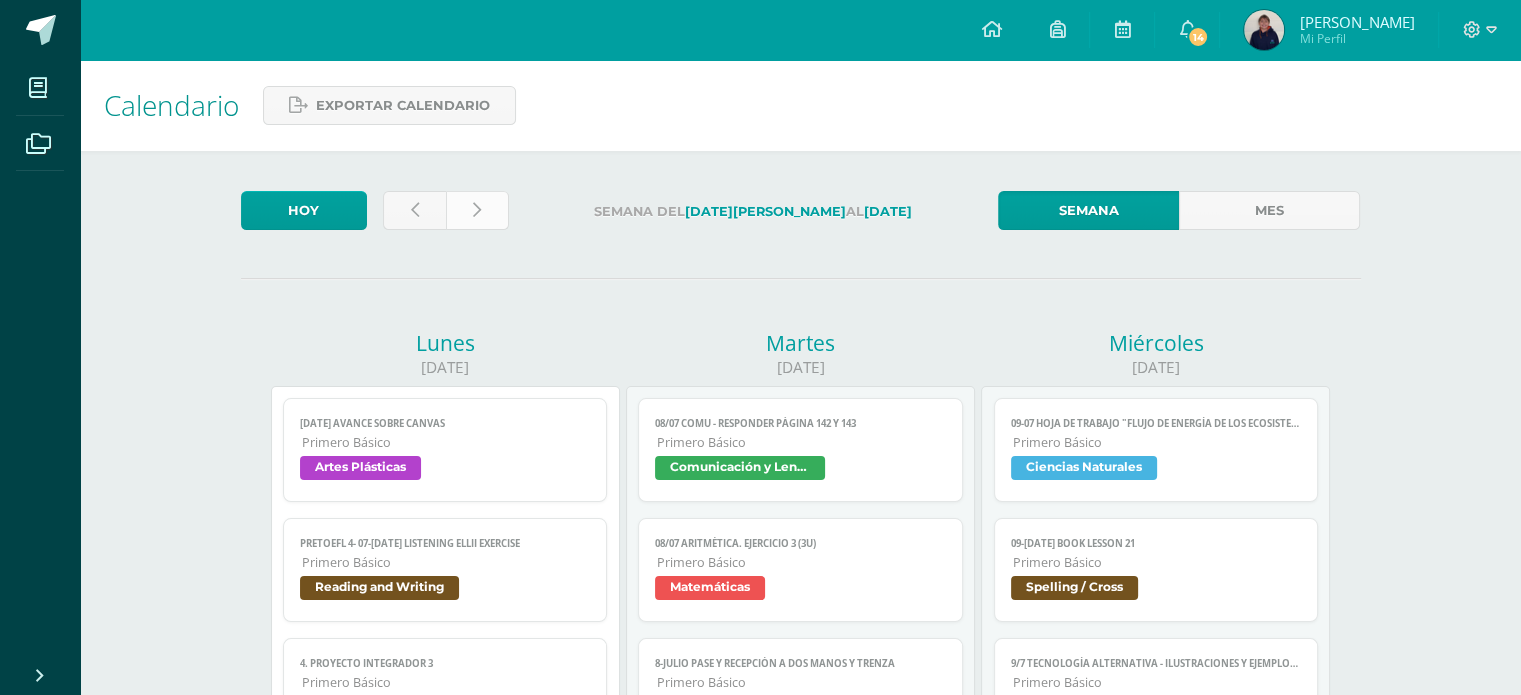 click at bounding box center (477, 210) 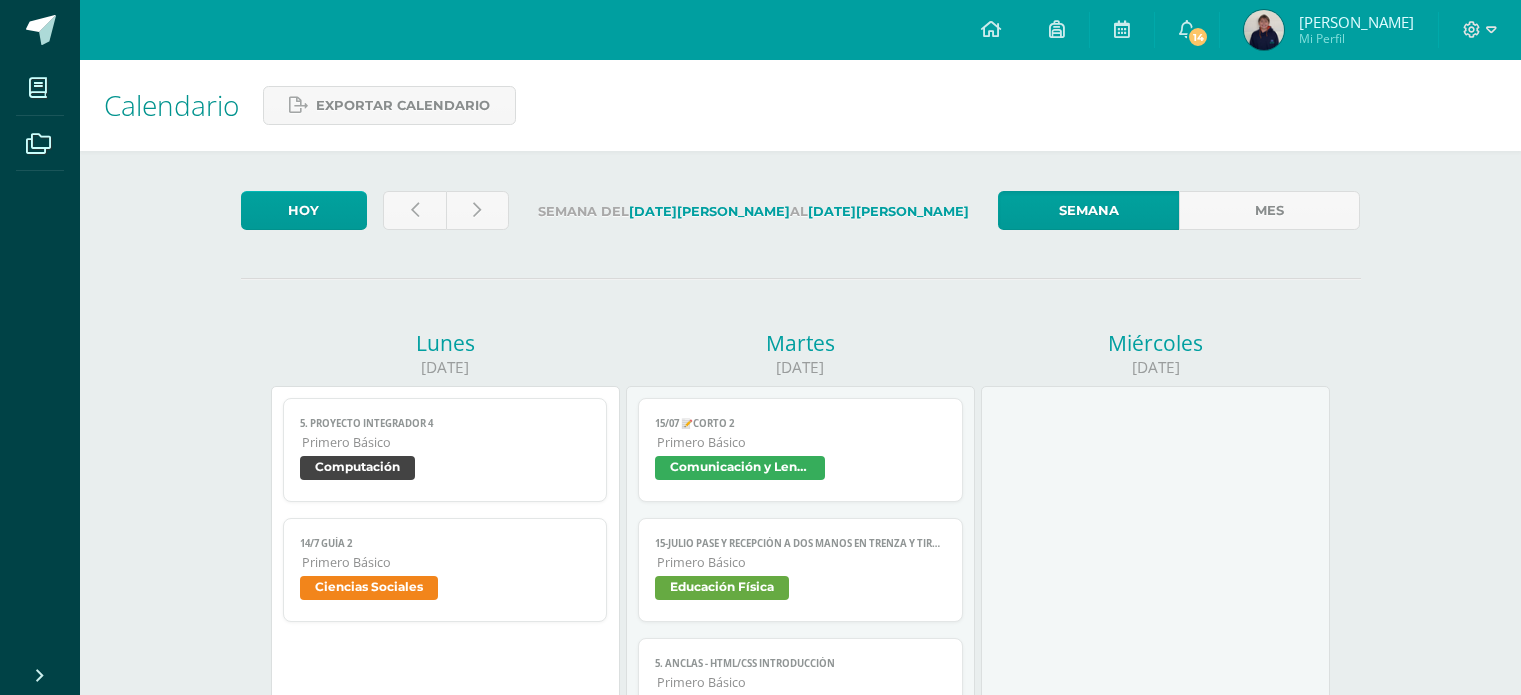 scroll, scrollTop: 0, scrollLeft: 0, axis: both 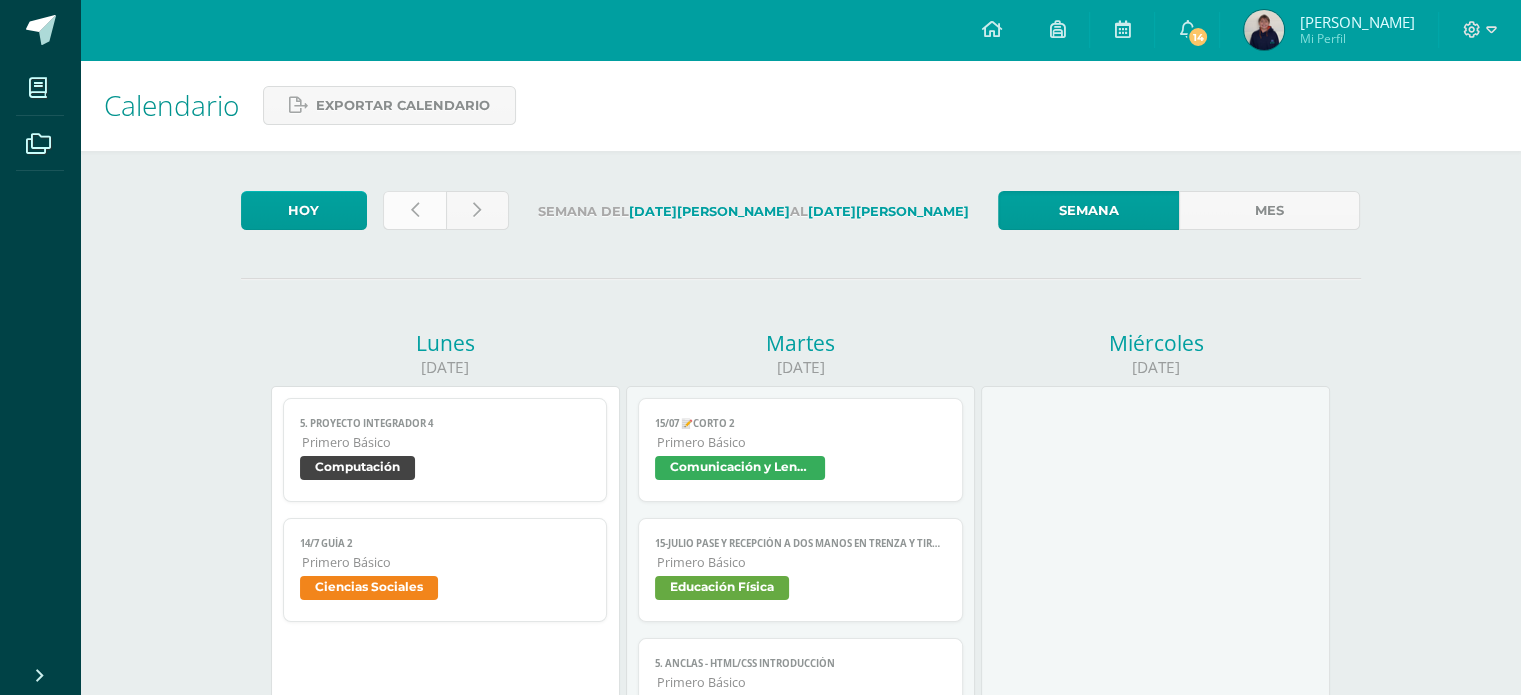 click at bounding box center [414, 210] 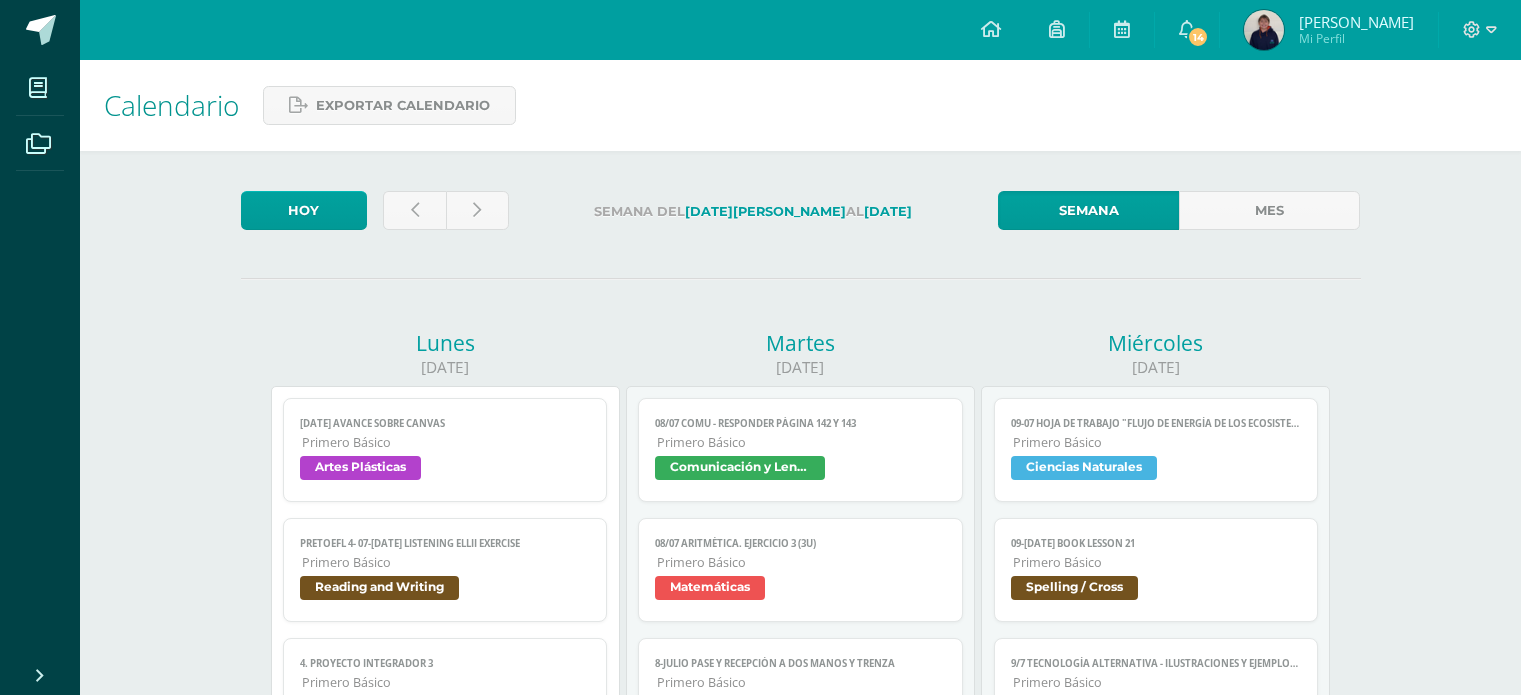 scroll, scrollTop: 0, scrollLeft: 0, axis: both 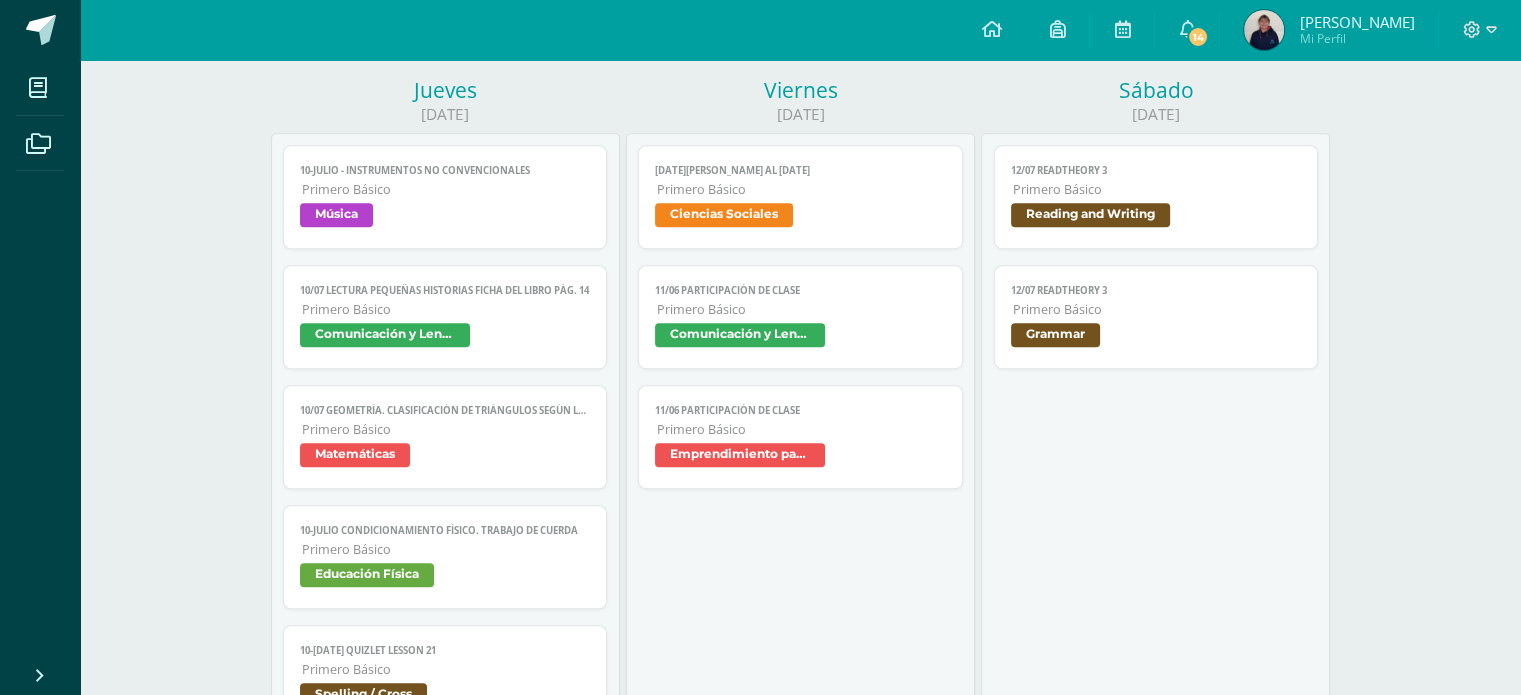 click on "Primero Básico" at bounding box center (446, 189) 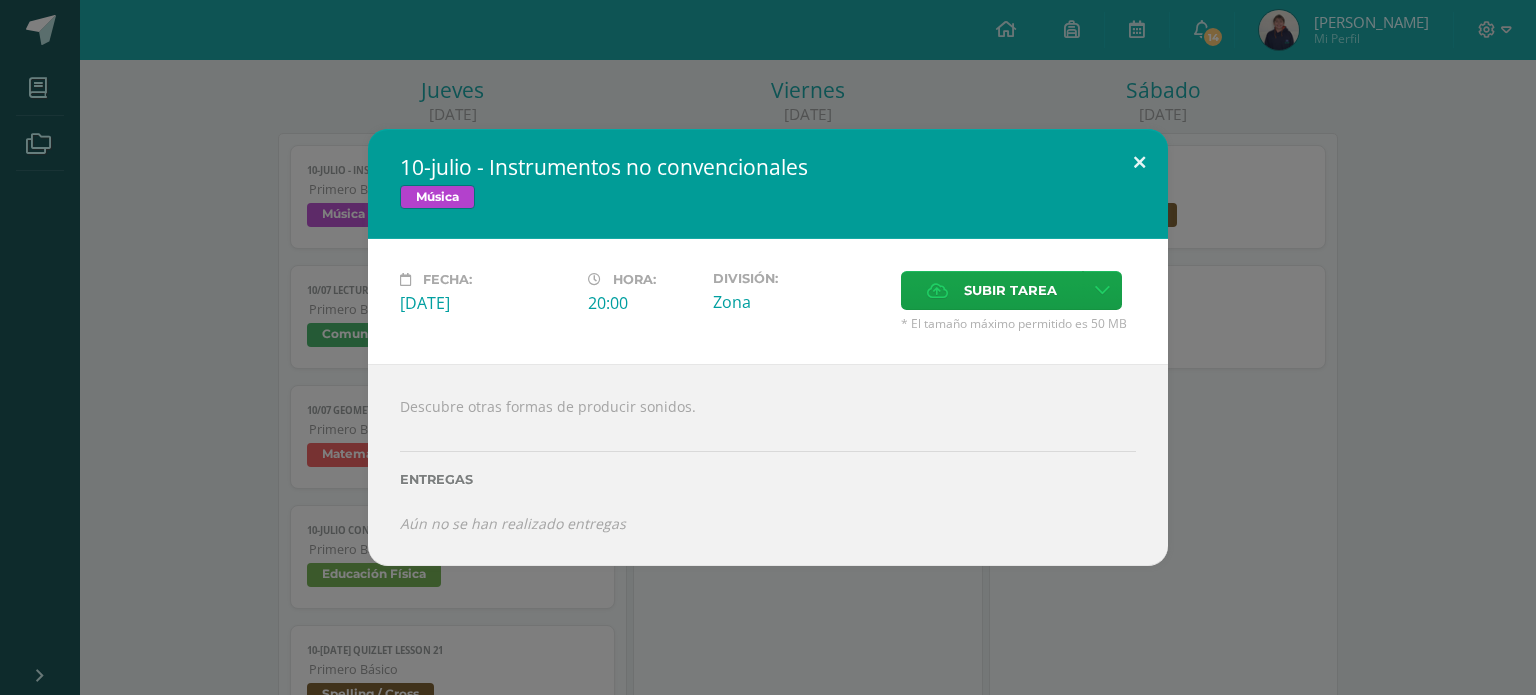 click at bounding box center (1139, 163) 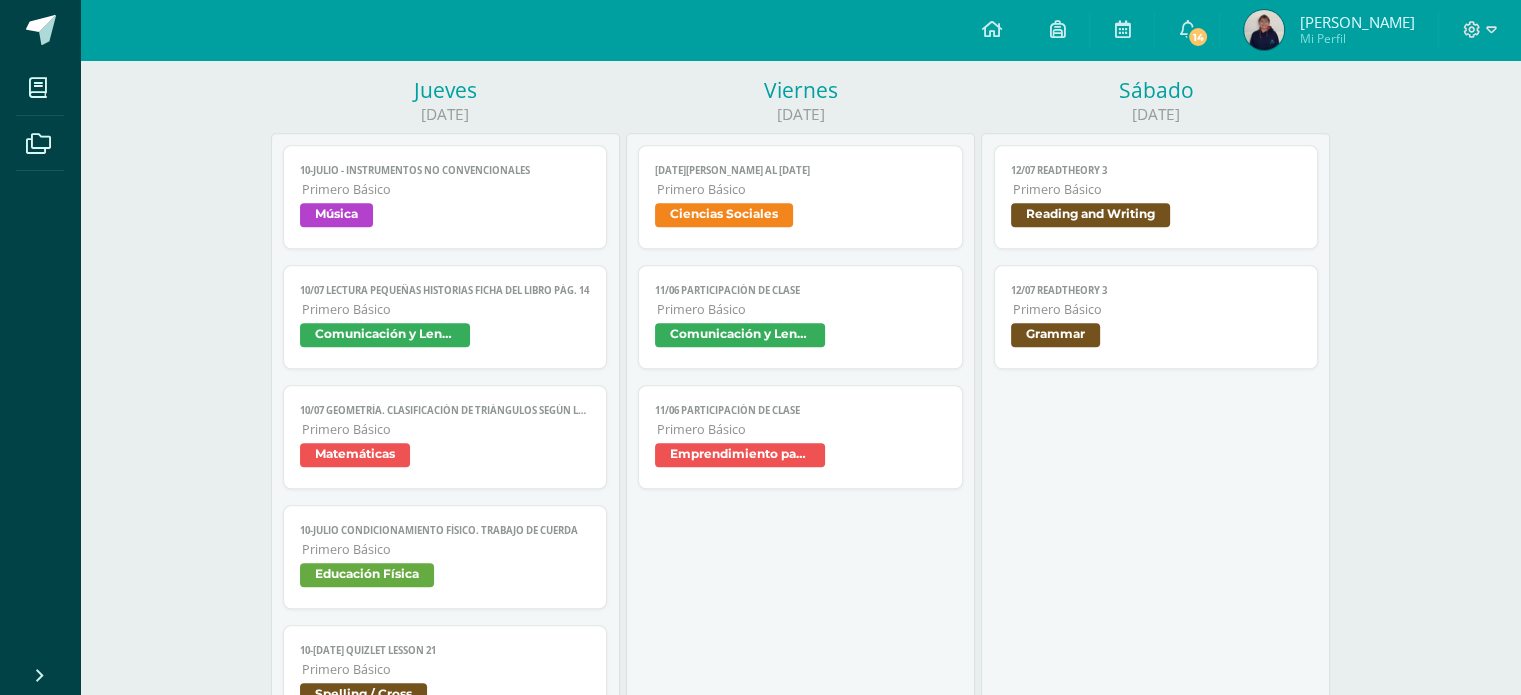 click on "10/07 GEOMETRÍA. Clasificación de triángulos según la medida de los ángulos y lados Primero Básico Matemáticas" at bounding box center [445, 437] 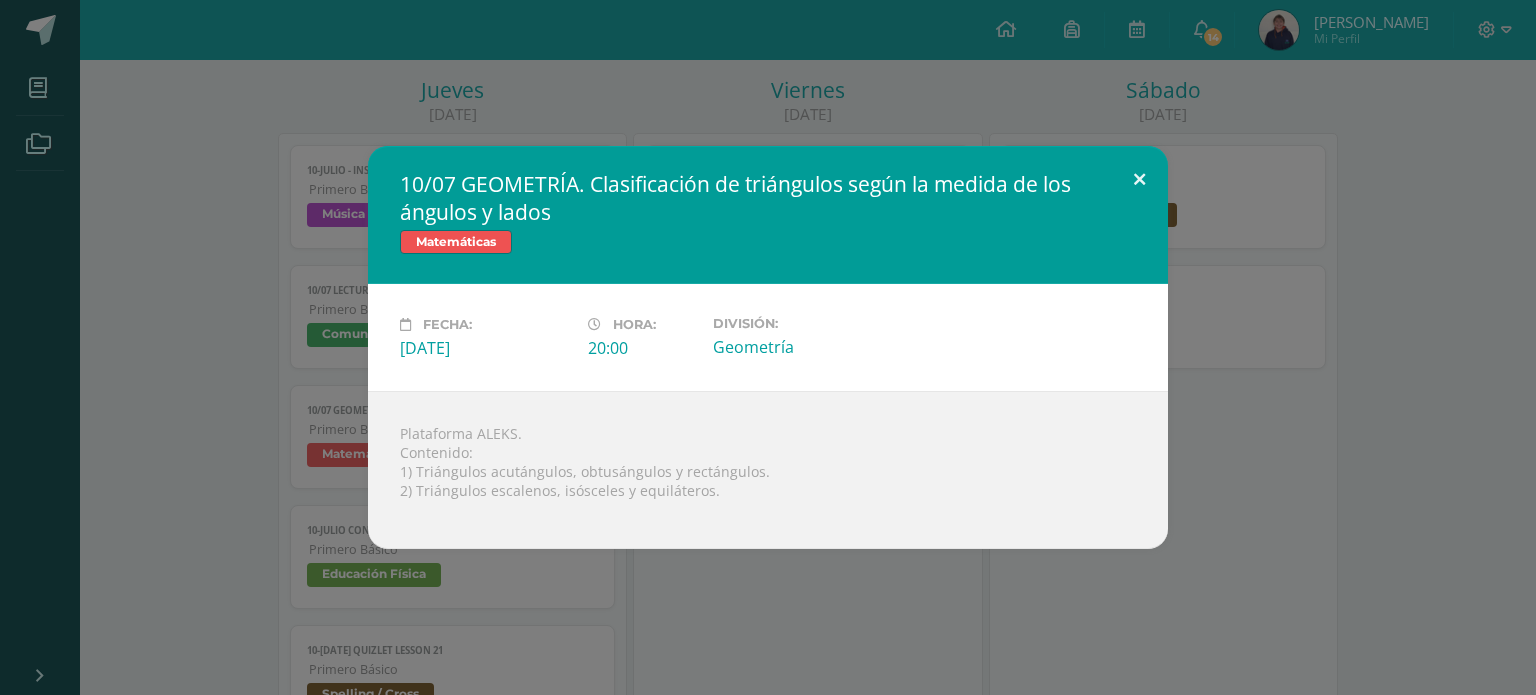 click at bounding box center (1139, 180) 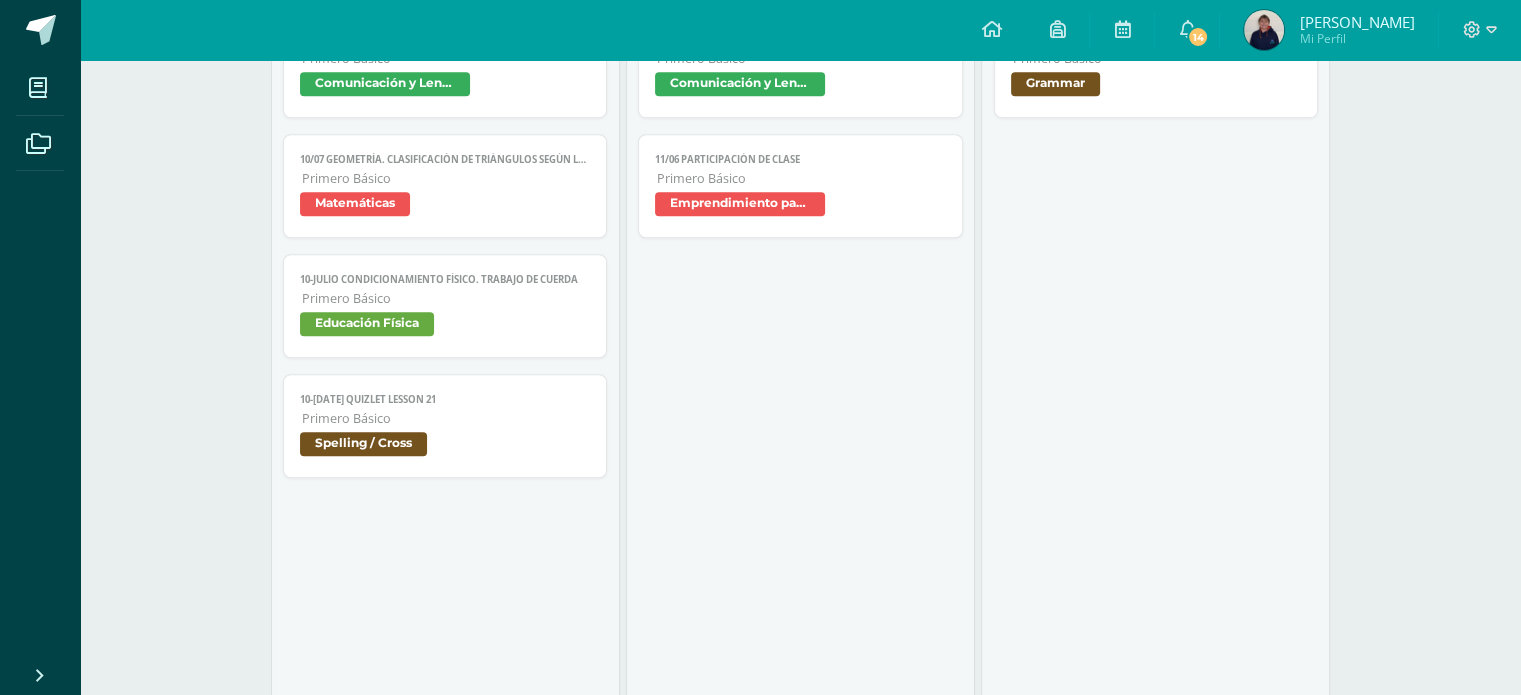 scroll, scrollTop: 1440, scrollLeft: 0, axis: vertical 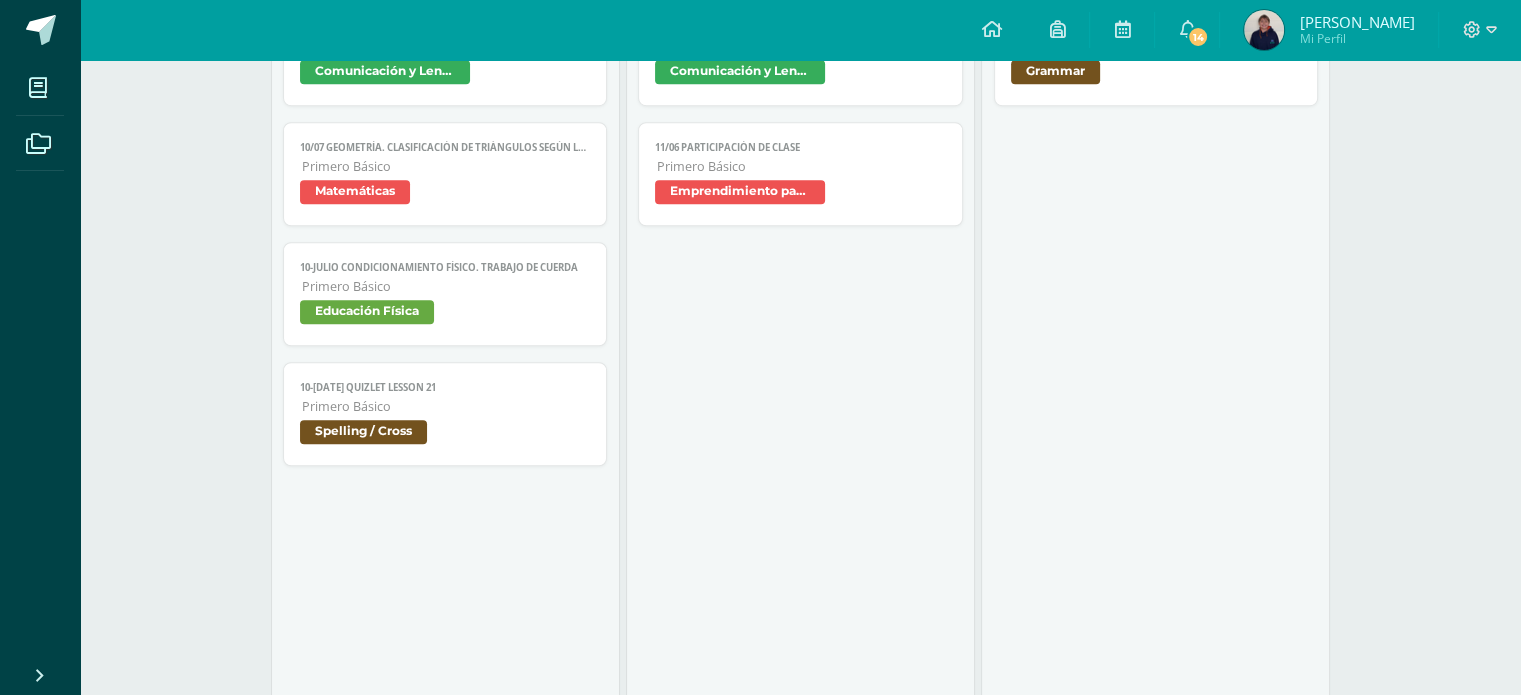 click on "10-jul Quizlet lesson 21" at bounding box center [445, 387] 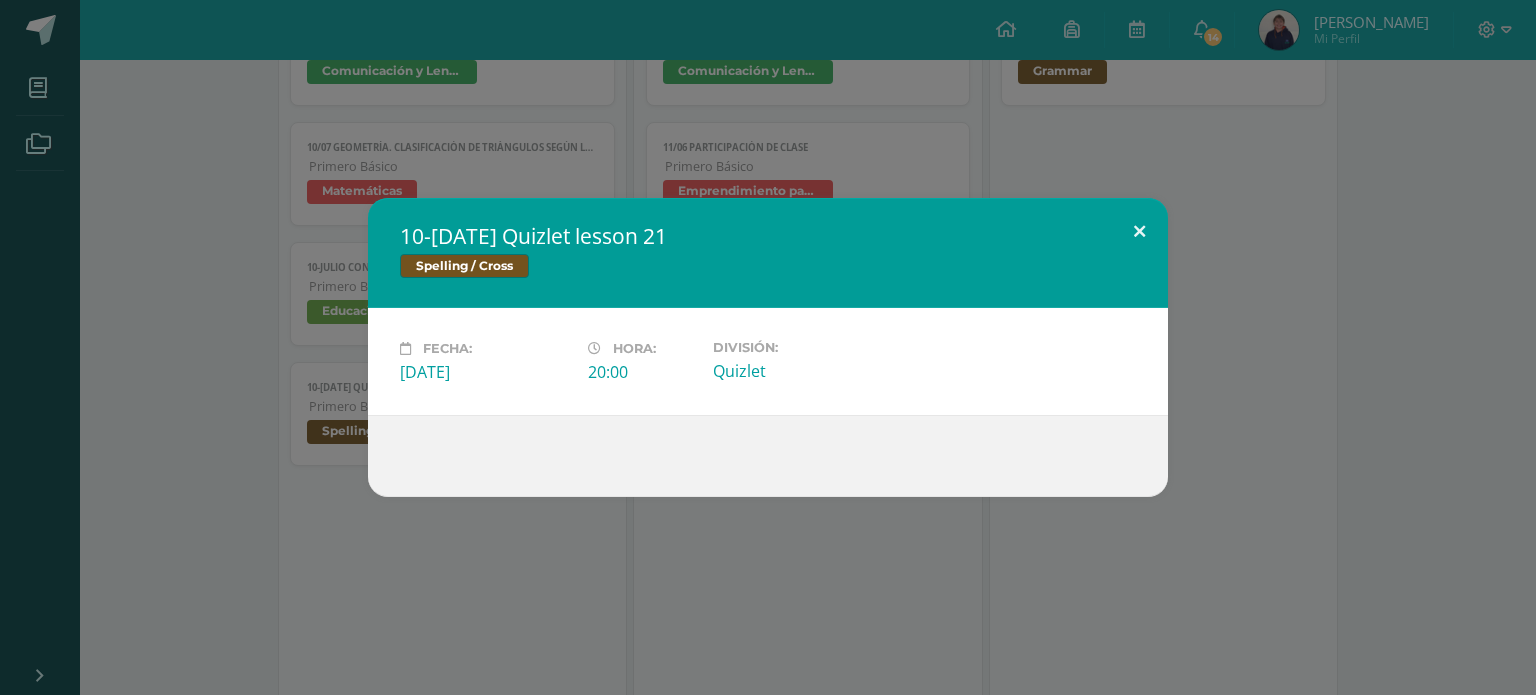 click at bounding box center (1139, 232) 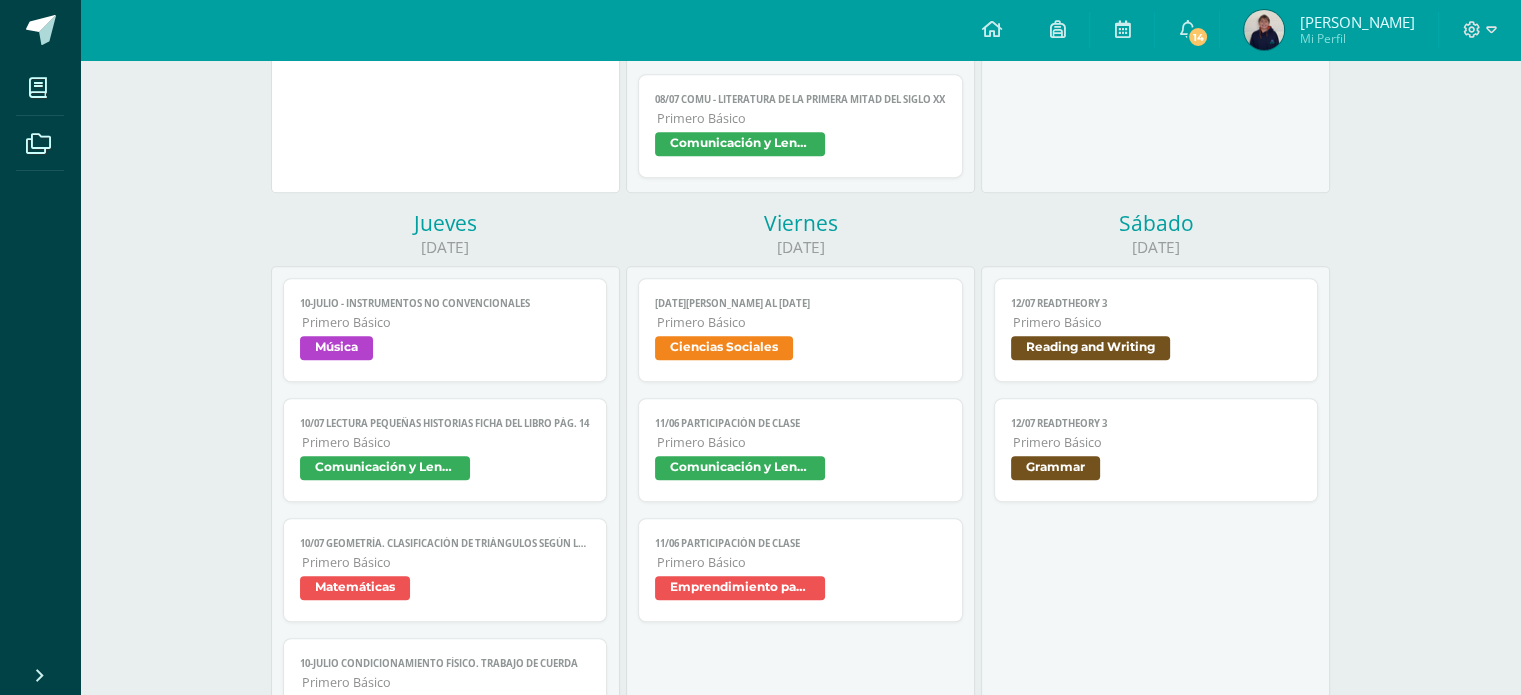 scroll, scrollTop: 1048, scrollLeft: 0, axis: vertical 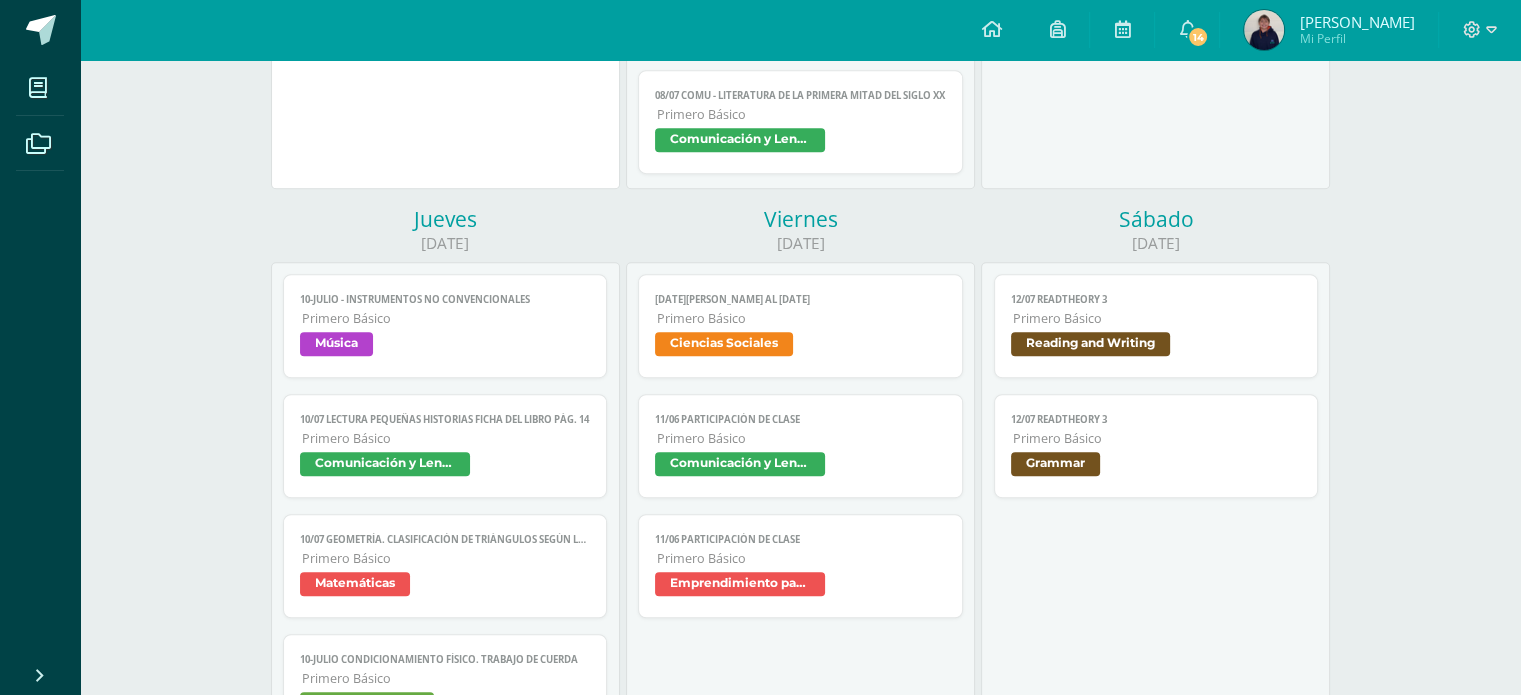 click on "Primero Básico" at bounding box center (801, 318) 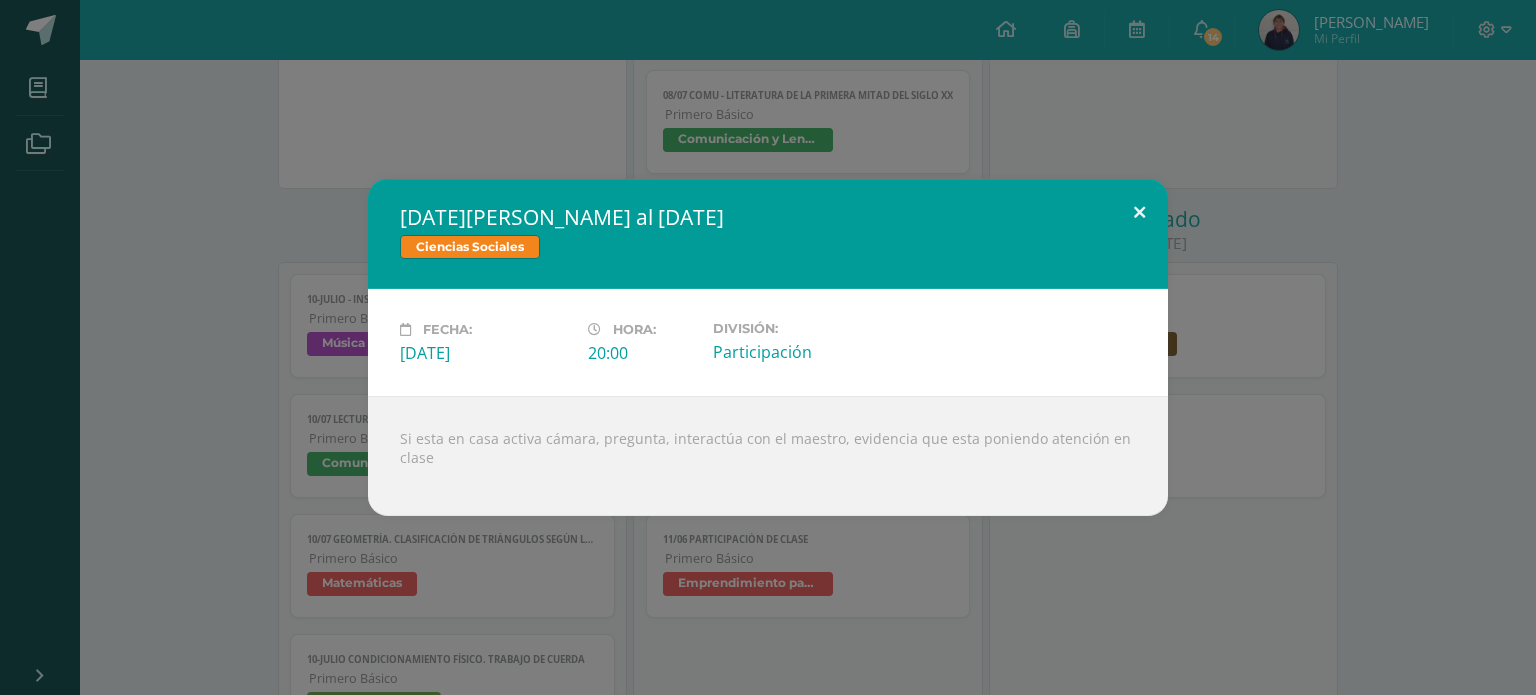 click at bounding box center [1139, 213] 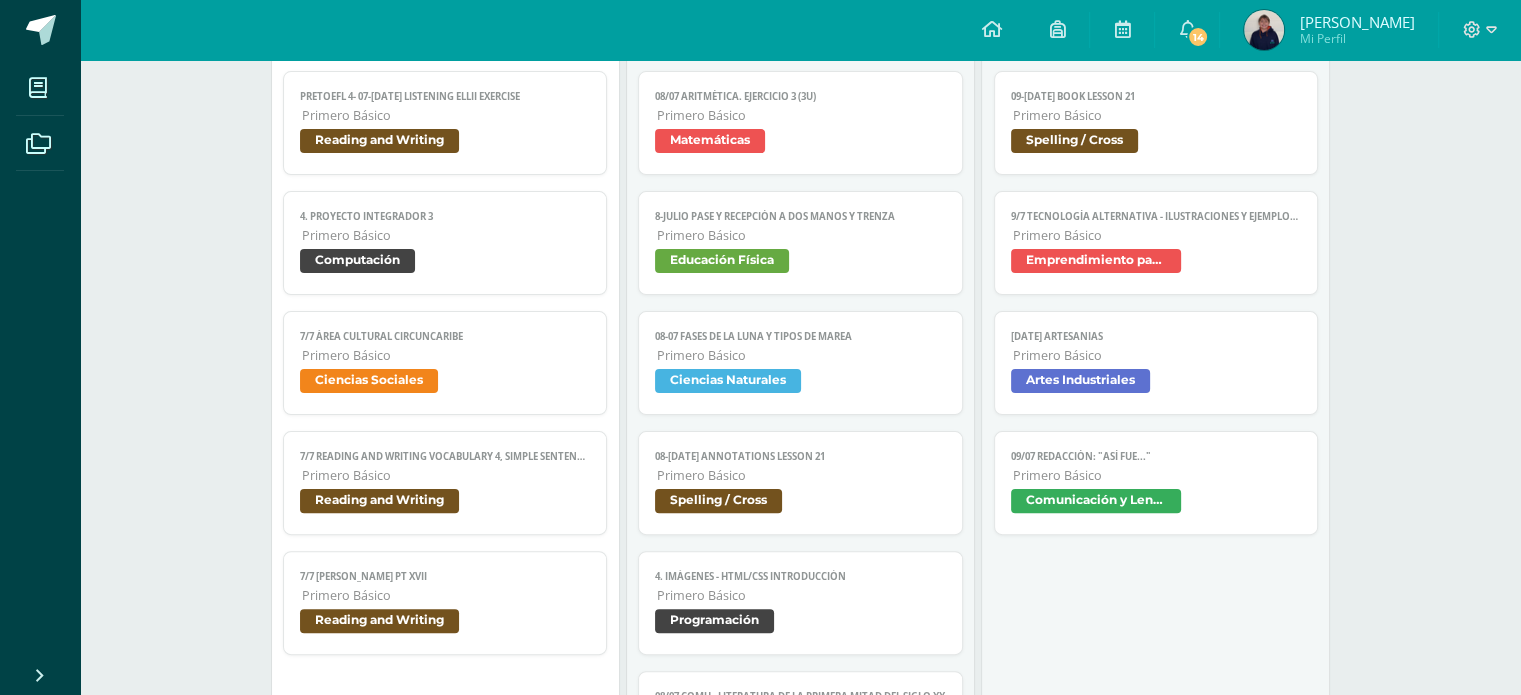 scroll, scrollTop: 436, scrollLeft: 0, axis: vertical 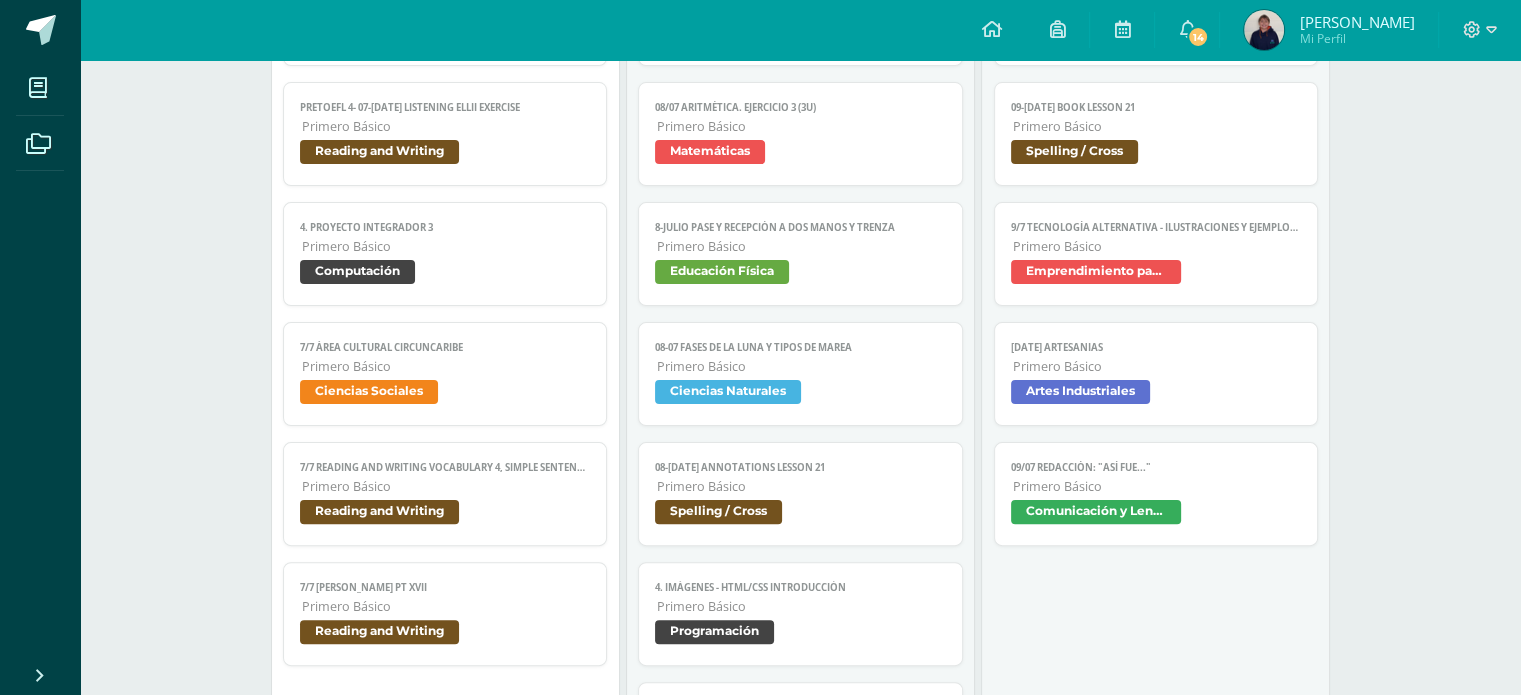 click on "Primero Básico" at bounding box center [1157, 366] 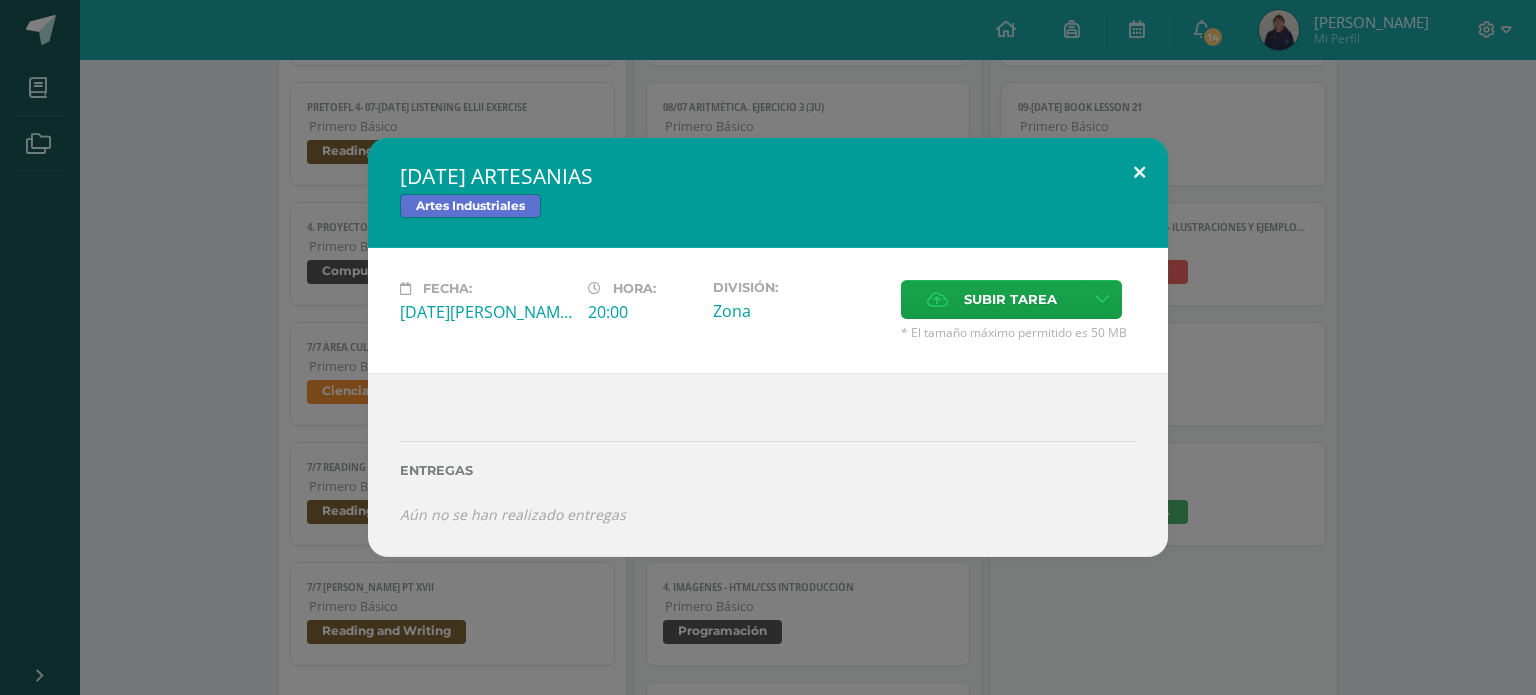 click at bounding box center (1139, 172) 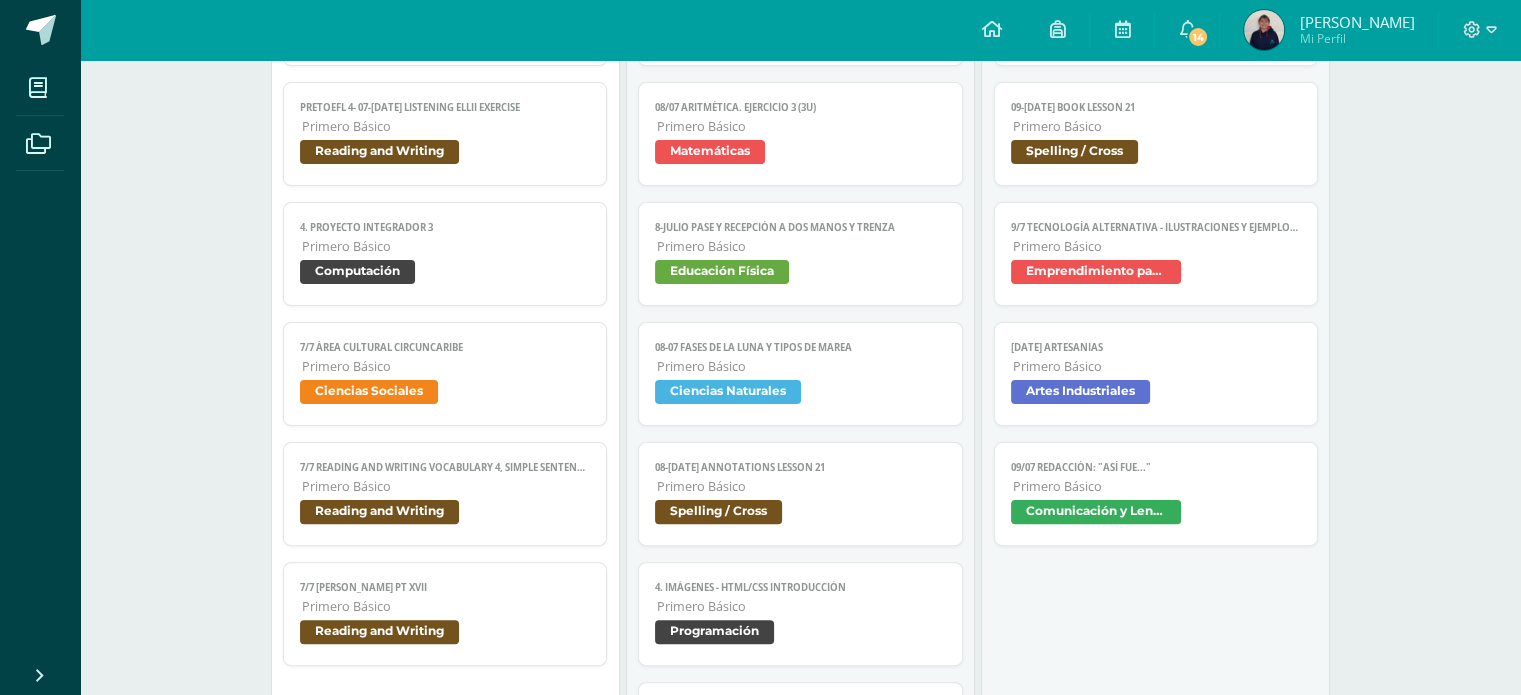 scroll, scrollTop: 0, scrollLeft: 0, axis: both 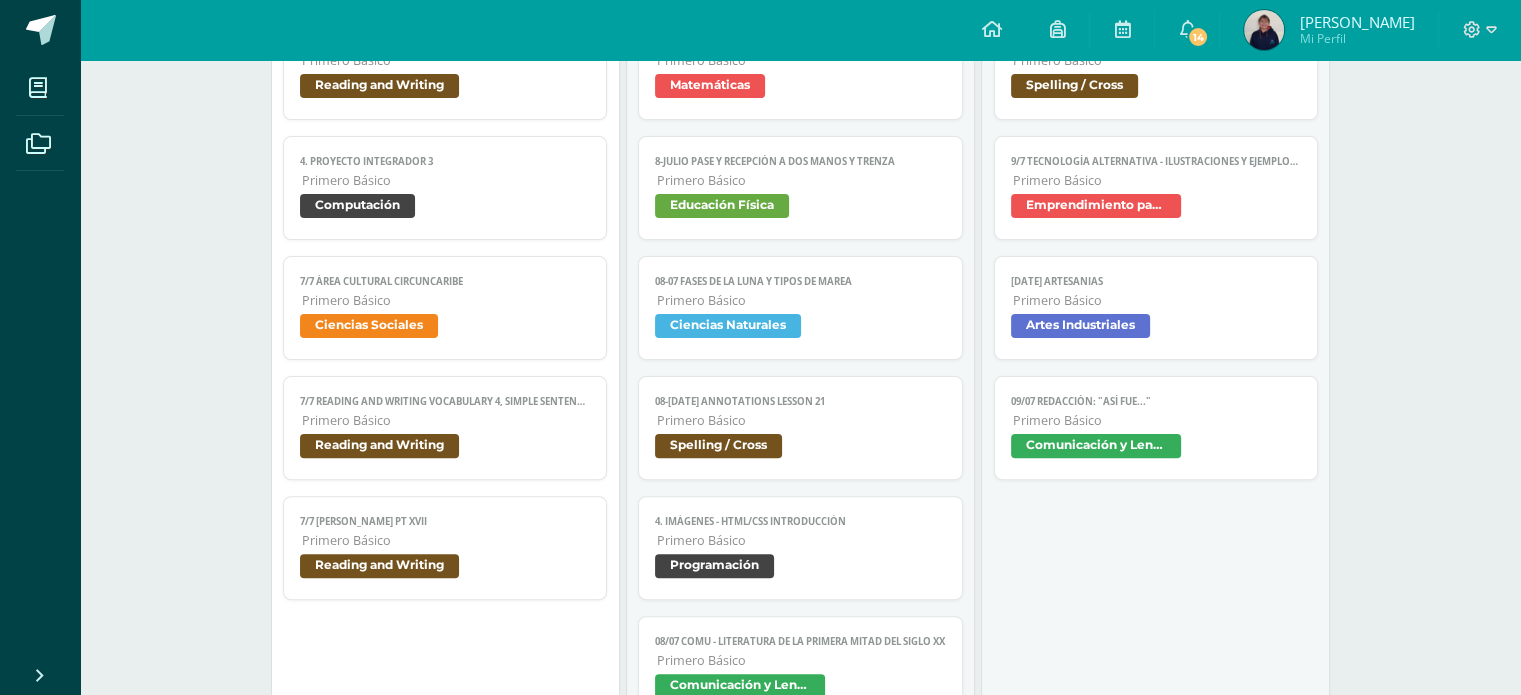click on "Ciencias Sociales" at bounding box center (445, 328) 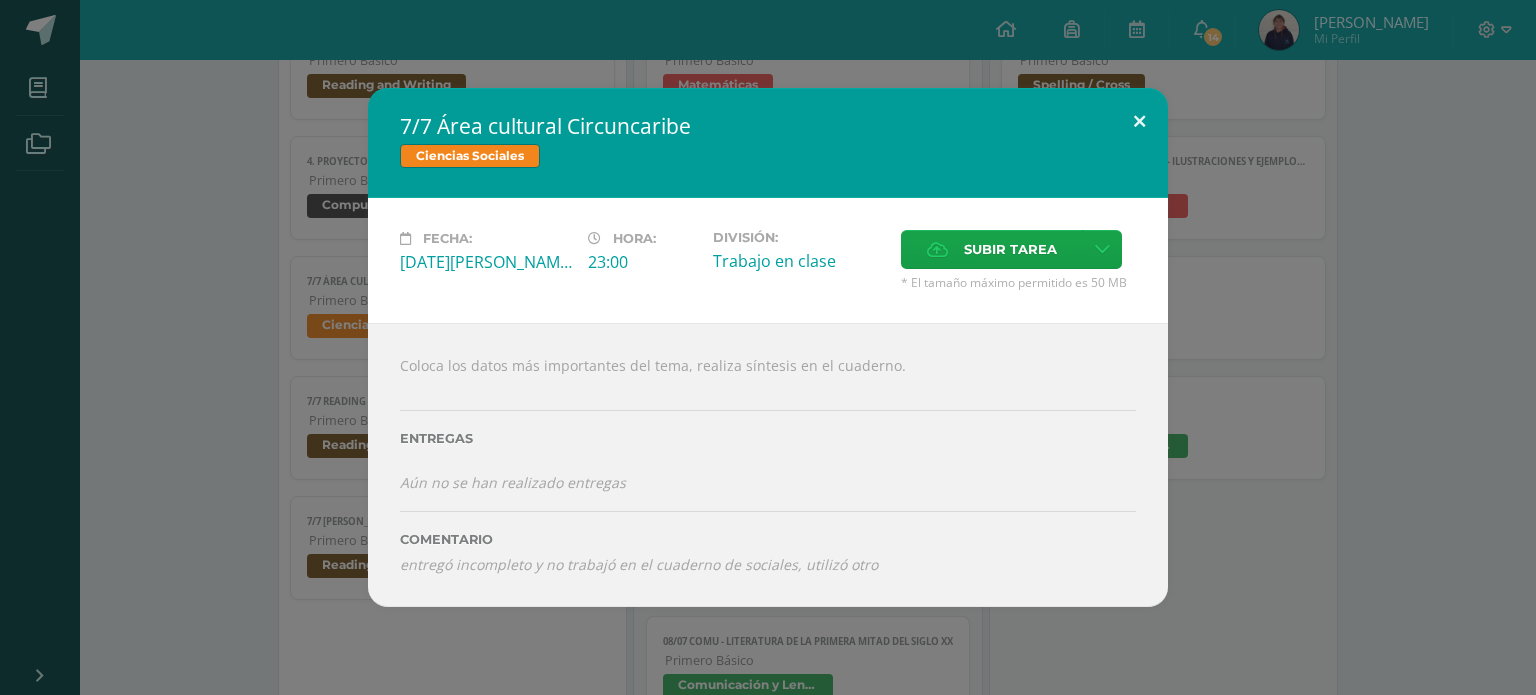 click at bounding box center [1139, 122] 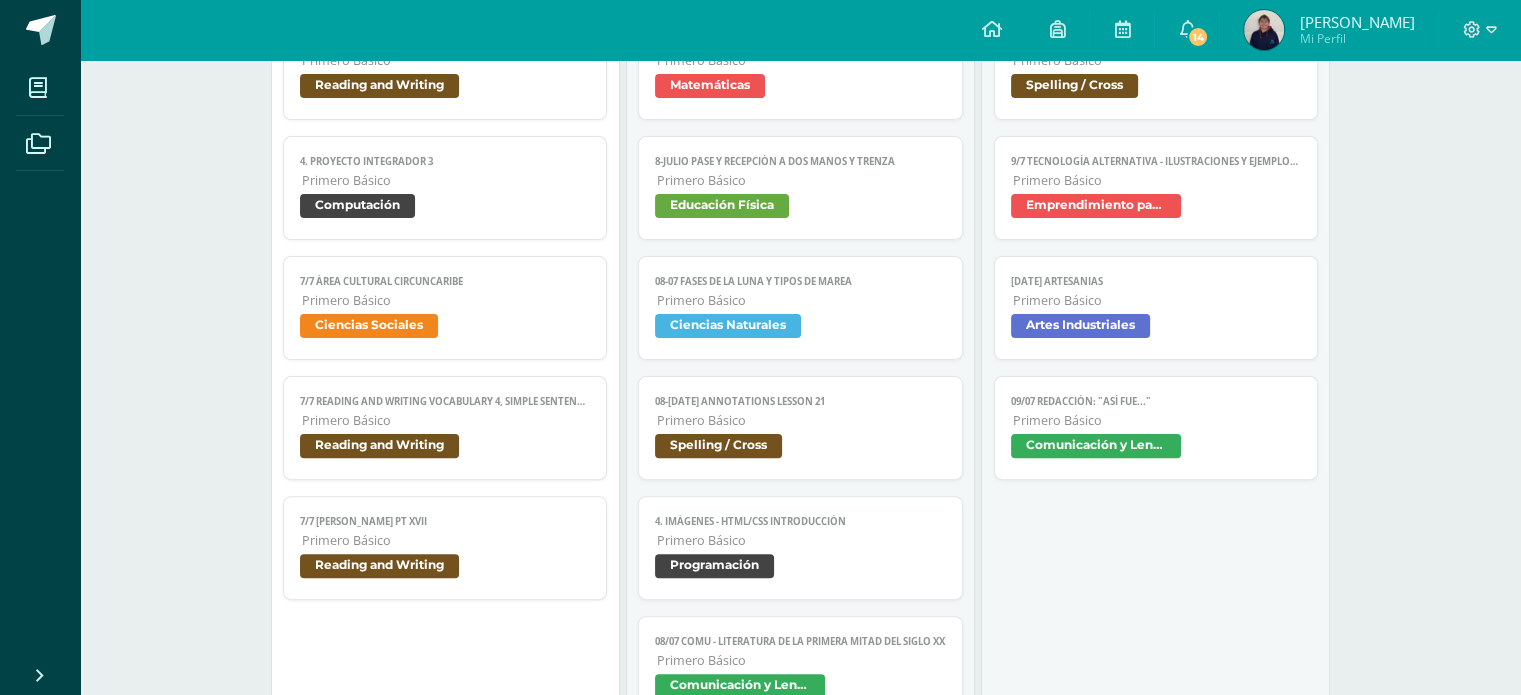 click on "Primero Básico" at bounding box center (446, 420) 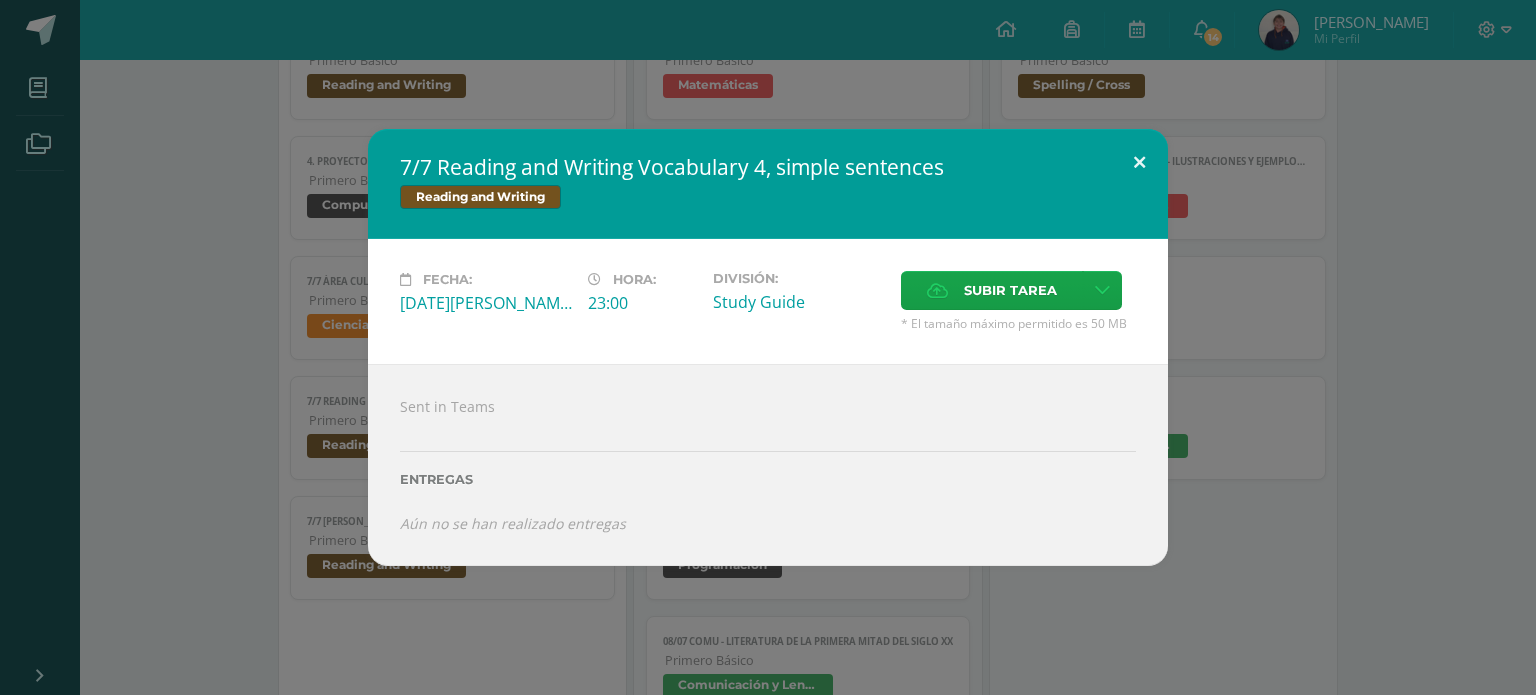 click at bounding box center [1139, 163] 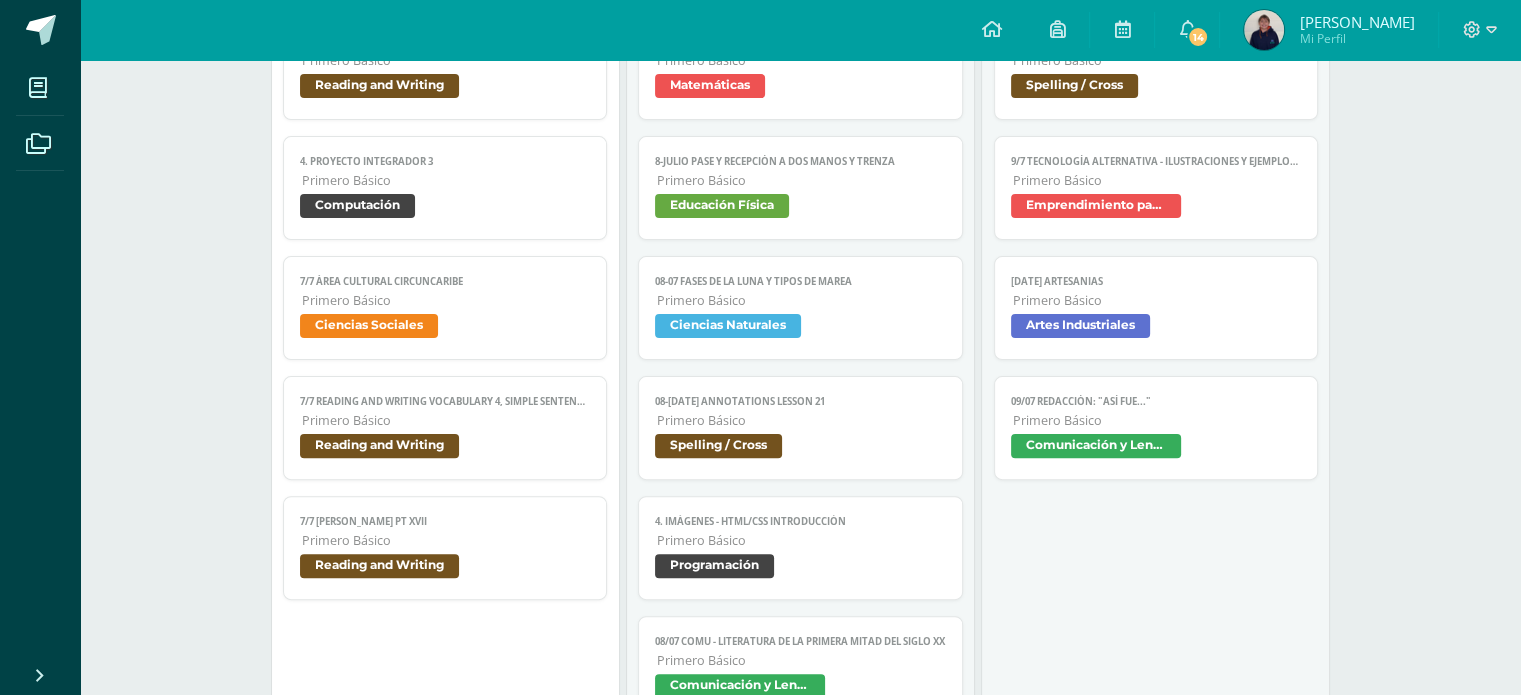 click on "Primero Básico" at bounding box center (446, 540) 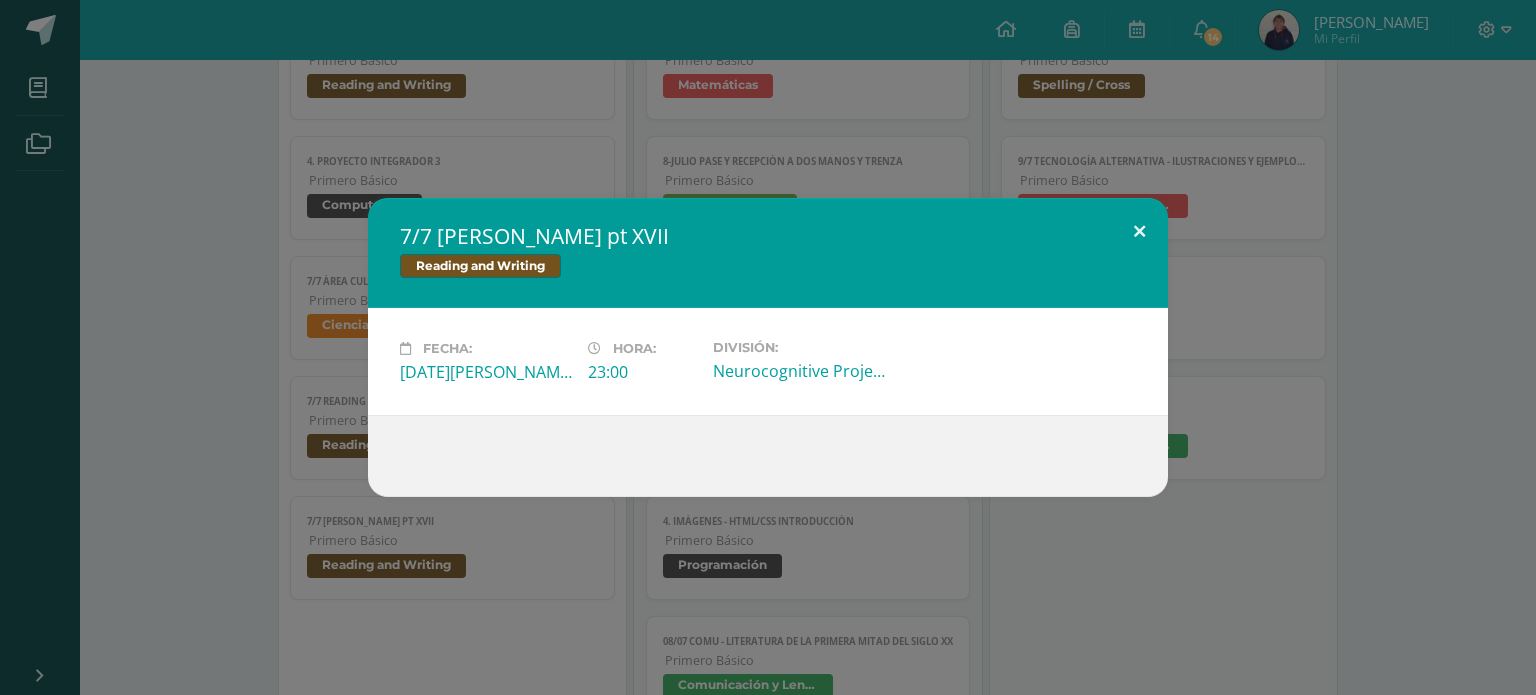 click at bounding box center [1139, 232] 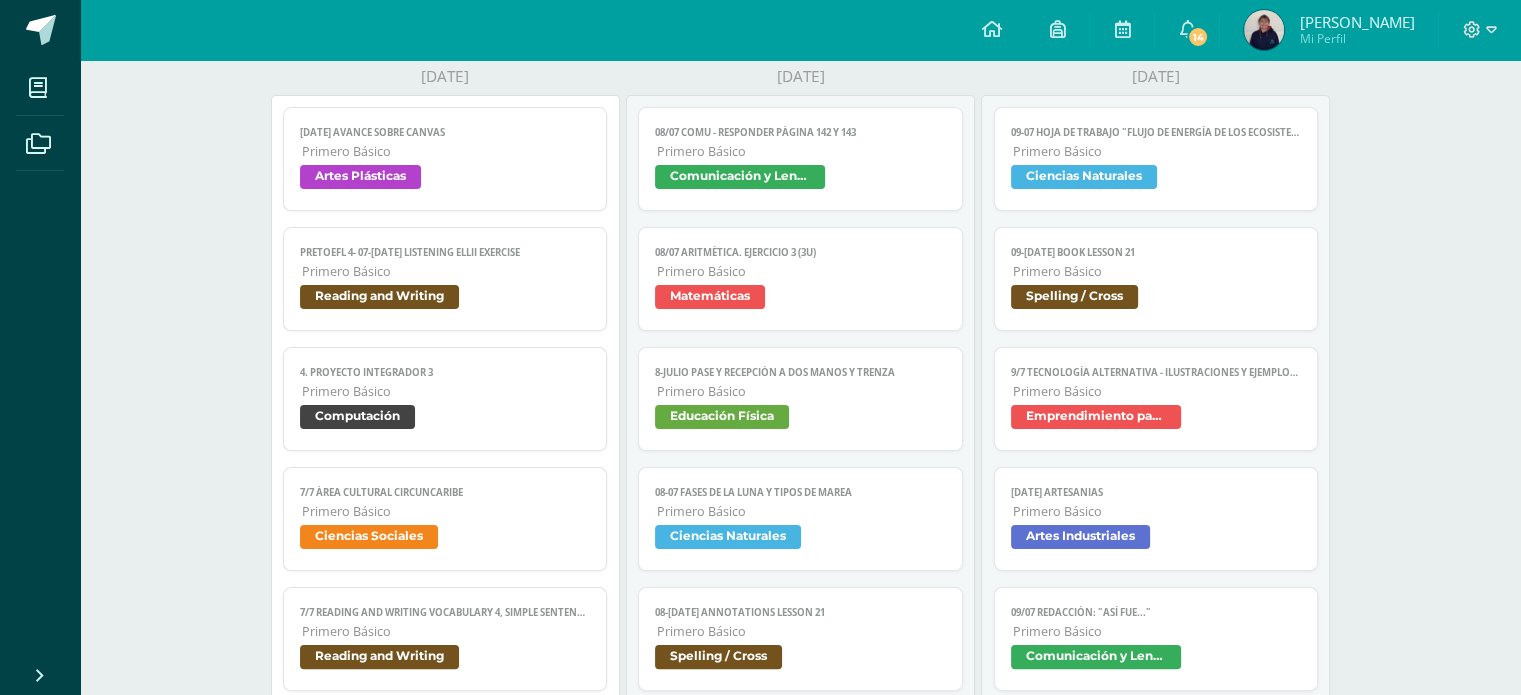 scroll, scrollTop: 295, scrollLeft: 0, axis: vertical 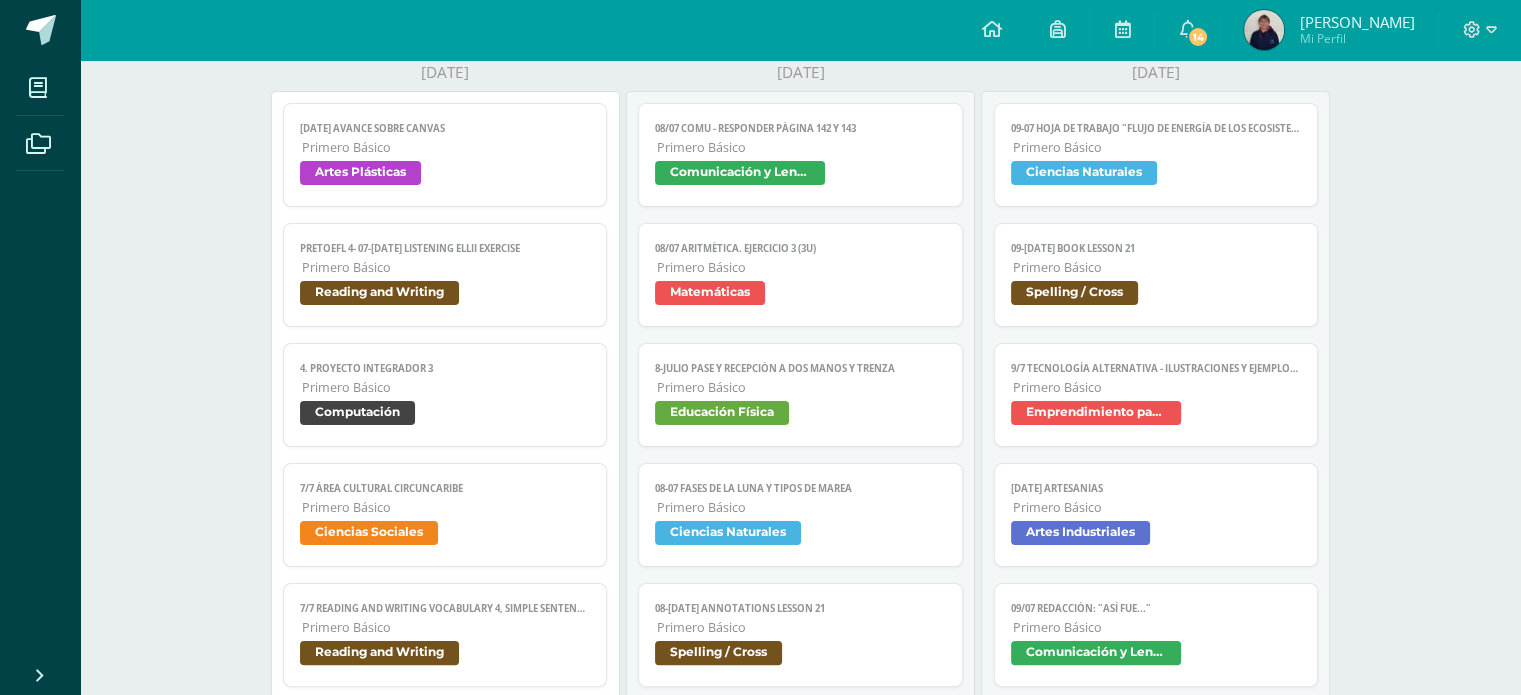 click on "08/07 COMU - Responder página 142 y 143 Primero Básico Comunicación y Lenguaje" at bounding box center [800, 155] 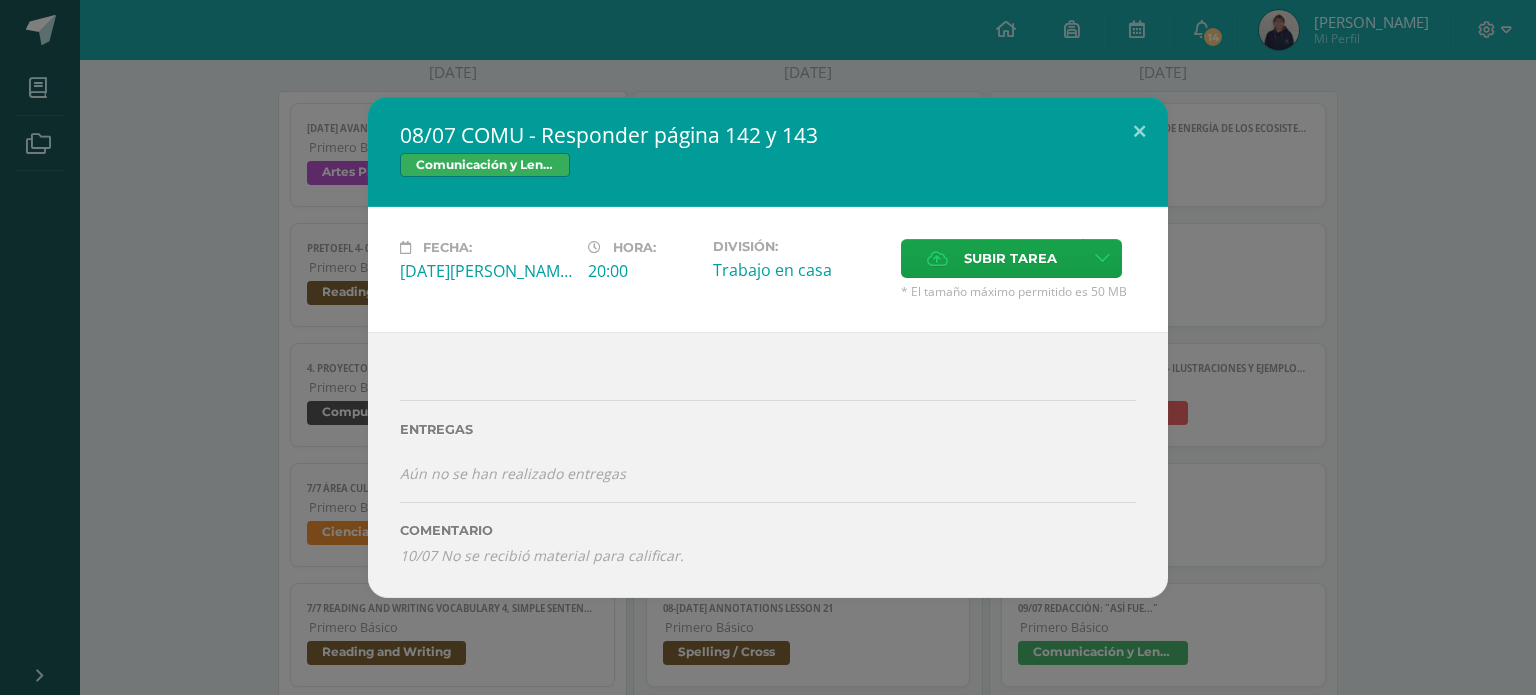 click on "08/07 COMU - Responder página 142 y 143
Comunicación y Lenguaje" at bounding box center [768, 152] 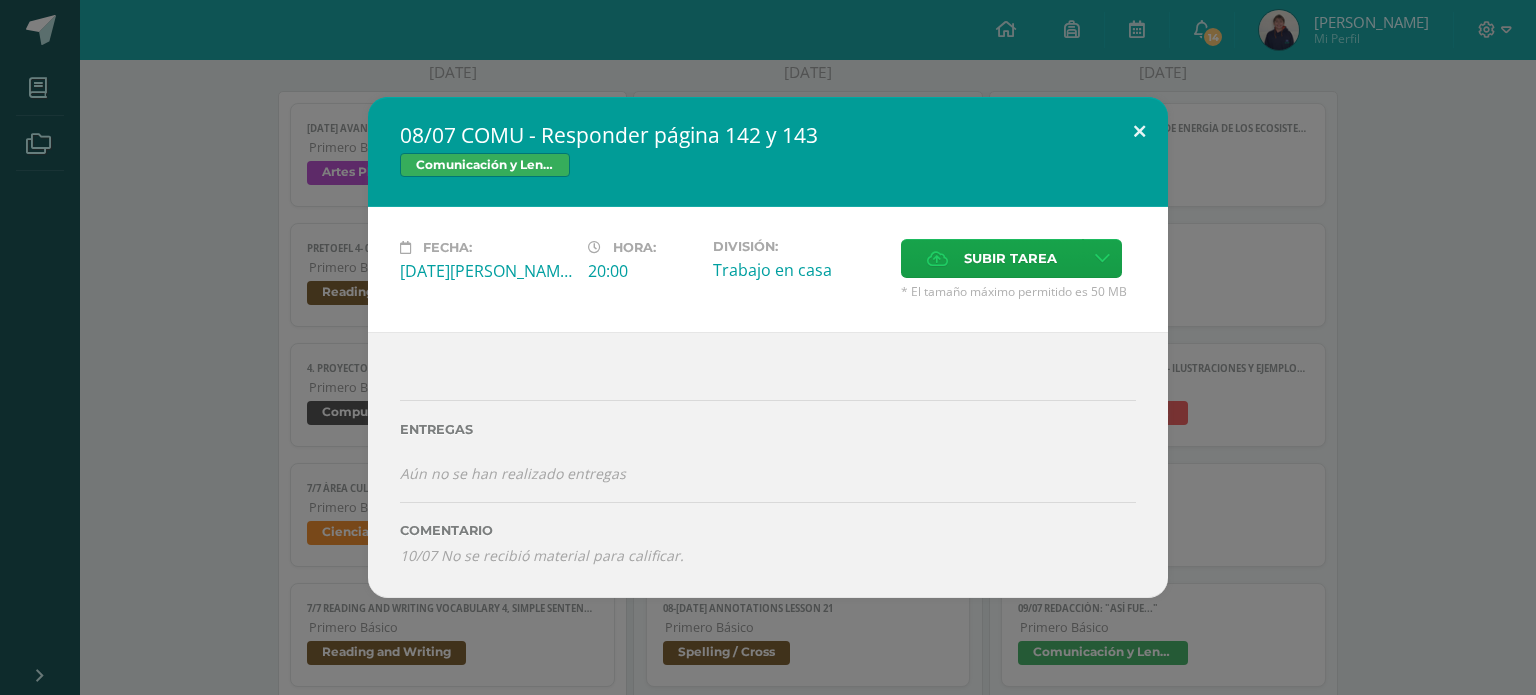 click at bounding box center (1139, 131) 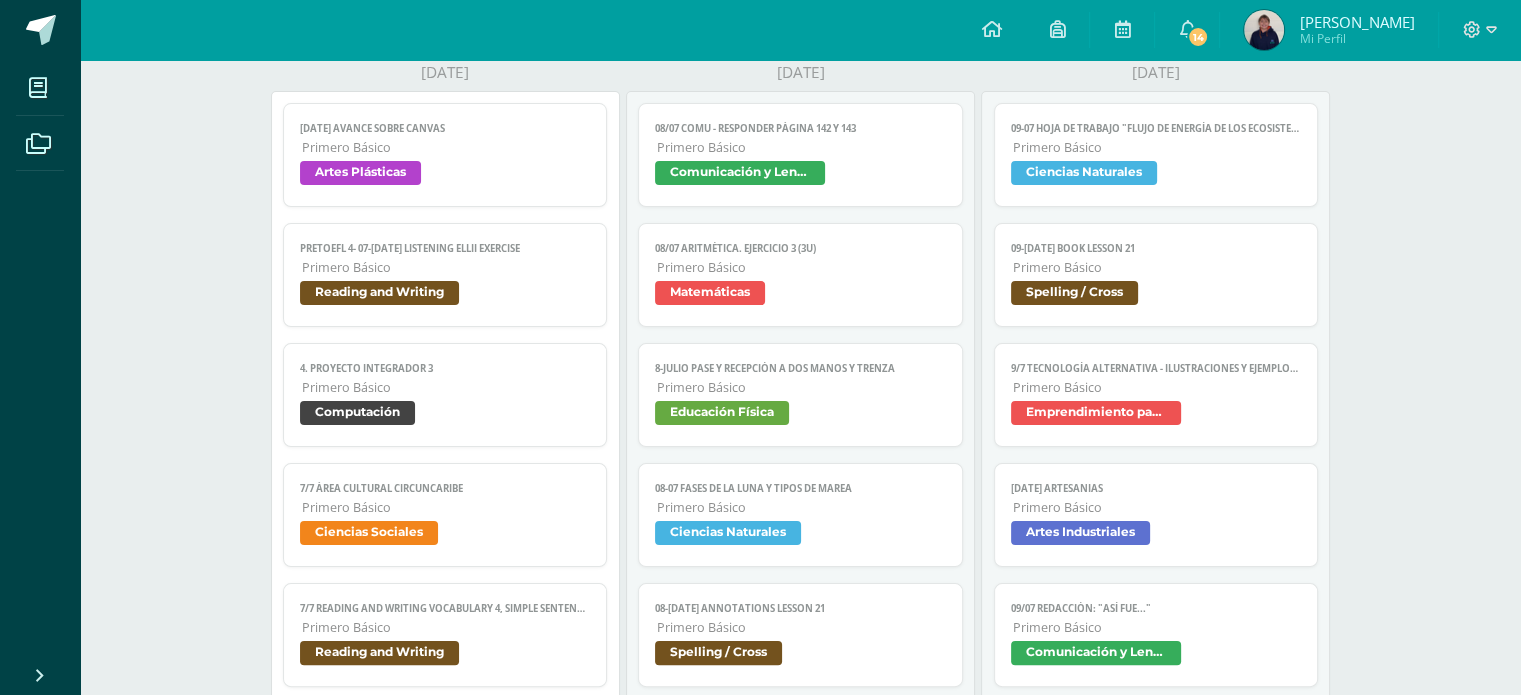 click on "Matemáticas" at bounding box center (800, 295) 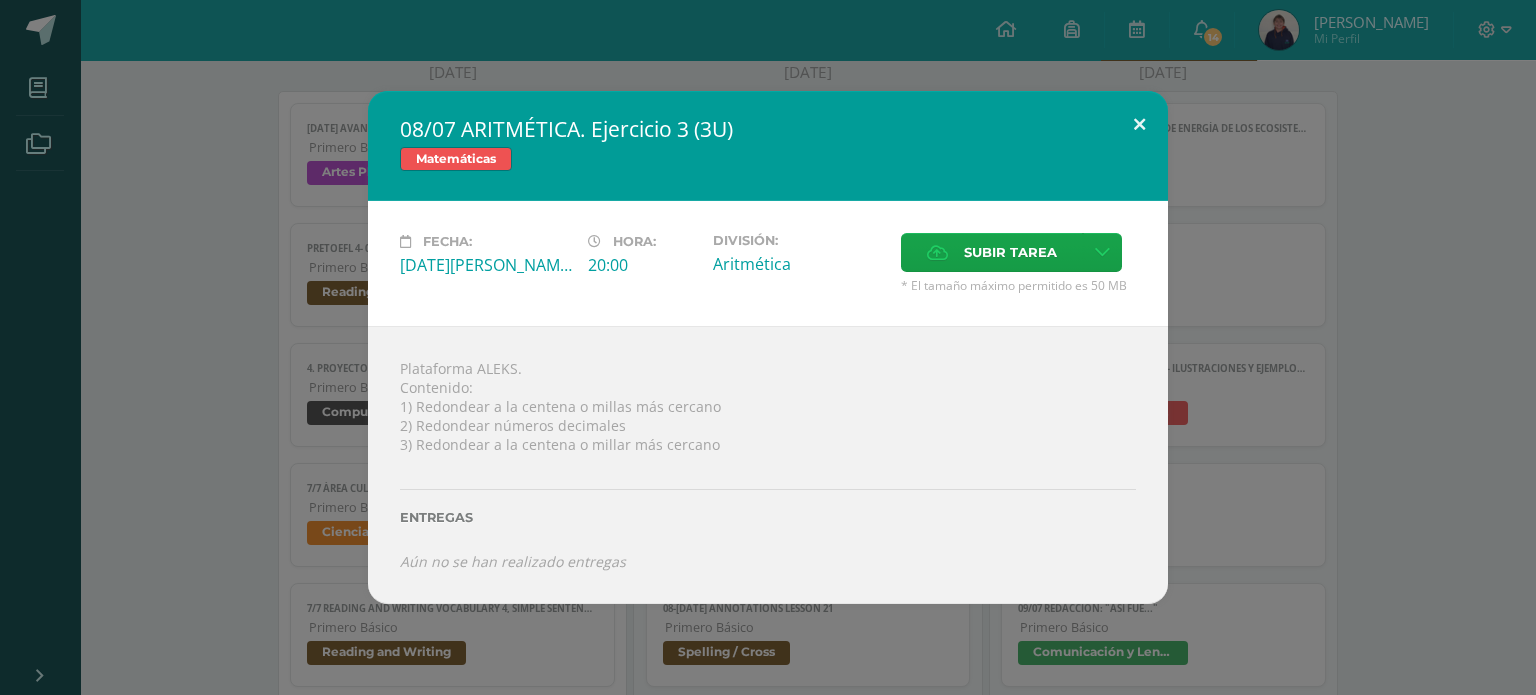 click at bounding box center [1139, 125] 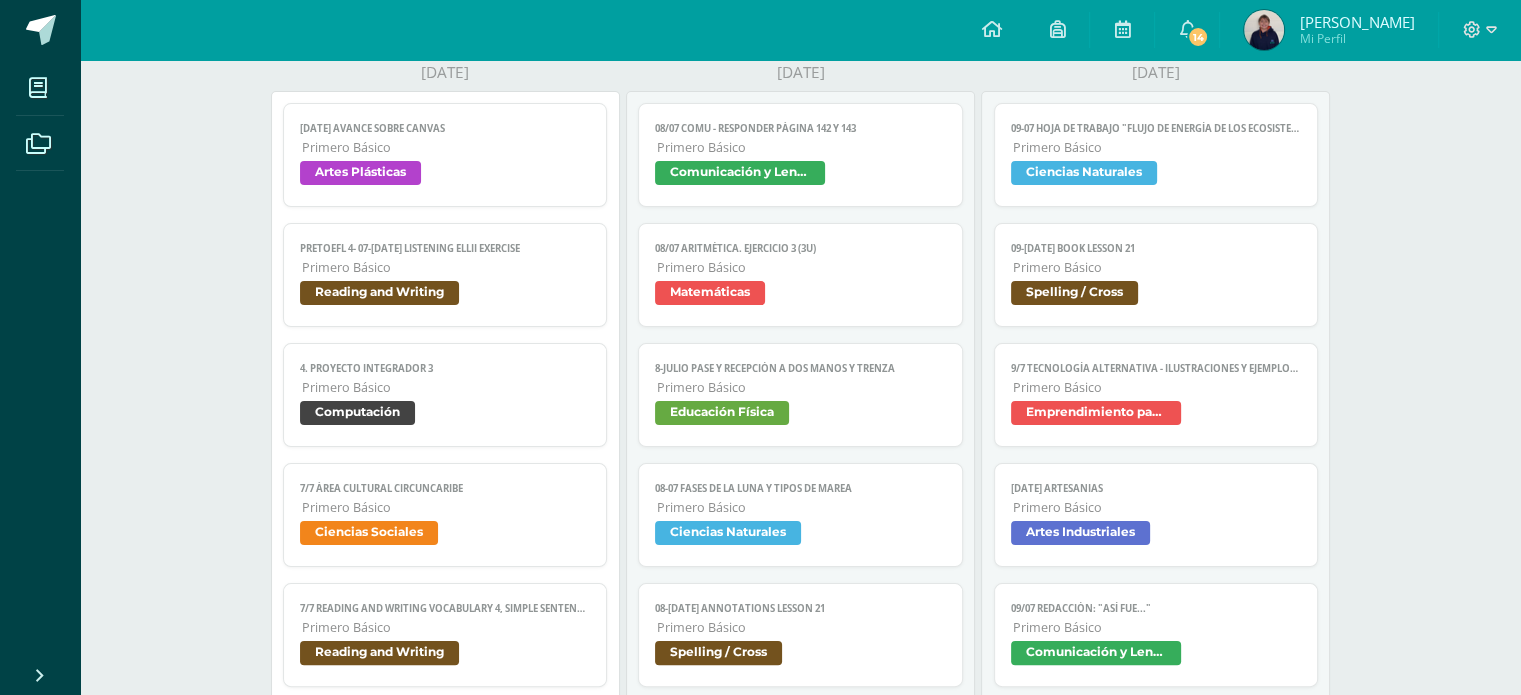 click on "8-JULIO pase y recepción a dos manos y trenza" at bounding box center [800, 368] 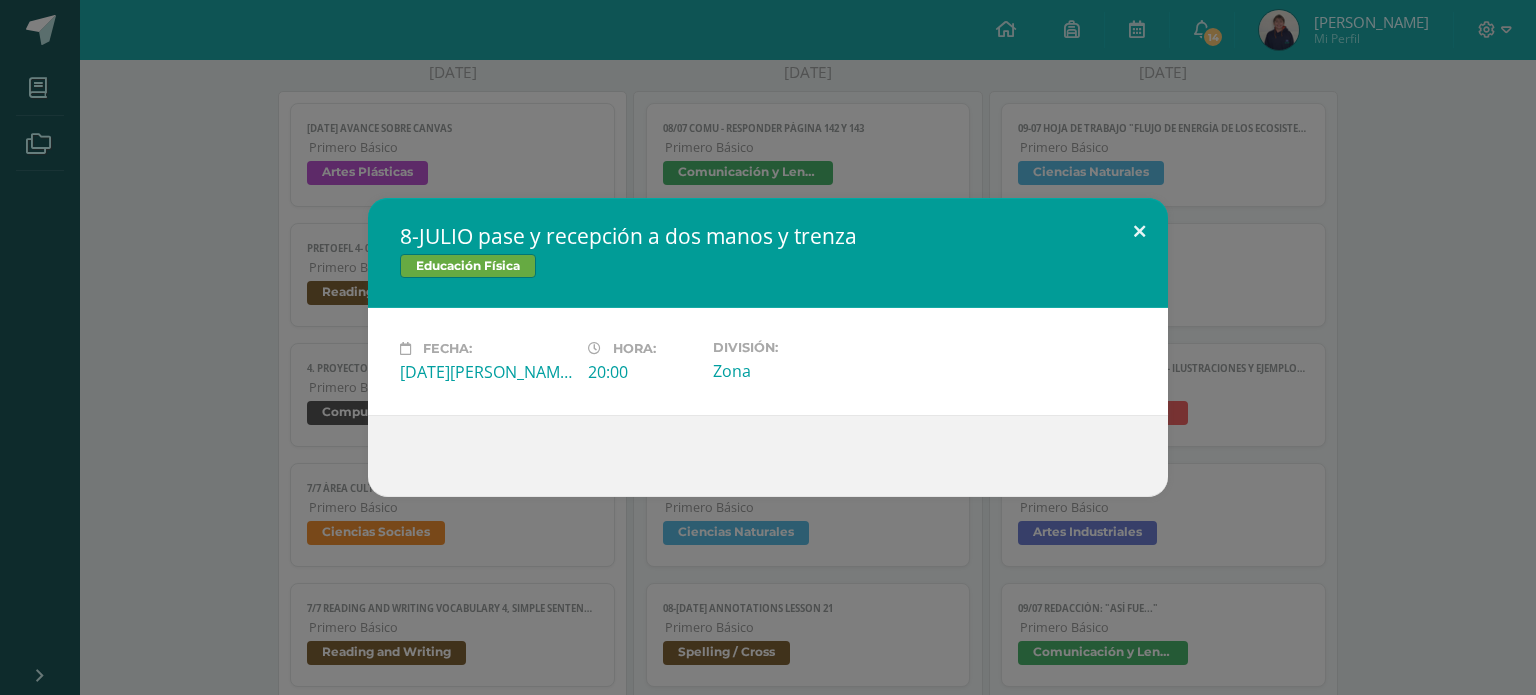click at bounding box center (1139, 232) 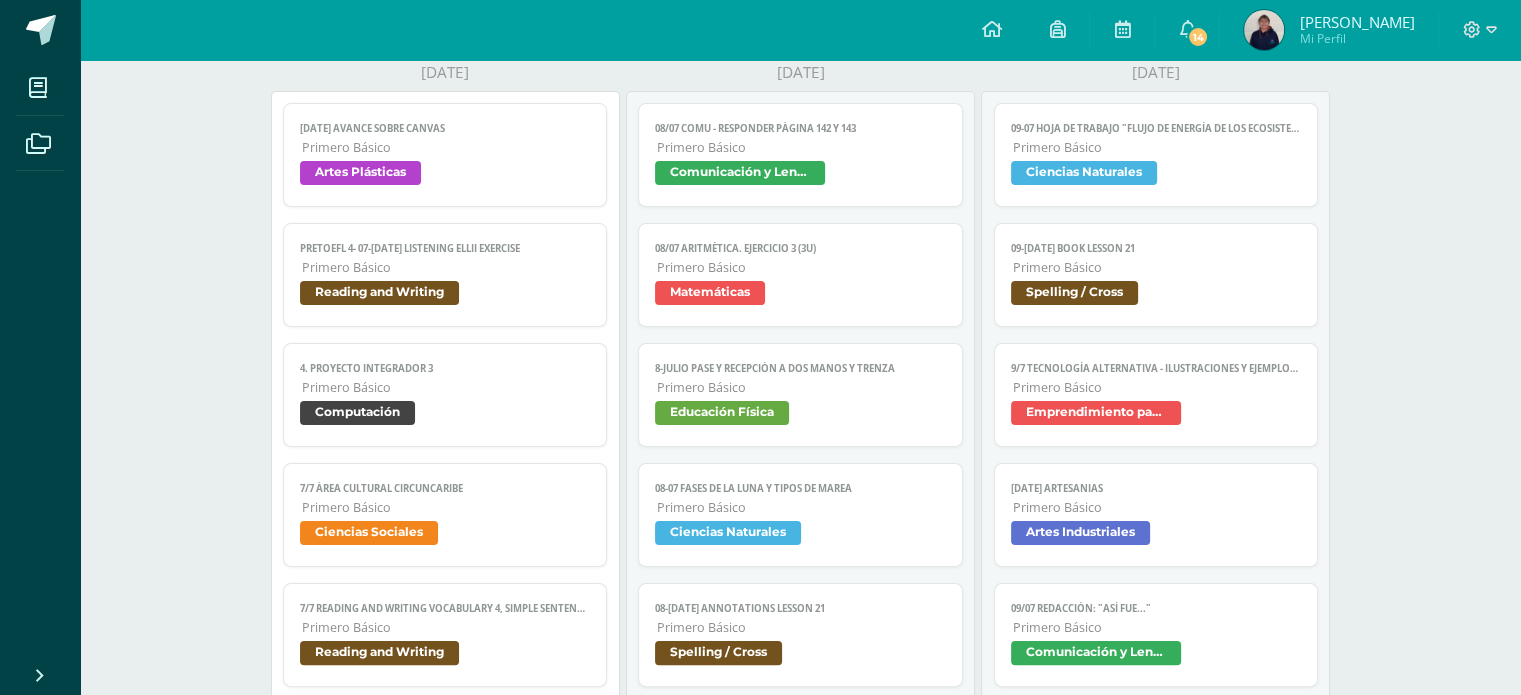 click on "08-07 Fases de la luna y tipos de marea" at bounding box center (800, 488) 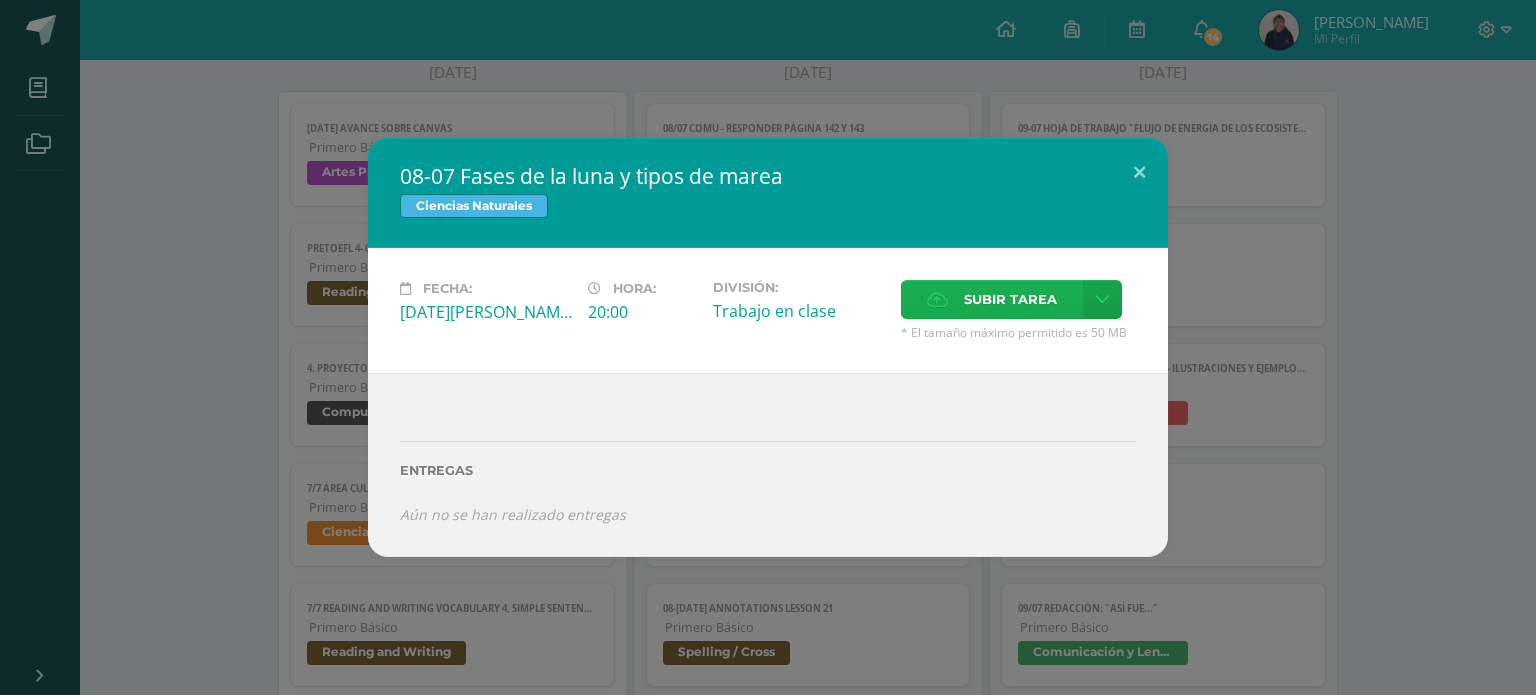 click on "Subir tarea" at bounding box center (1010, 299) 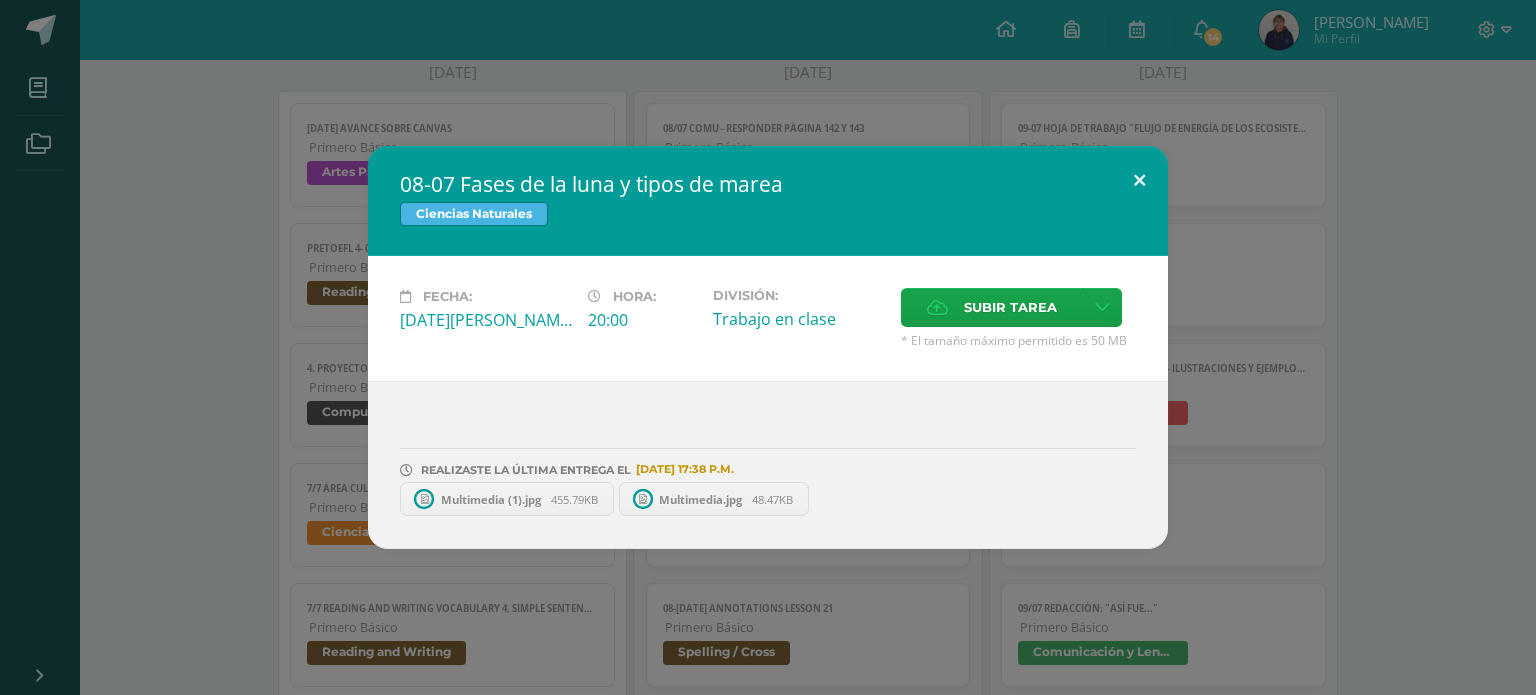 click at bounding box center [1139, 180] 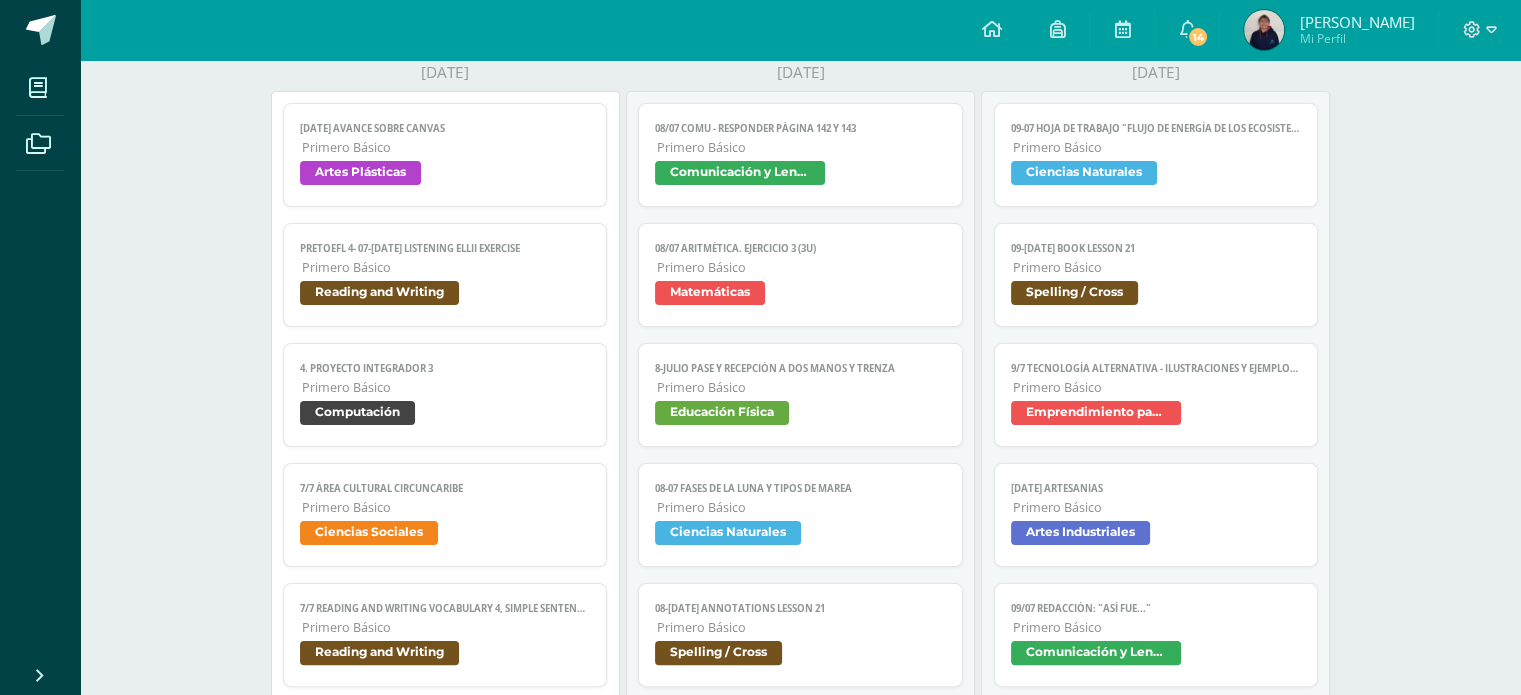 click on "Primero Básico" at bounding box center (801, 627) 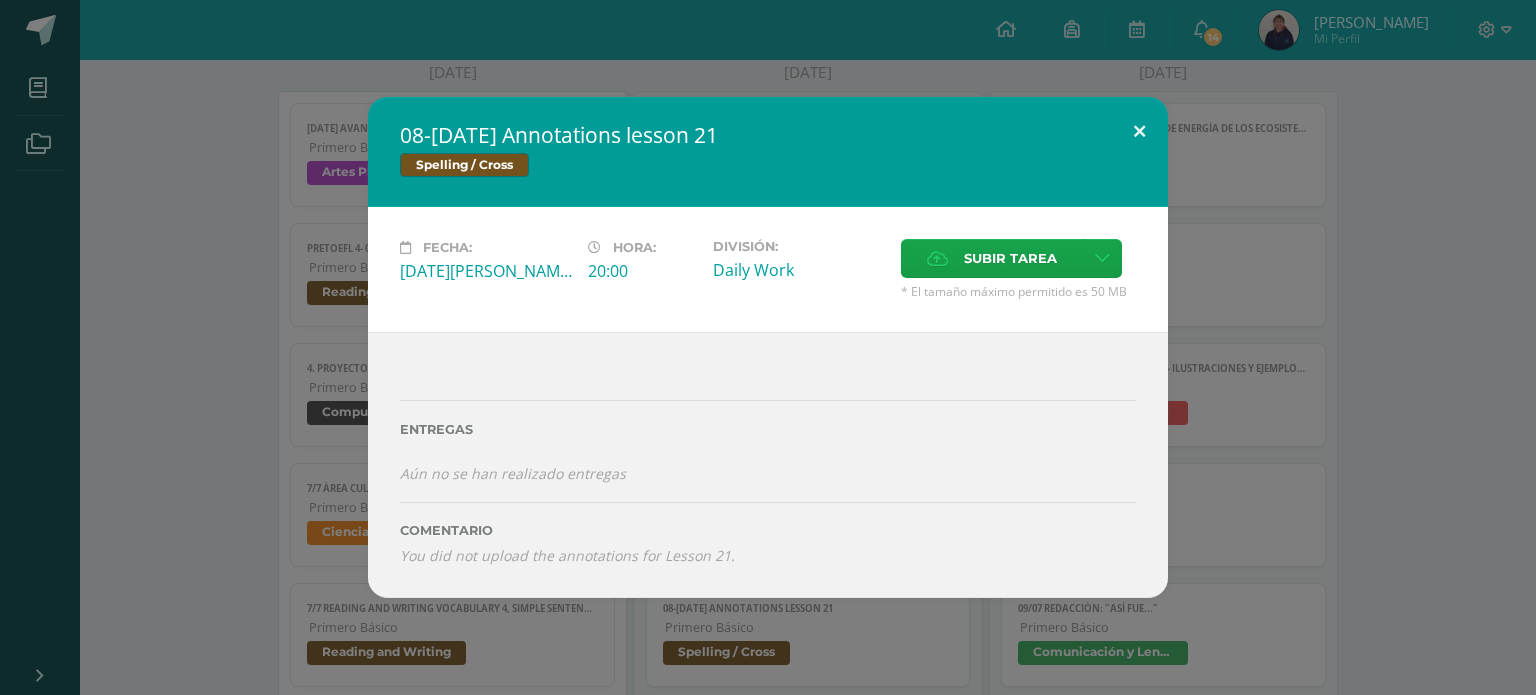 click at bounding box center (1139, 131) 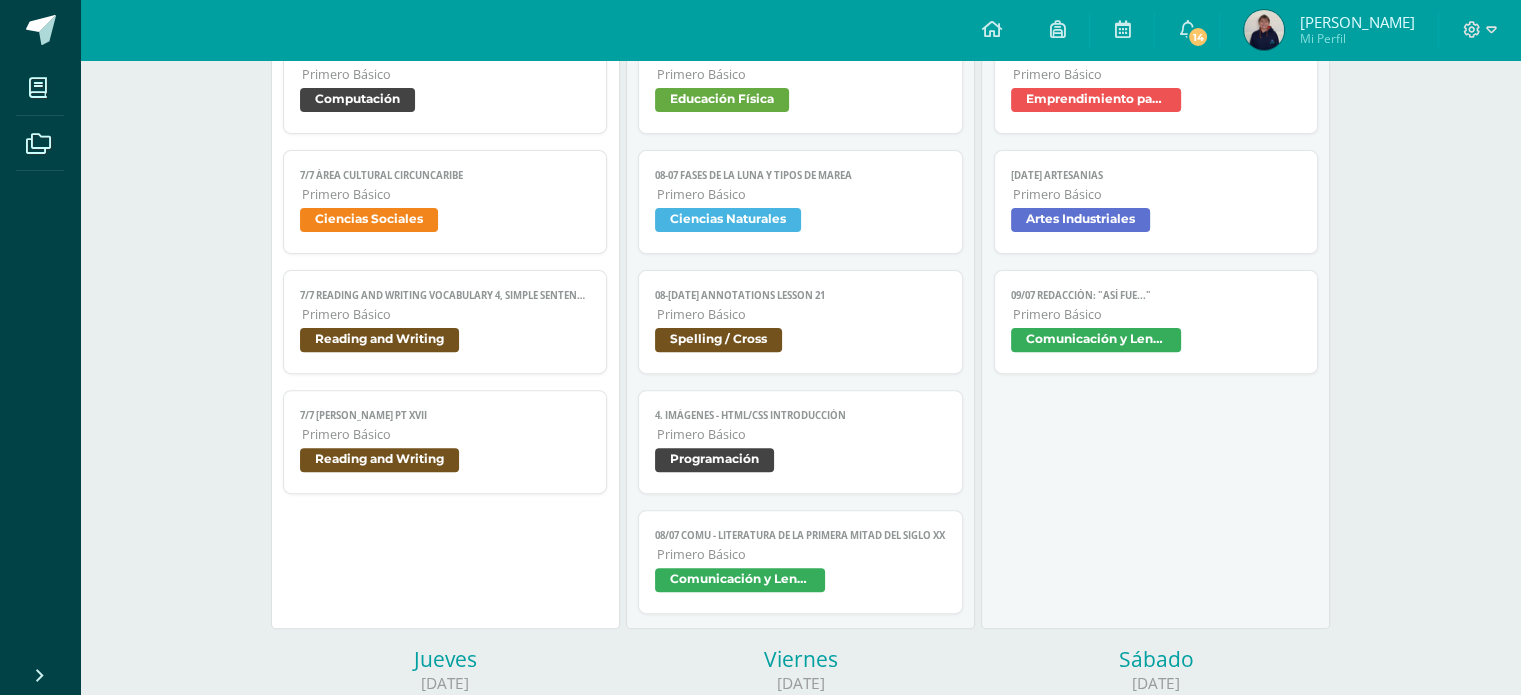 scroll, scrollTop: 635, scrollLeft: 0, axis: vertical 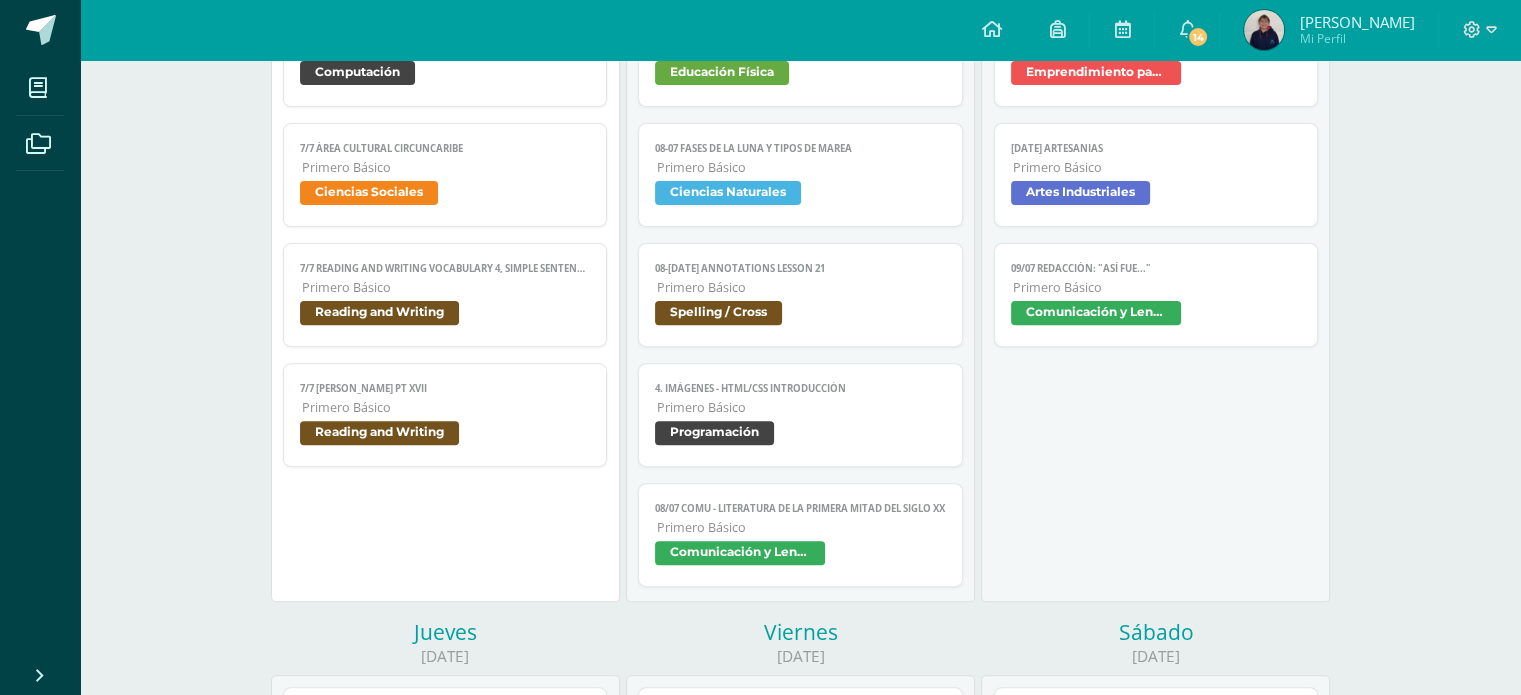 click on "Programación" at bounding box center (714, 433) 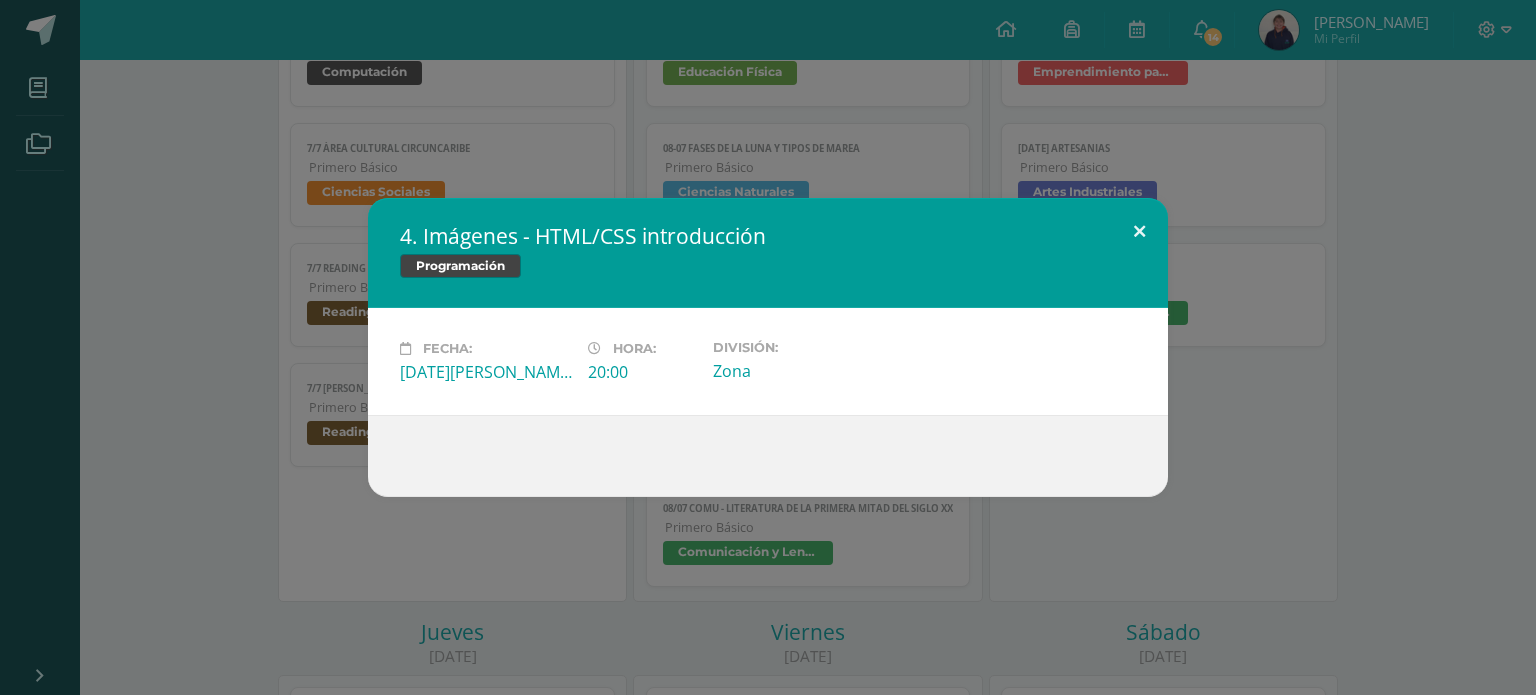 click at bounding box center [1139, 232] 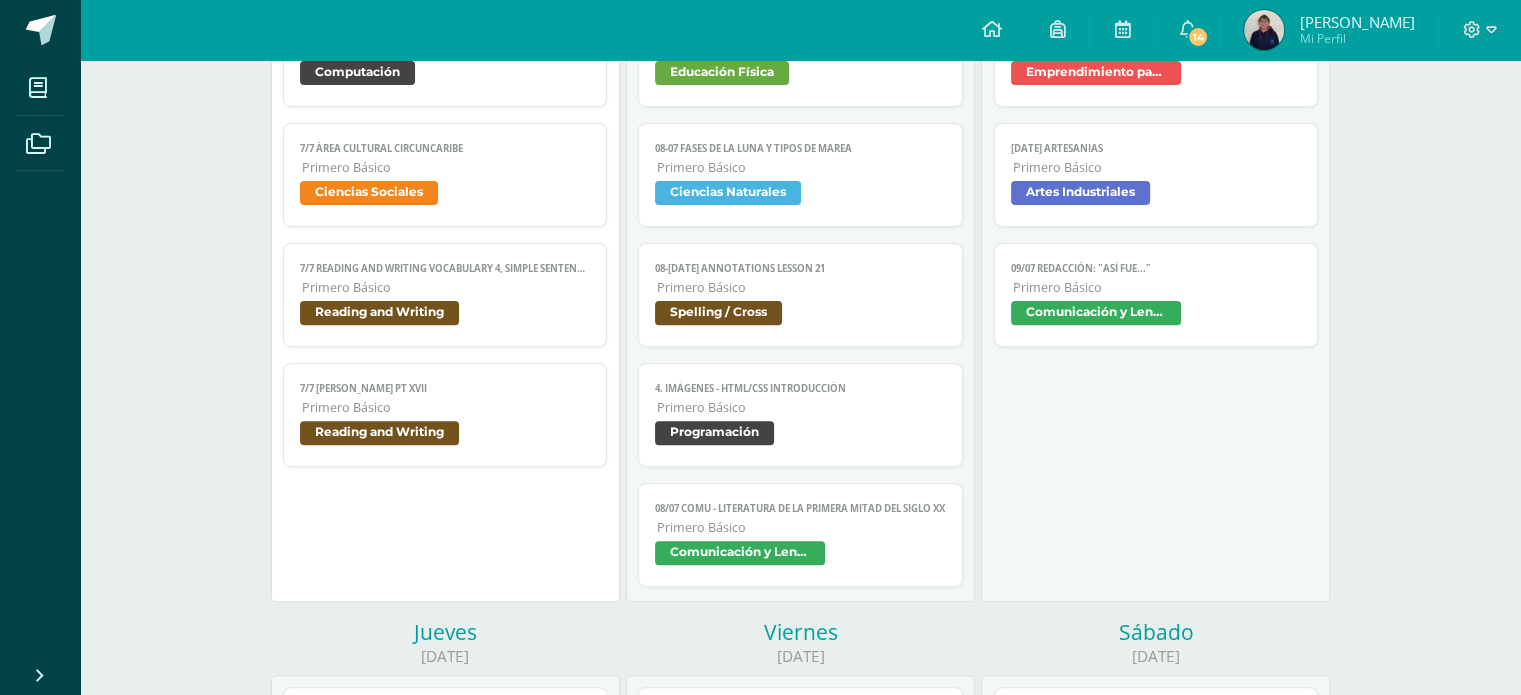 click on "Comunicación y Lenguaje" at bounding box center [800, 555] 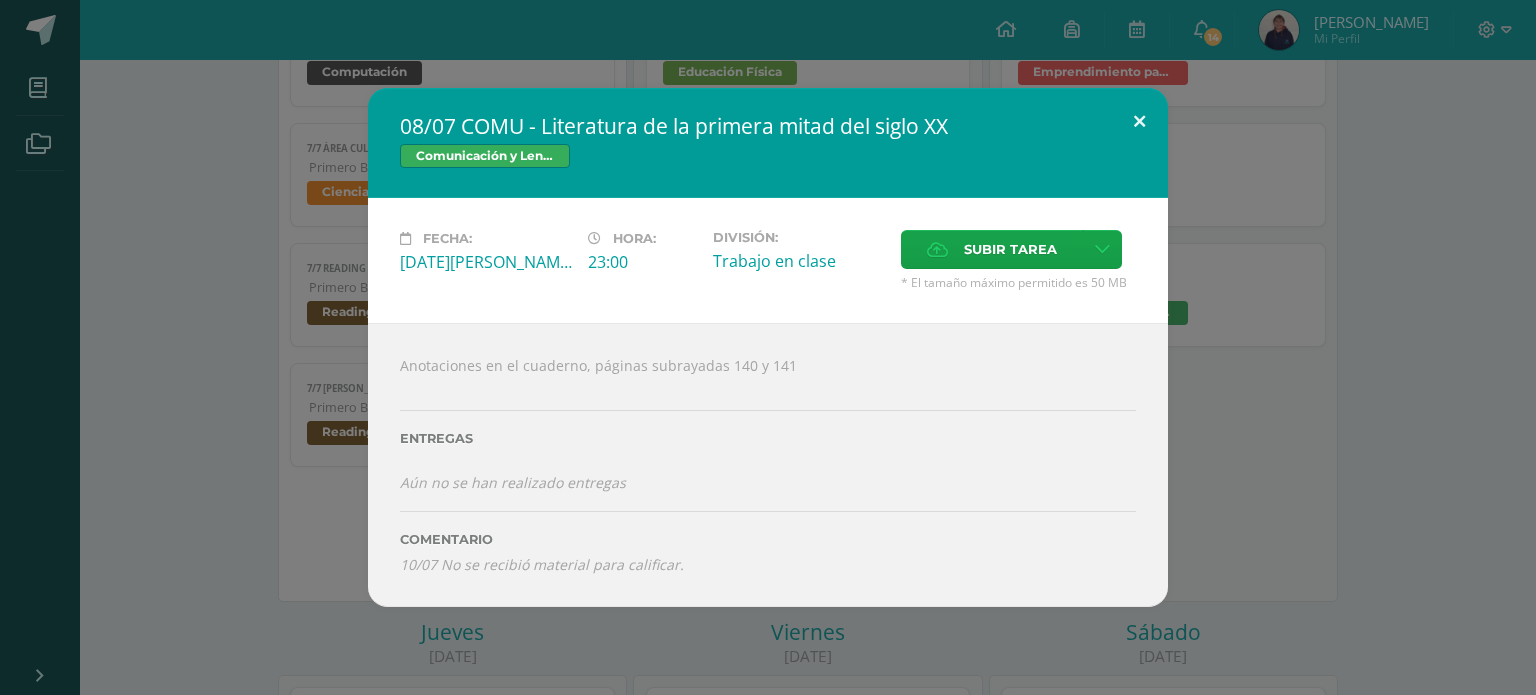 click at bounding box center [1139, 122] 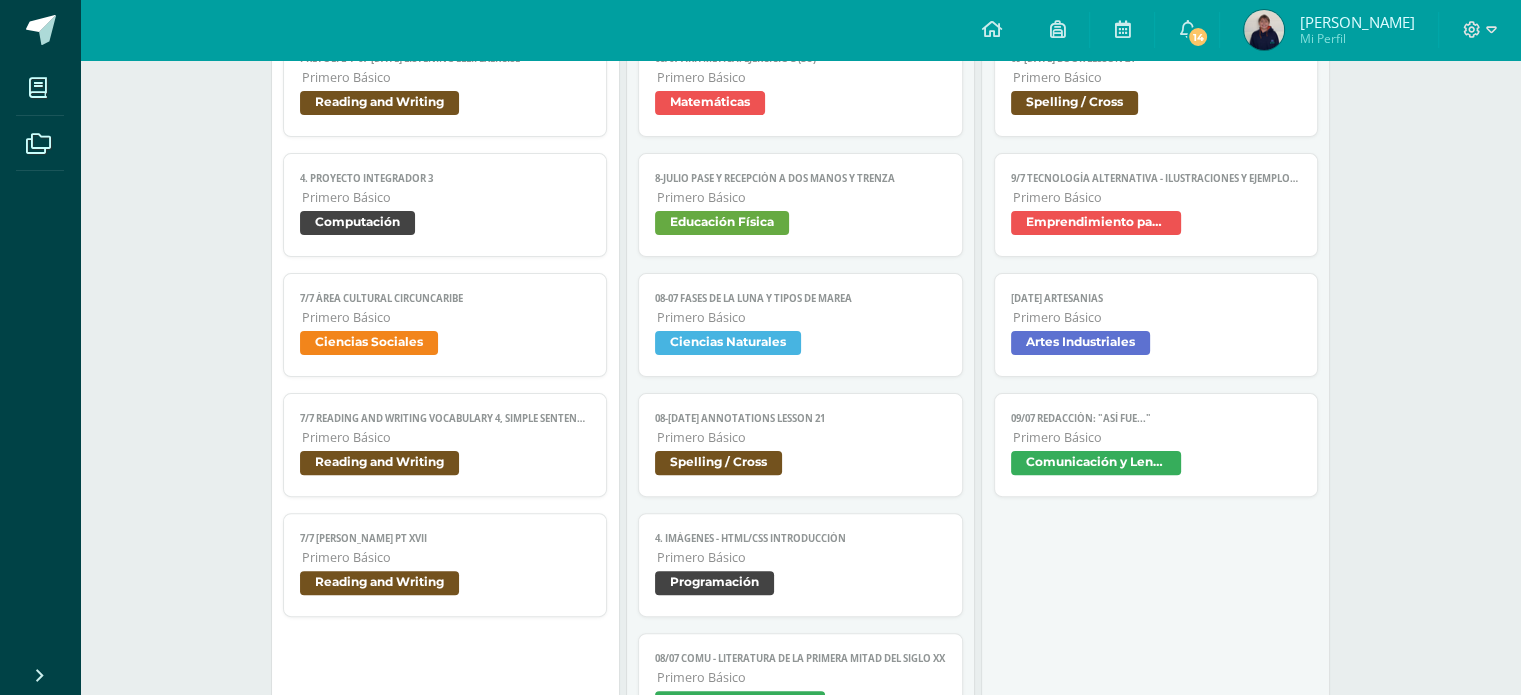 scroll, scrollTop: 520, scrollLeft: 0, axis: vertical 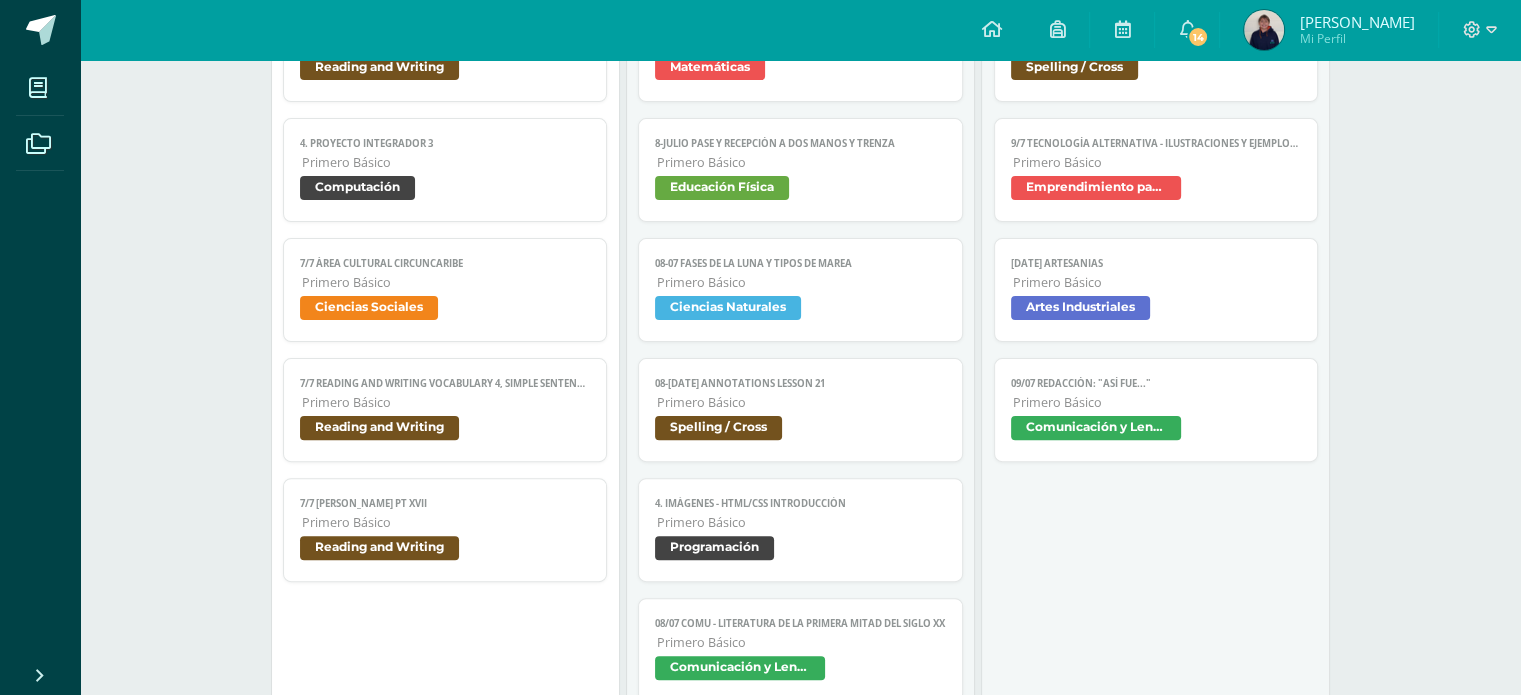 click on "Ciencias Sociales" at bounding box center (445, 310) 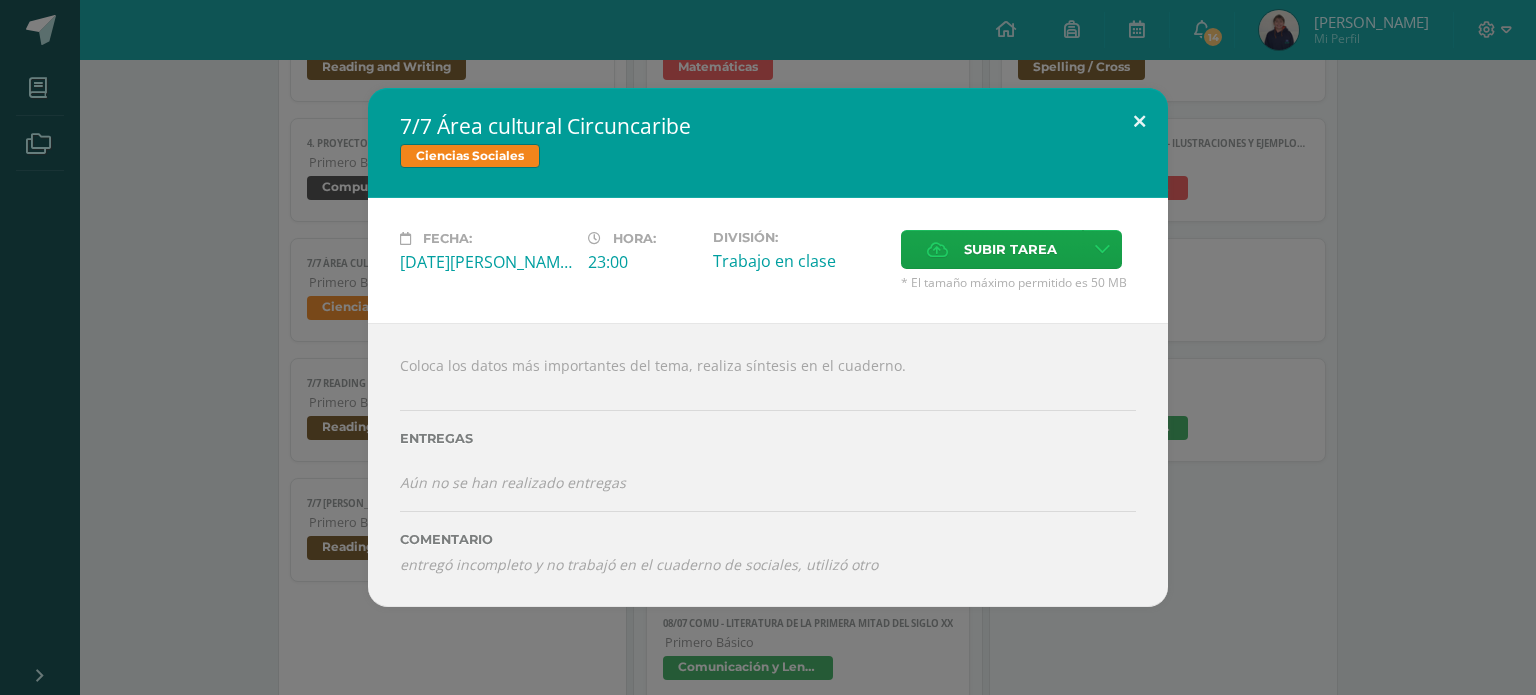 click at bounding box center (1139, 122) 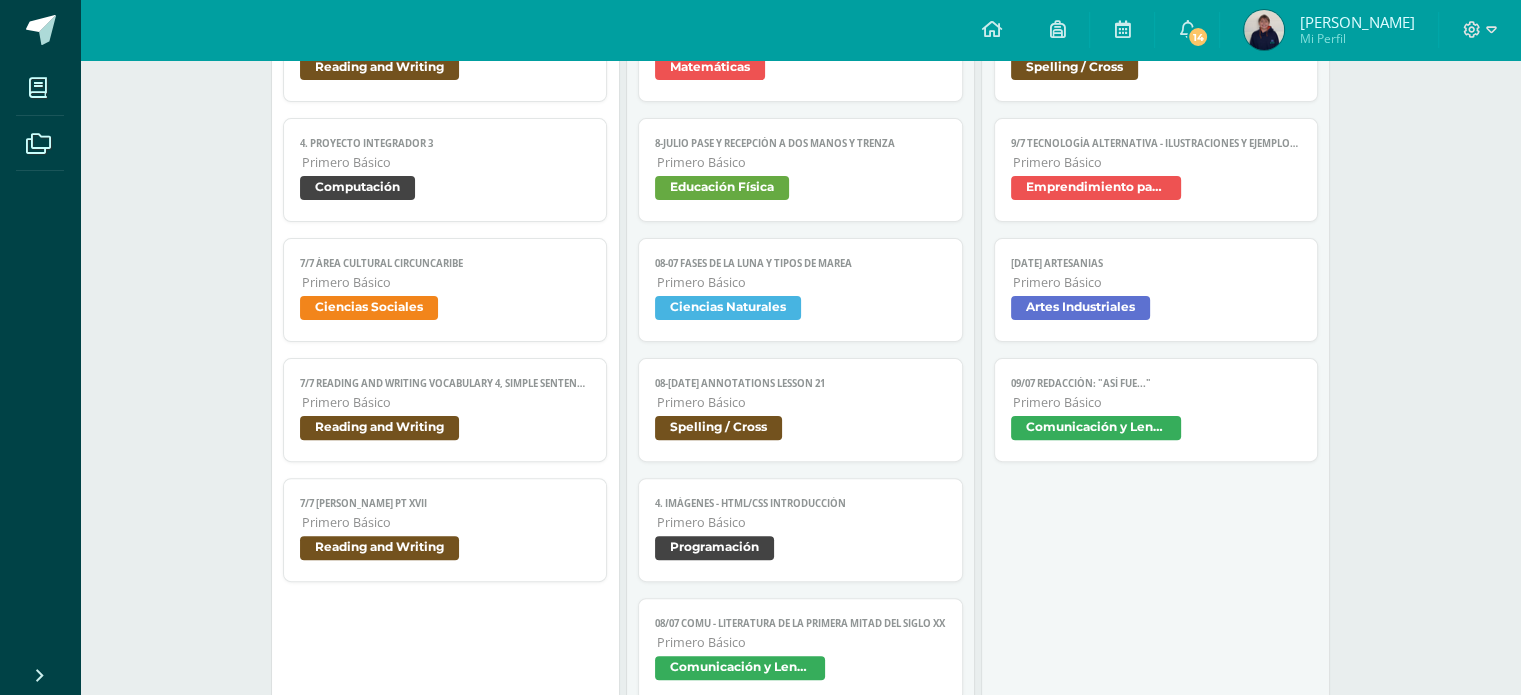 click on "Primero Básico" at bounding box center (446, 402) 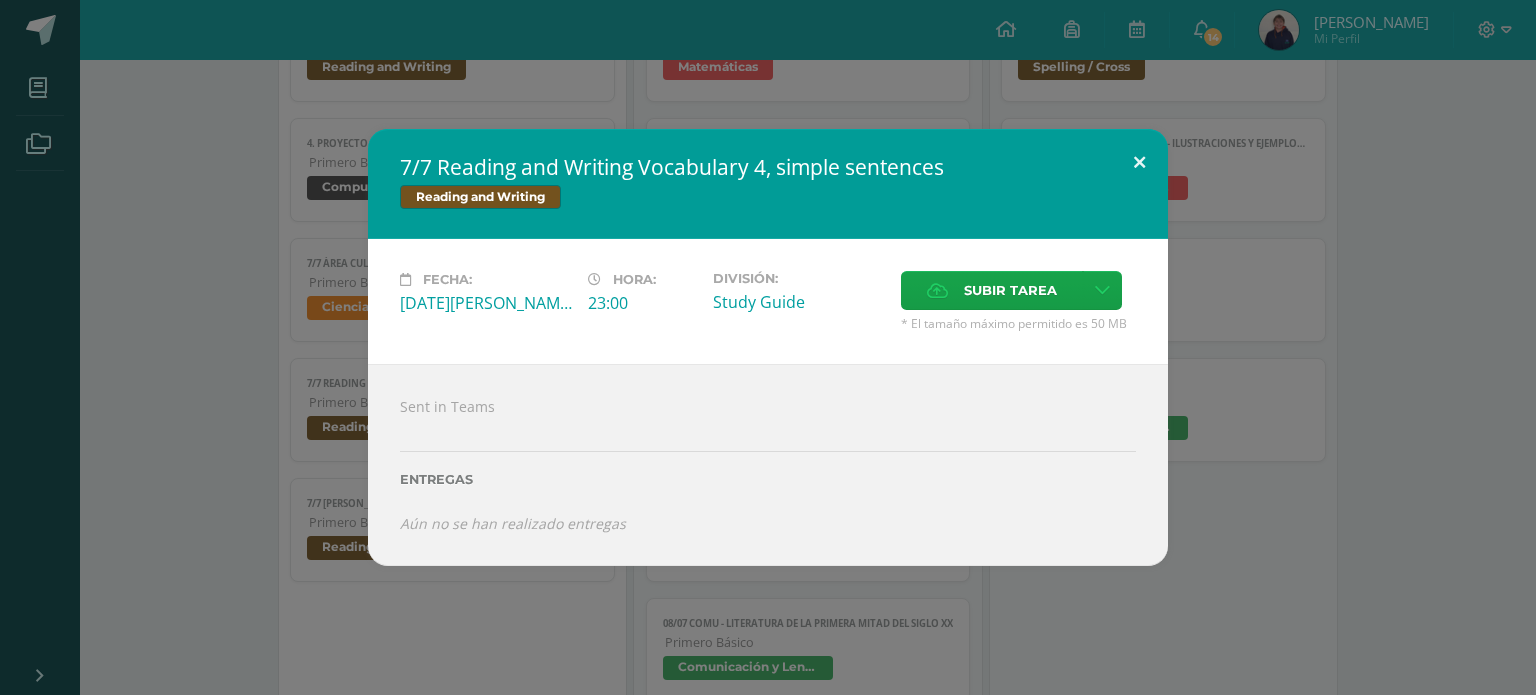 click at bounding box center (1139, 163) 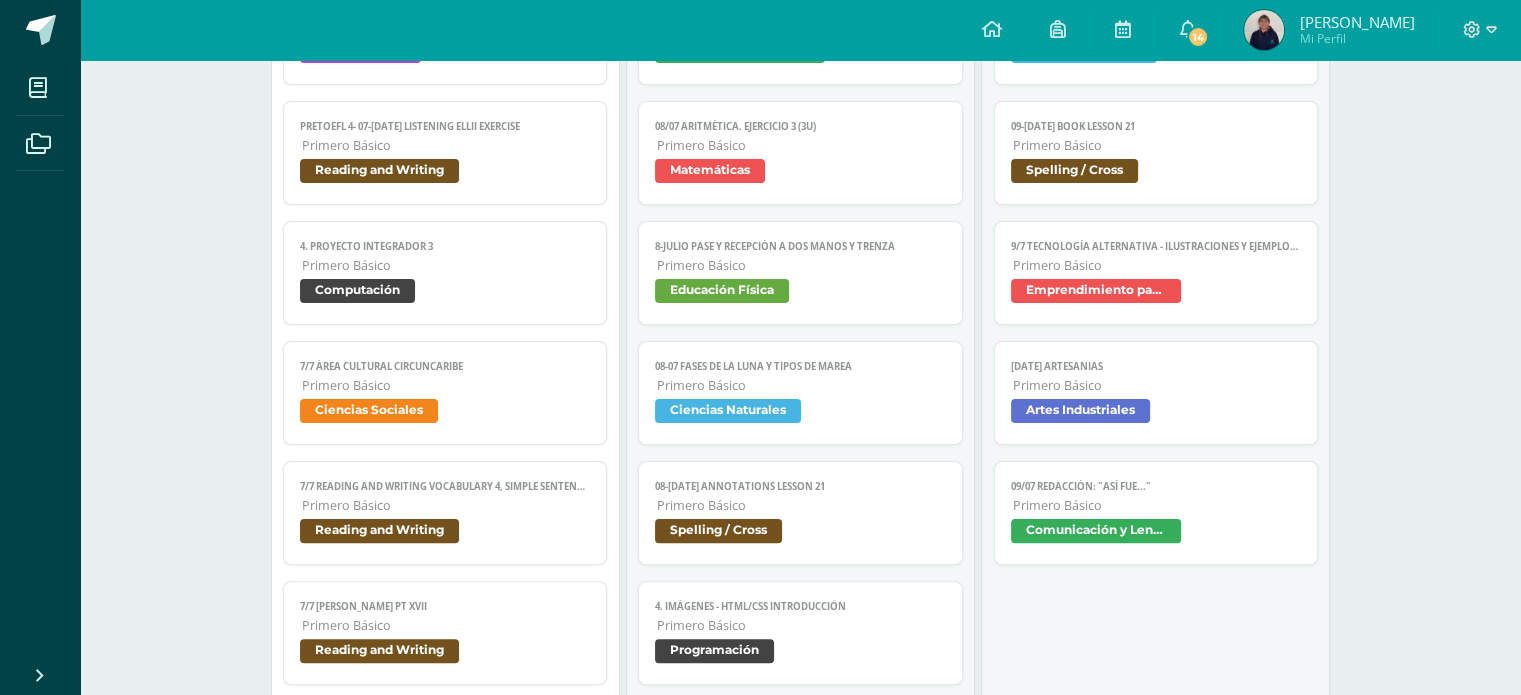scroll, scrollTop: 386, scrollLeft: 0, axis: vertical 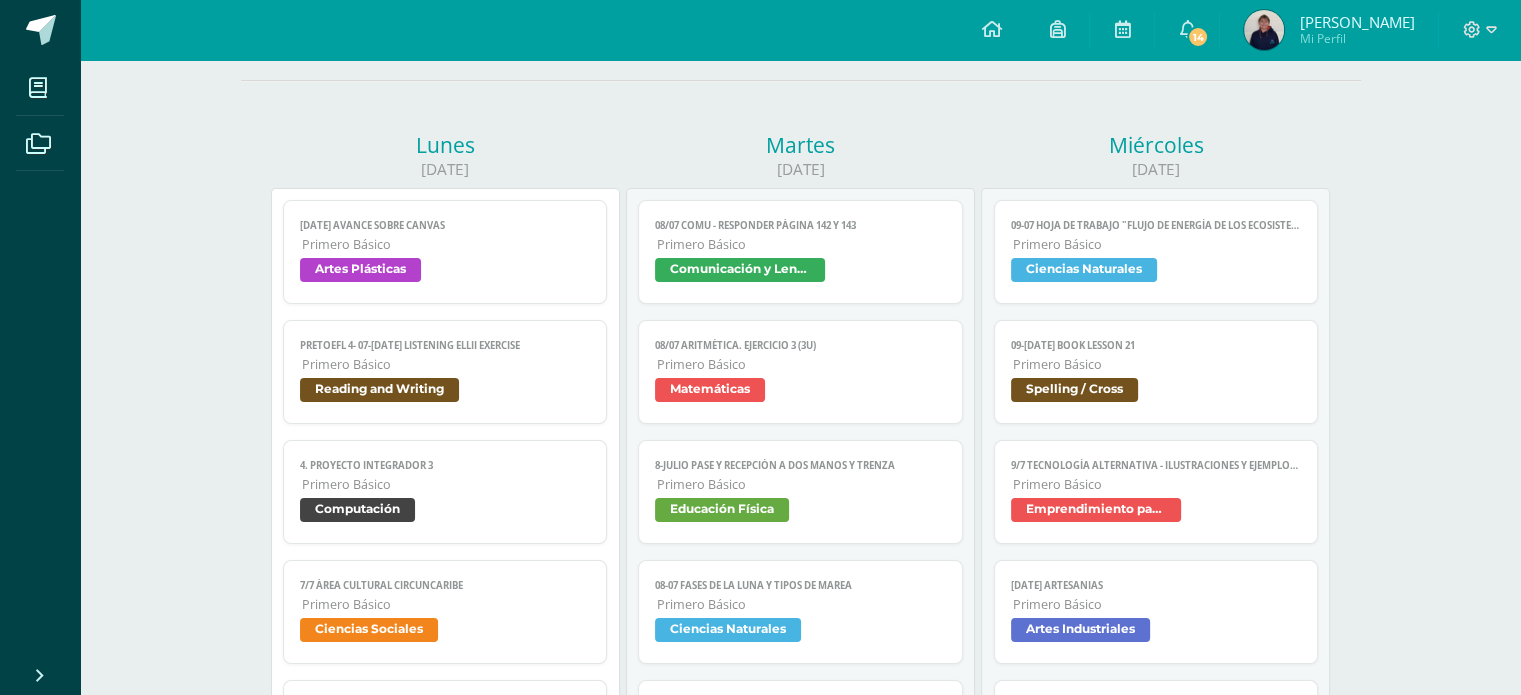 click on "Comunicación y Lenguaje" at bounding box center [800, 272] 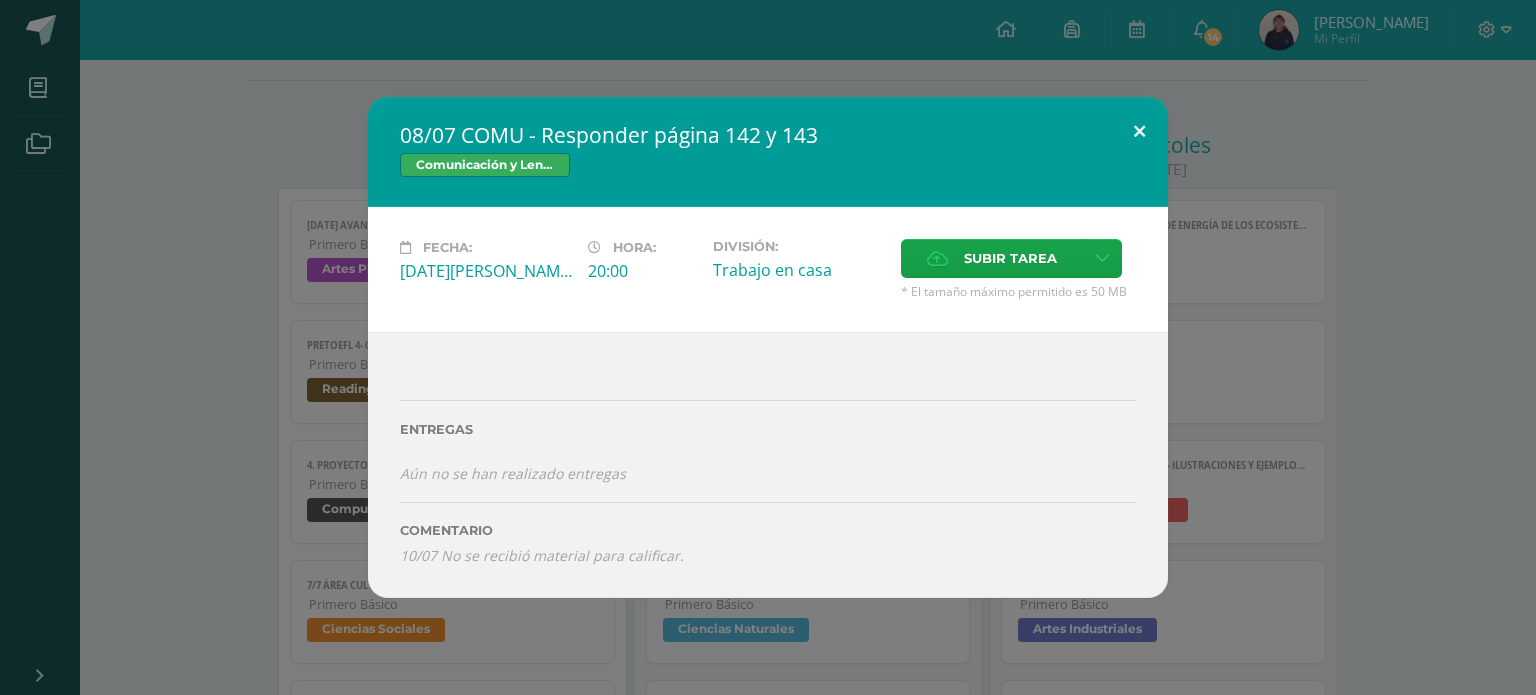 click at bounding box center (1139, 131) 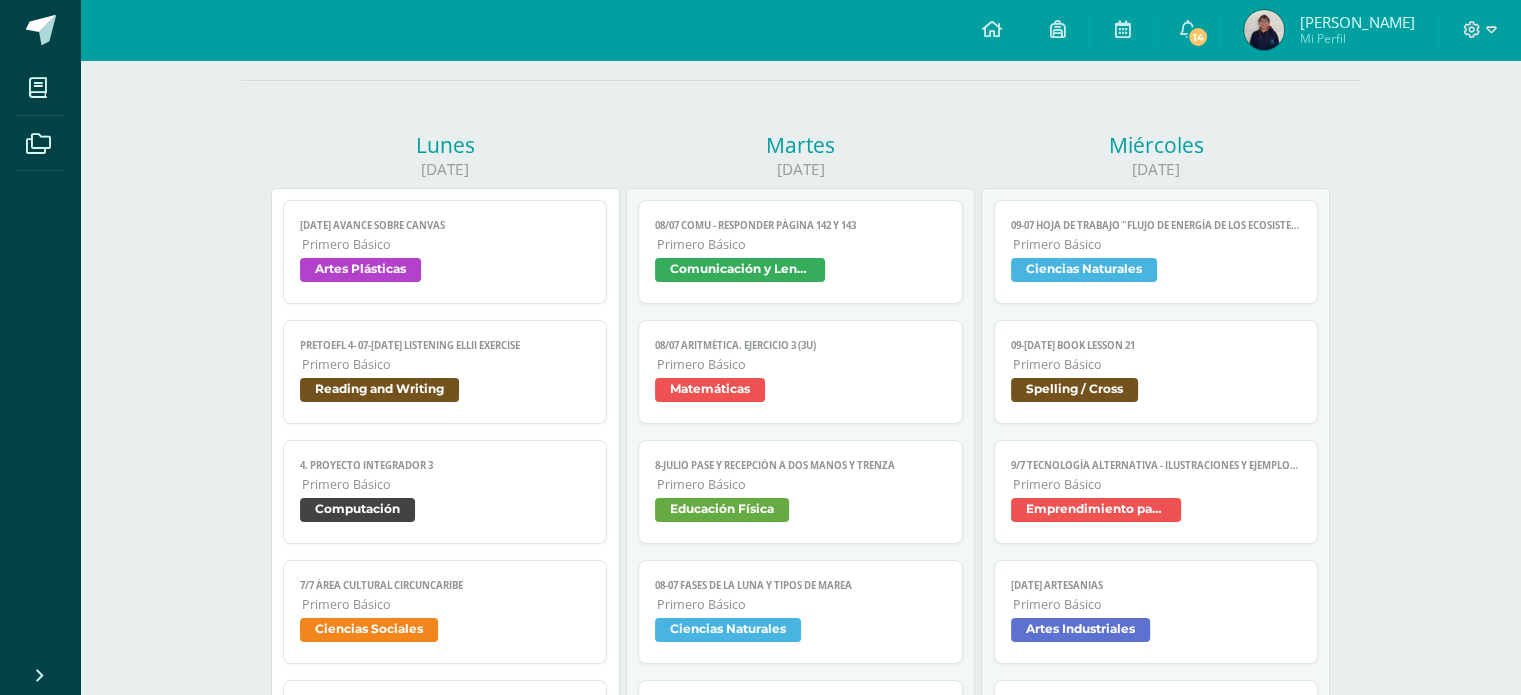click on "Matemáticas" at bounding box center [800, 392] 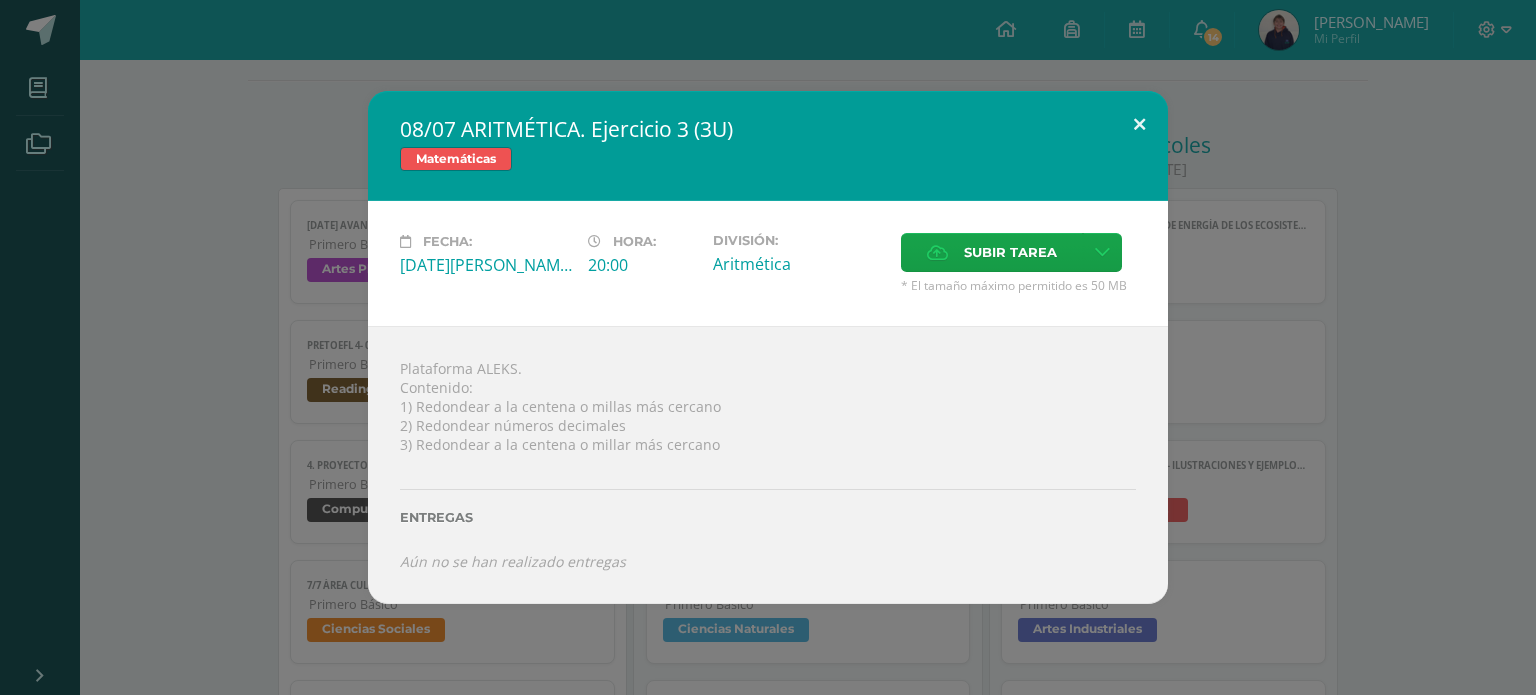 click at bounding box center (1139, 125) 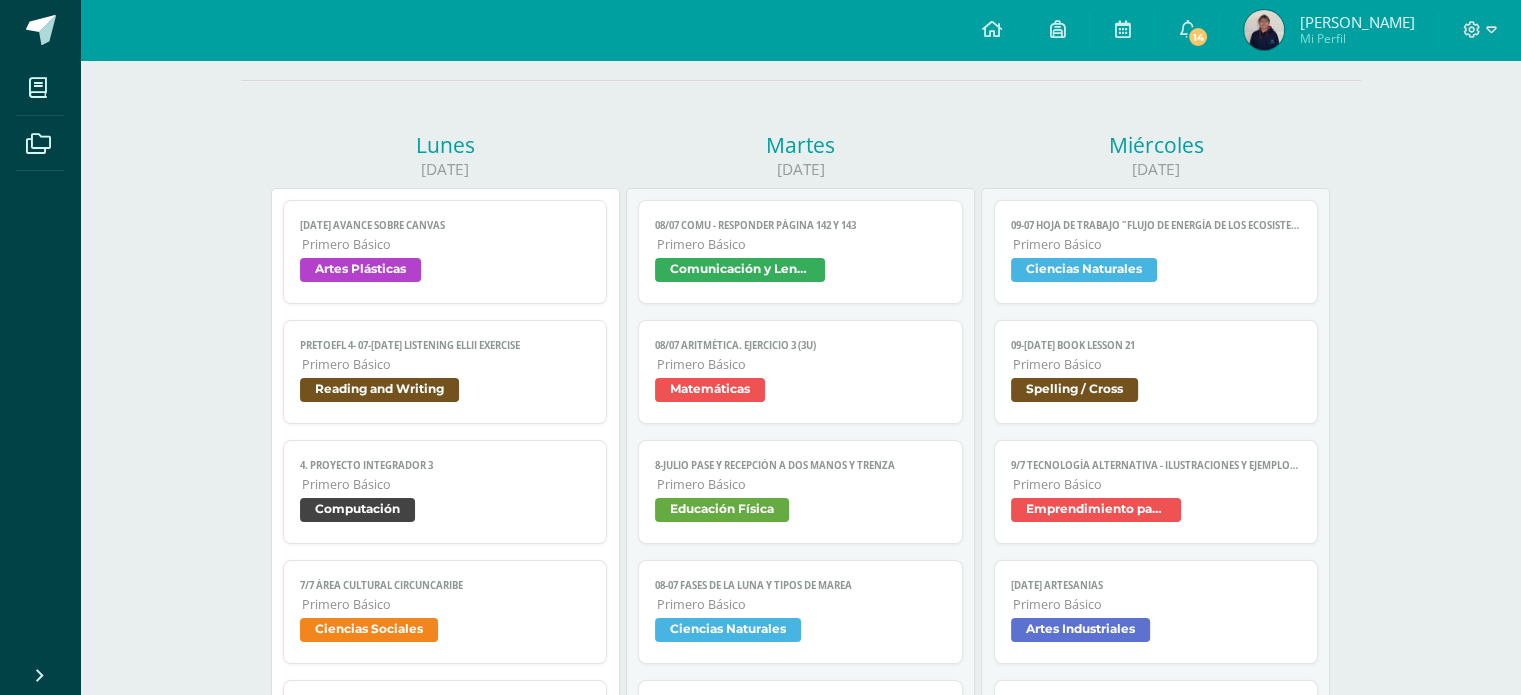 click on "Educación Física" at bounding box center [722, 510] 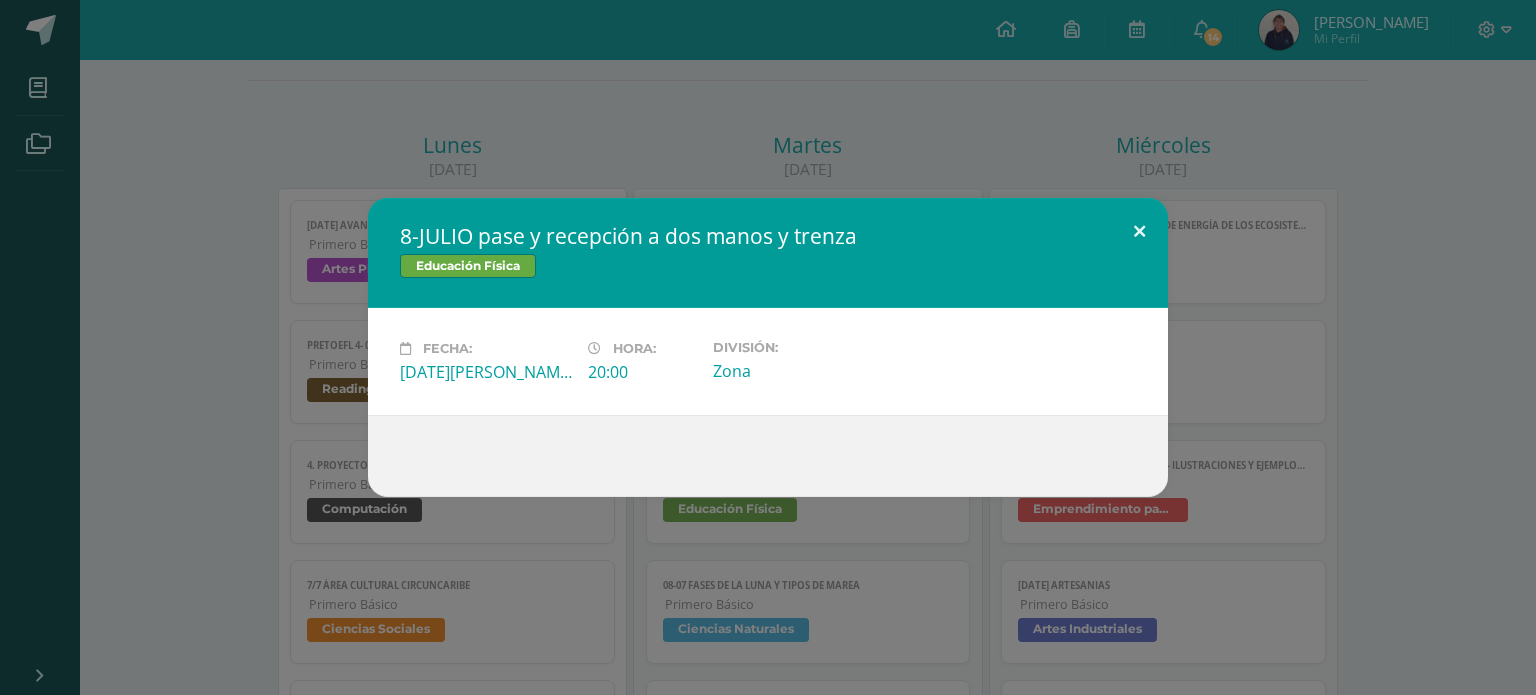 click at bounding box center [1139, 232] 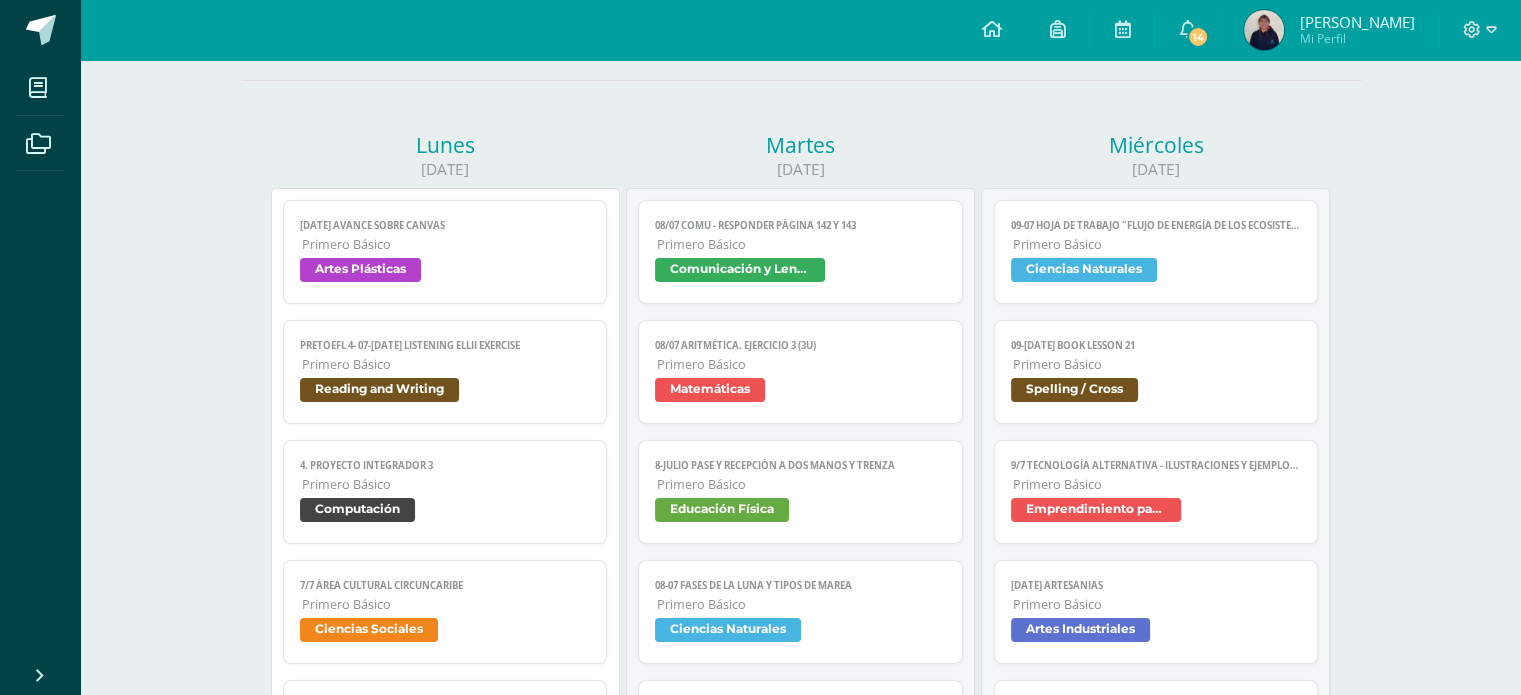 click on "Primero Básico" at bounding box center (801, 604) 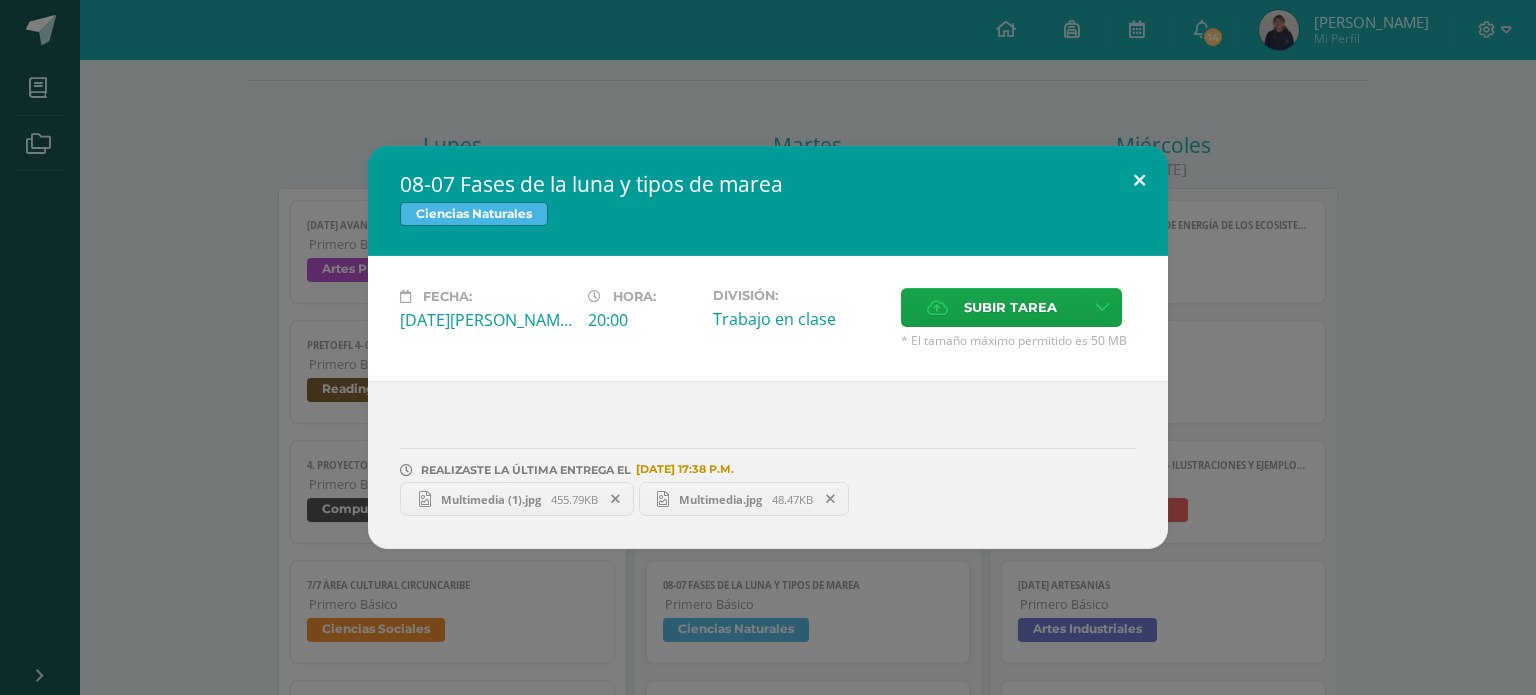 click at bounding box center (1139, 180) 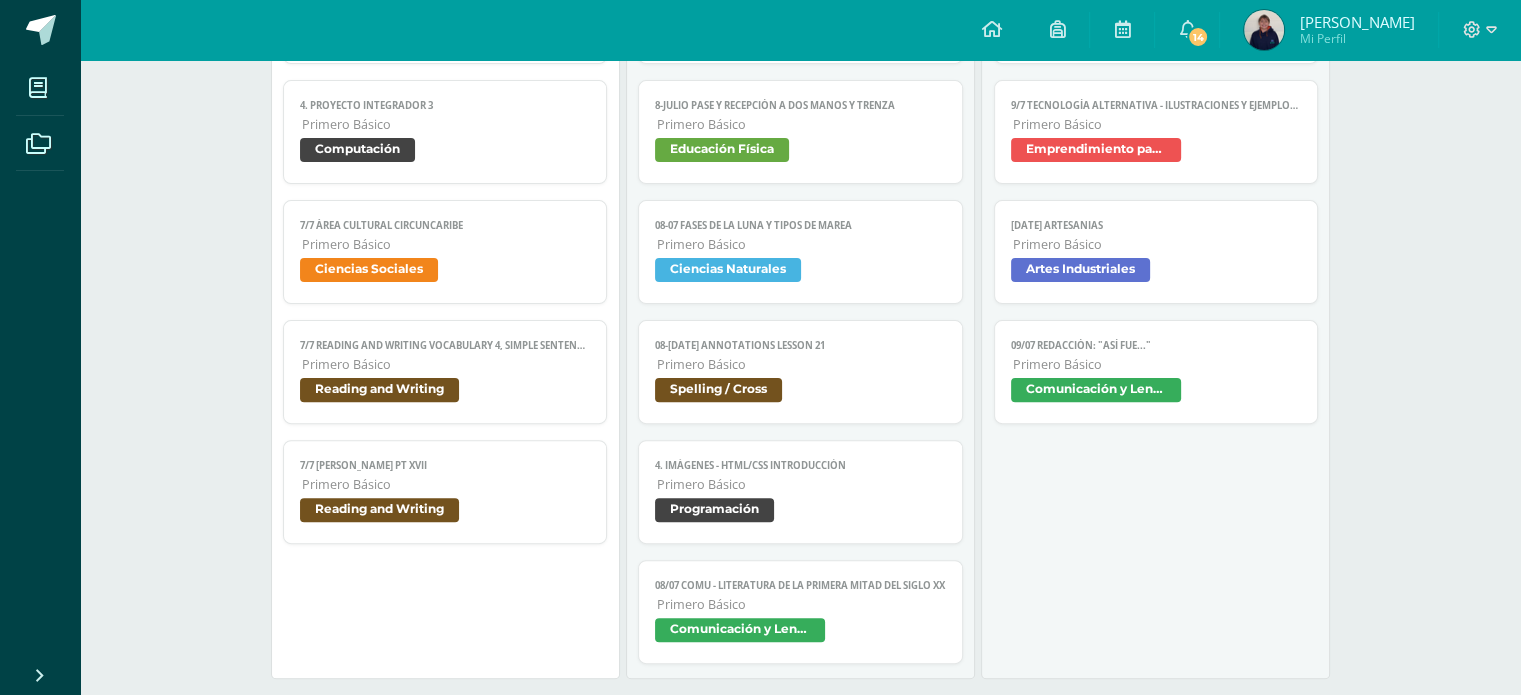 scroll, scrollTop: 566, scrollLeft: 0, axis: vertical 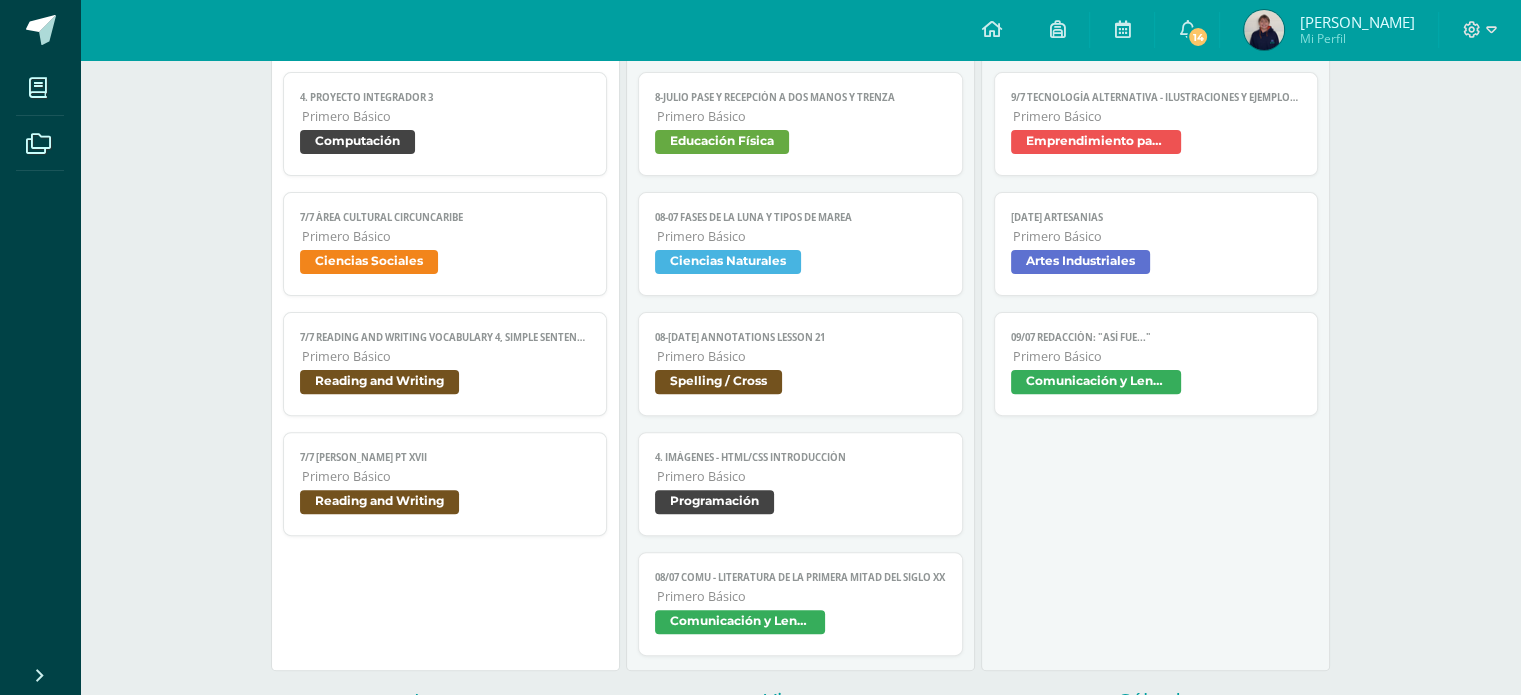 click on "08-jul Annotations lesson 21" at bounding box center (800, 337) 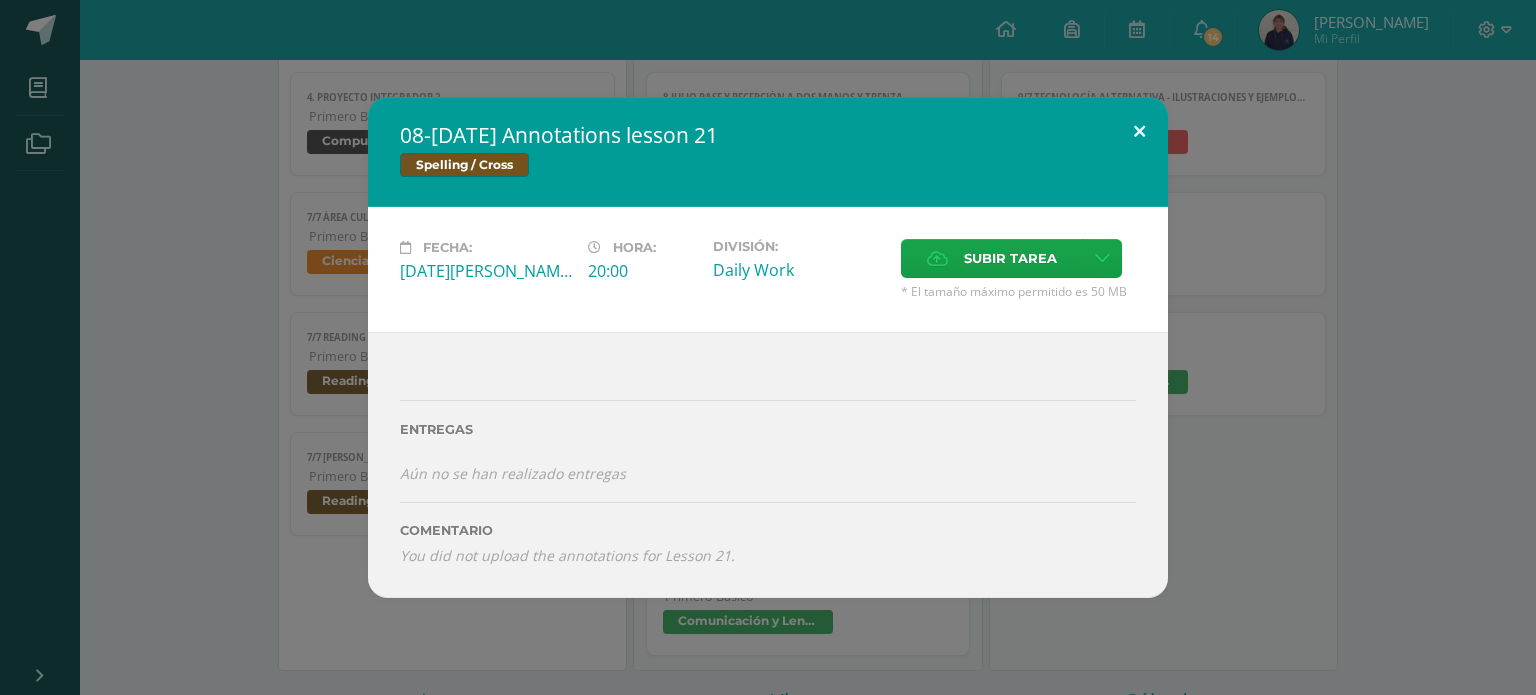click on "08-jul Annotations lesson 21
Spelling / Cross
Fecha:
Martes 08 de Julio
Hora:
20:00
División:
Daily Work
Subir tarea Cancelar" at bounding box center [768, 347] 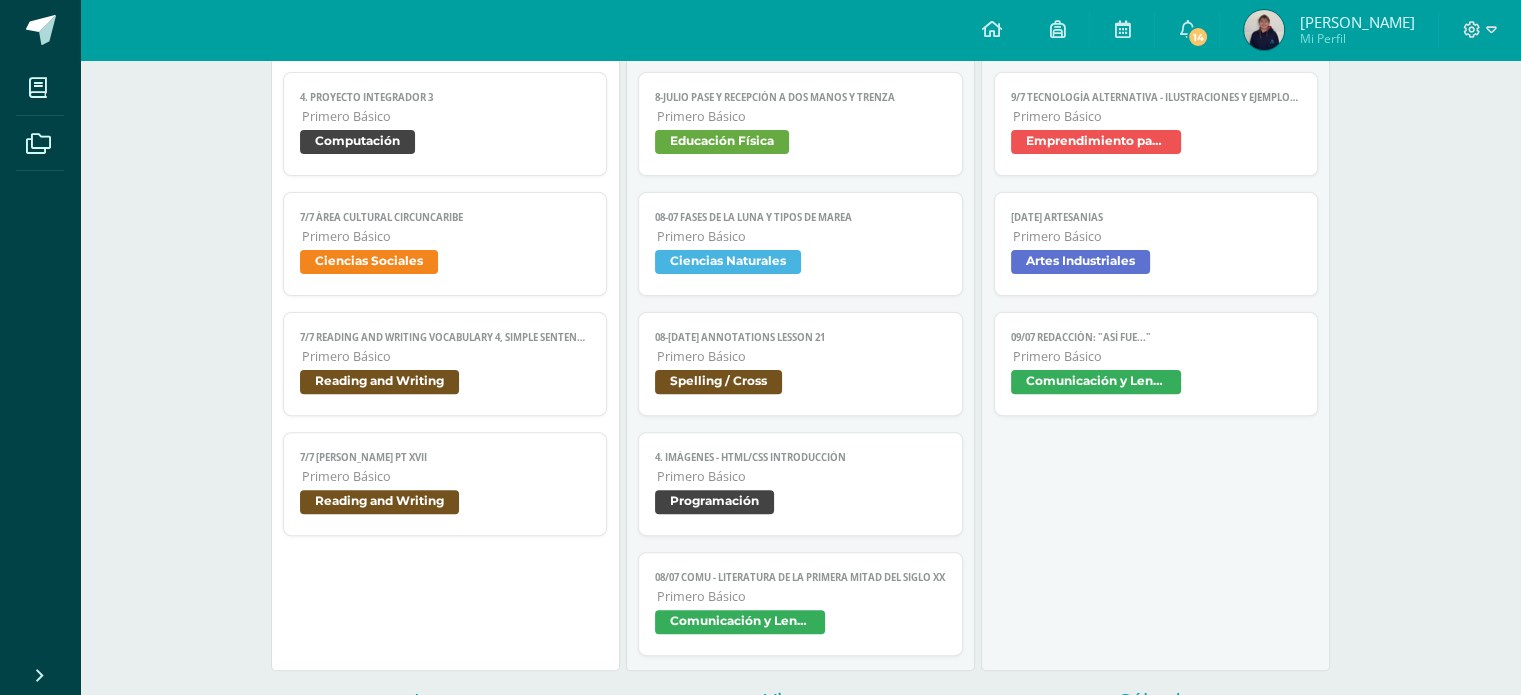 click on "Primero Básico" at bounding box center (801, 596) 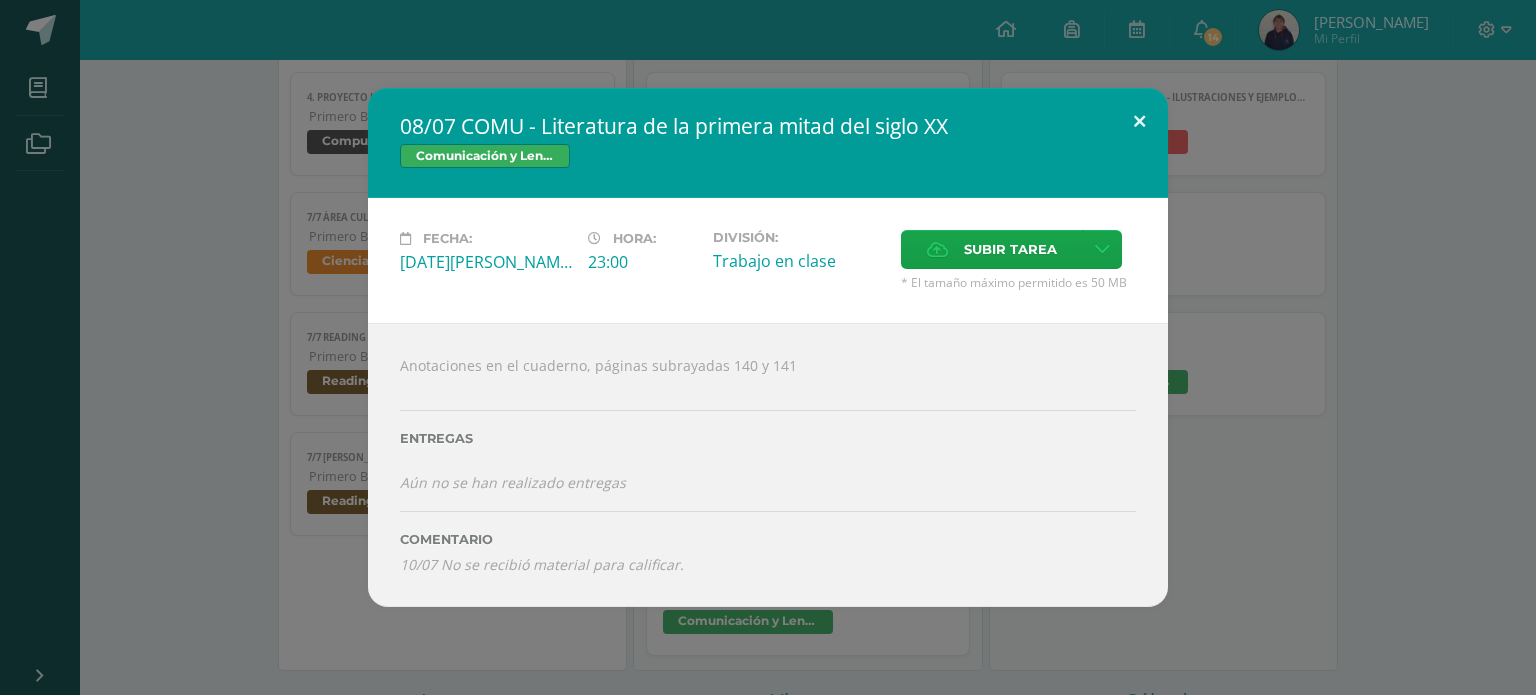click at bounding box center (1139, 122) 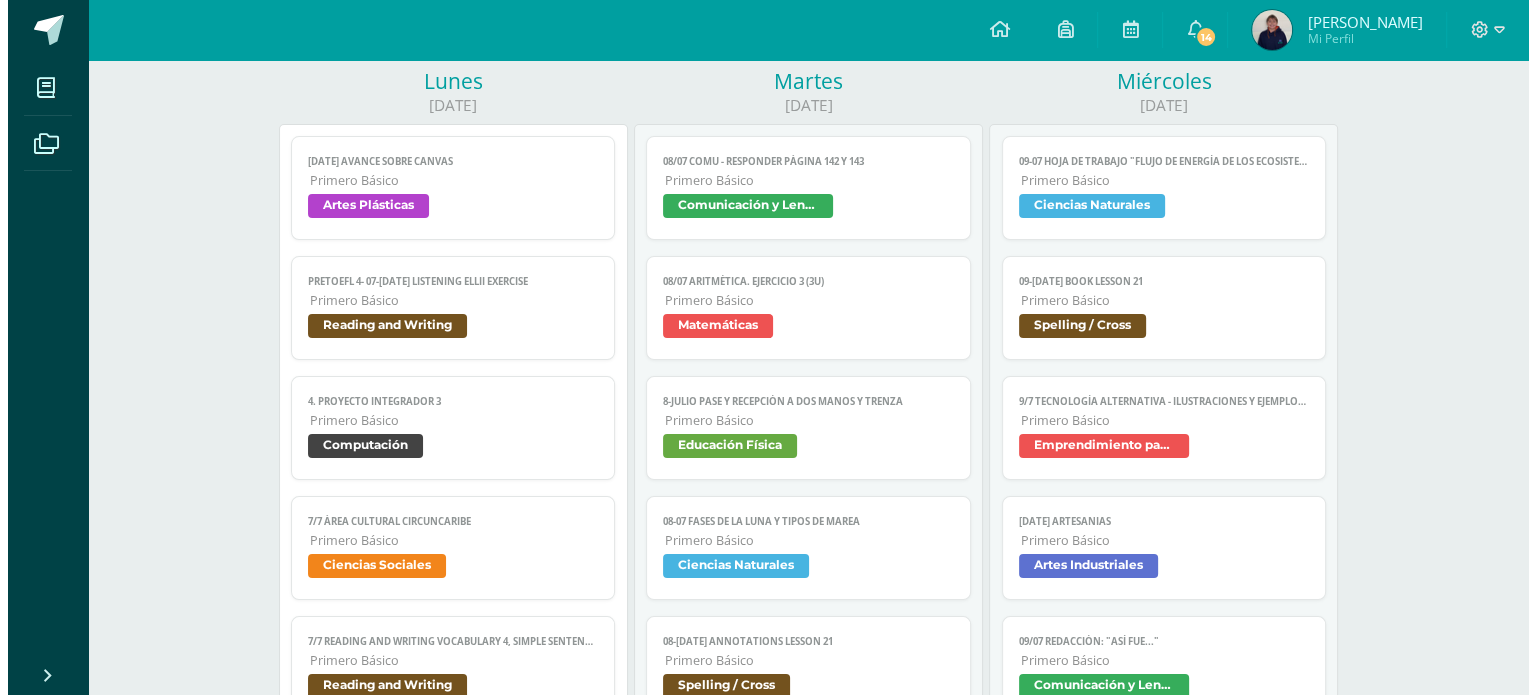 scroll, scrollTop: 269, scrollLeft: 0, axis: vertical 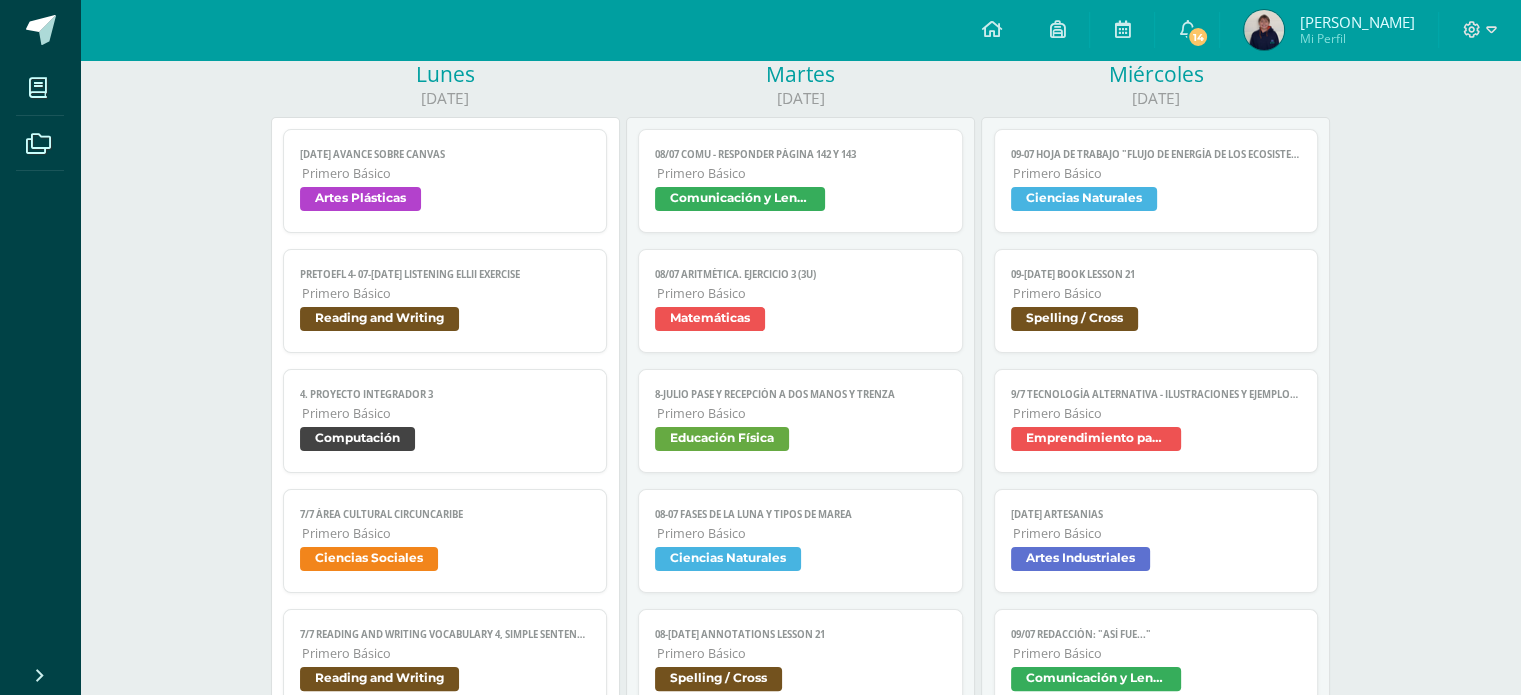 click on "09-07 Hoja de trabajo "Flujo de energía de los ecosistemas" Primero Básico Ciencias Naturales" at bounding box center [1156, 181] 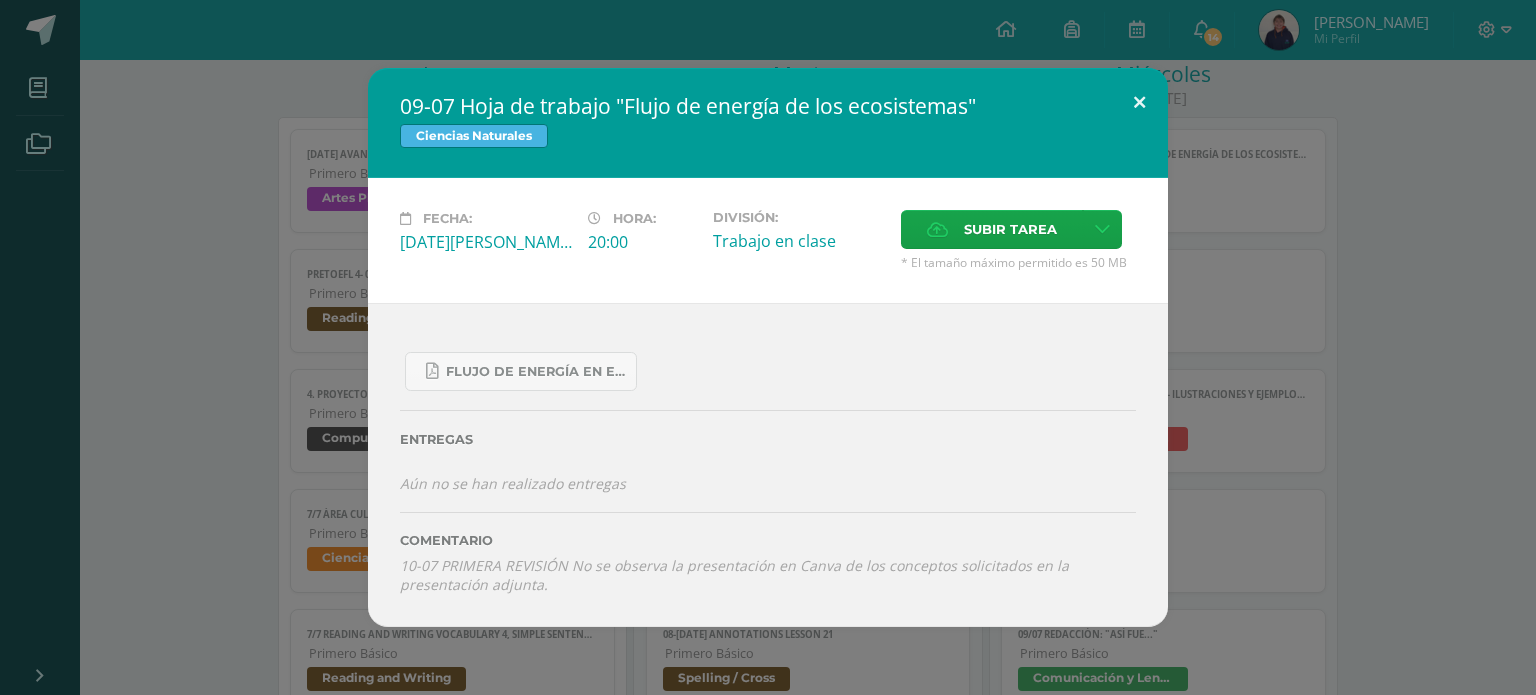 click at bounding box center (1139, 102) 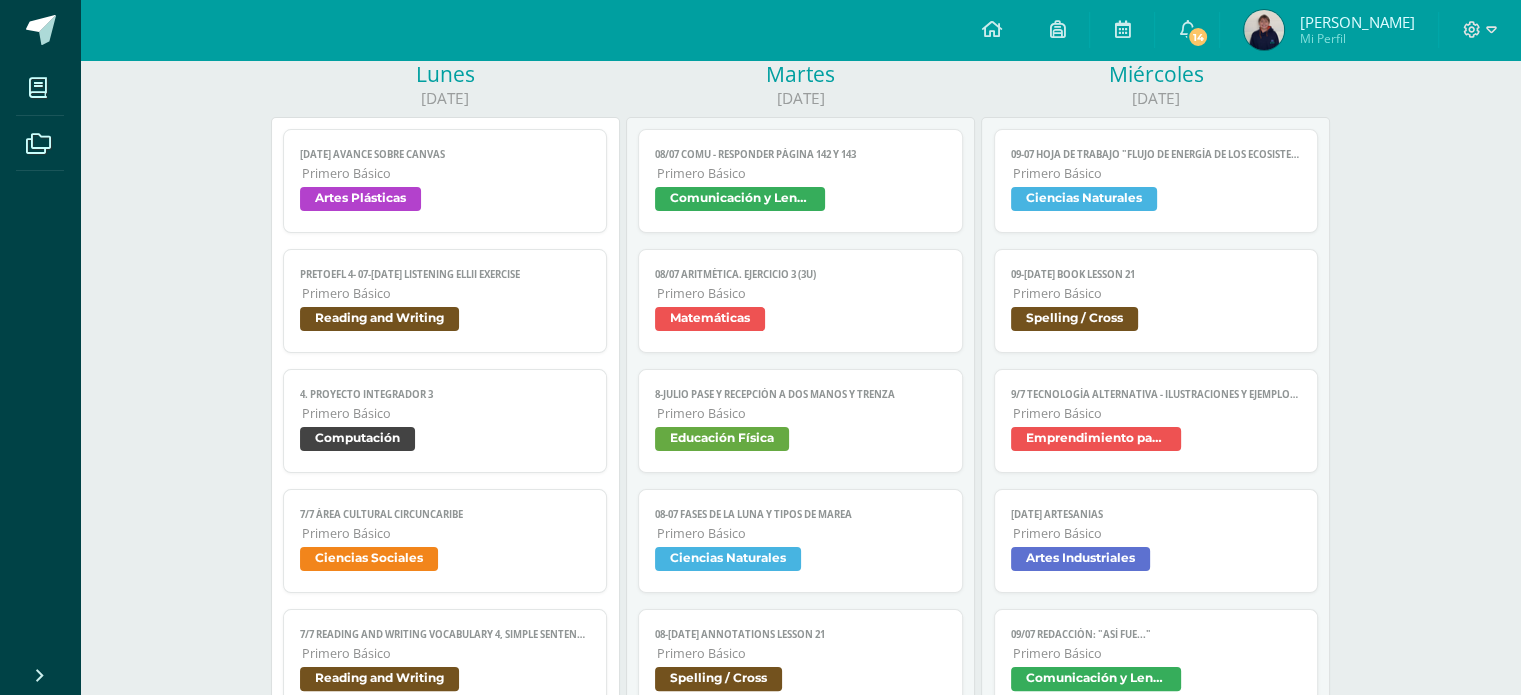 click on "09-jul Book lesson 21 Primero Básico Spelling / Cross" at bounding box center (1156, 301) 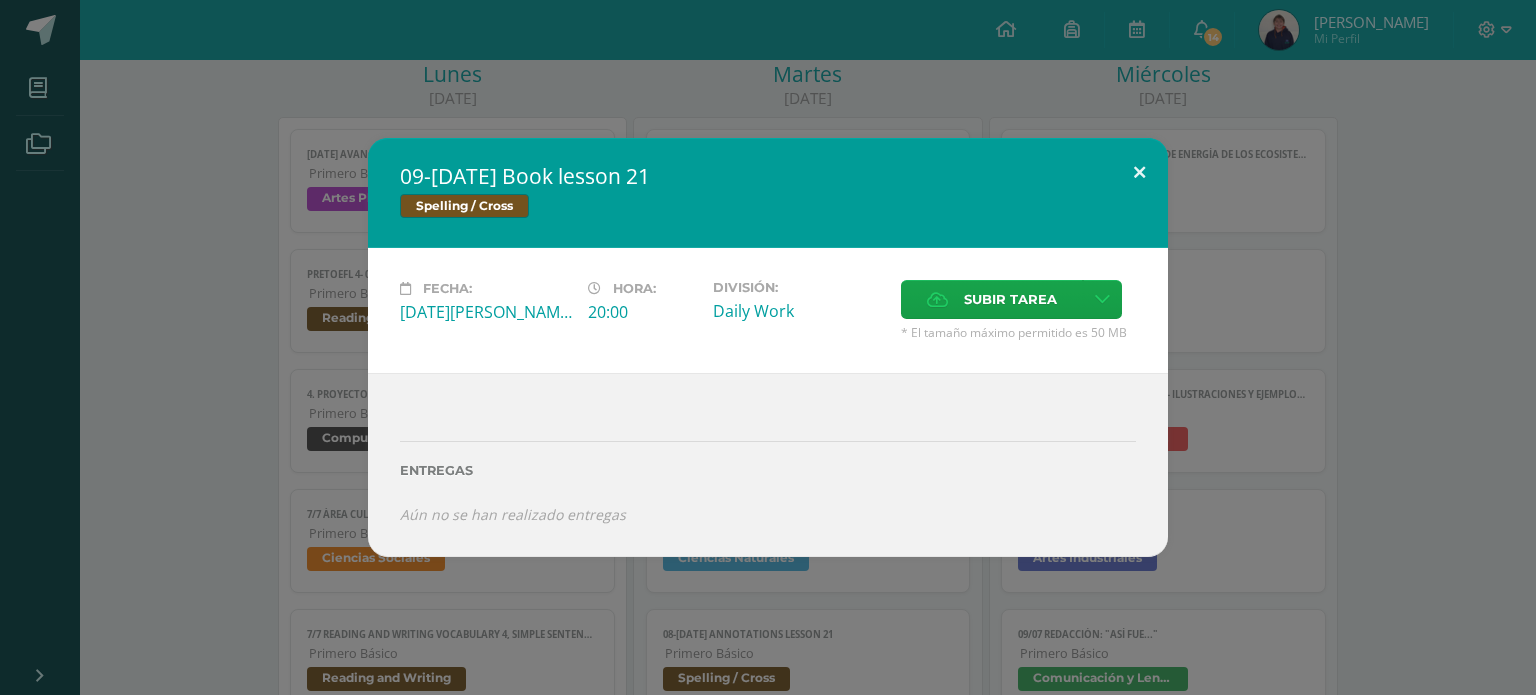 click at bounding box center (1139, 172) 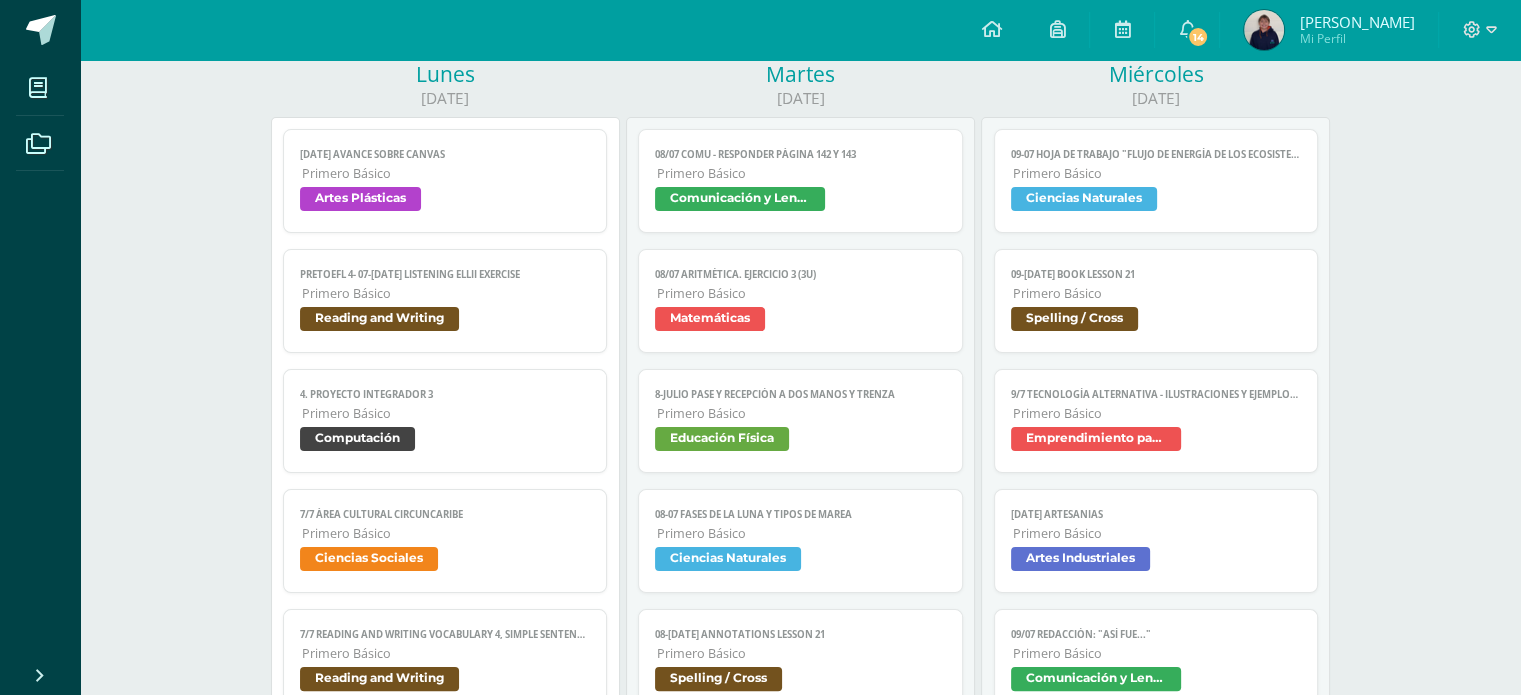 click on "9/7 Tecnología alternativa -  Ilustraciones y ejemplos de empresas en el cuaderno Primero Básico Emprendimiento para la productividad" at bounding box center (1156, 421) 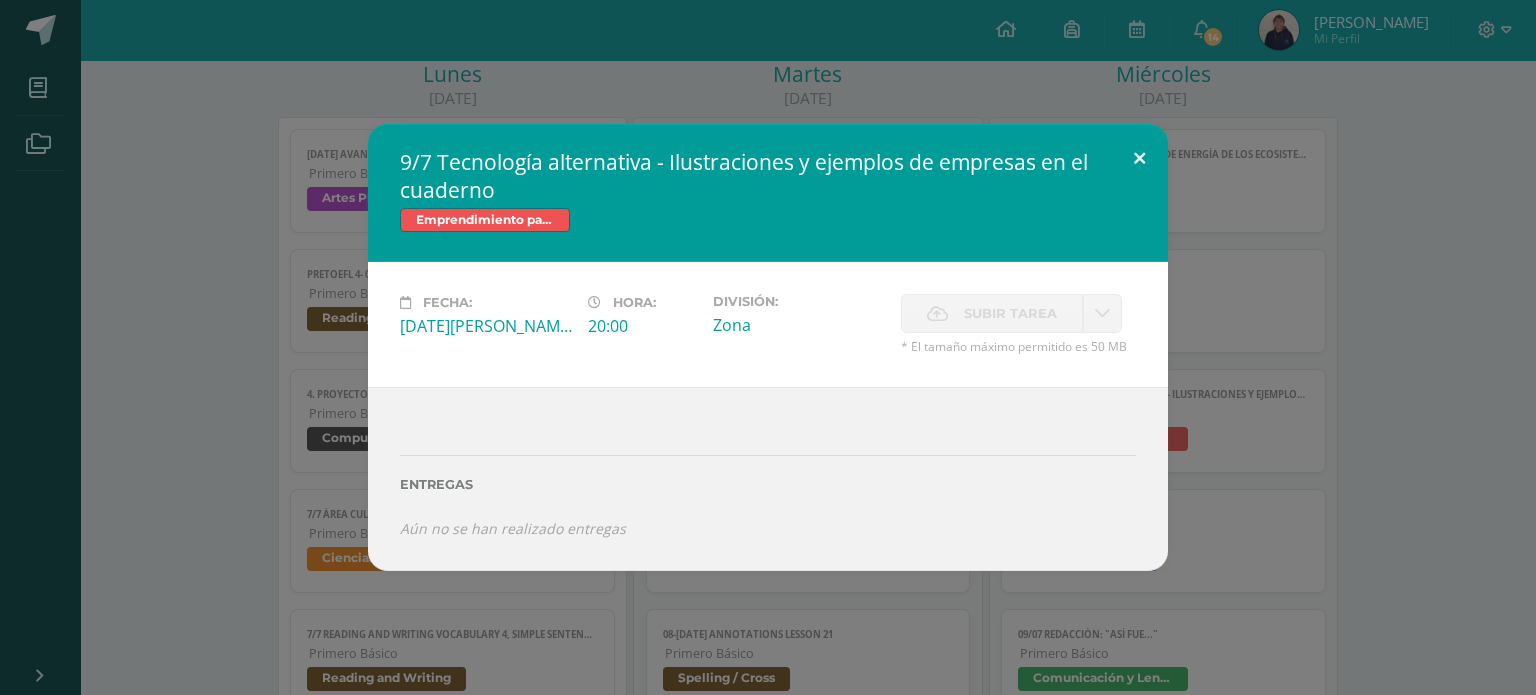 click at bounding box center [1139, 158] 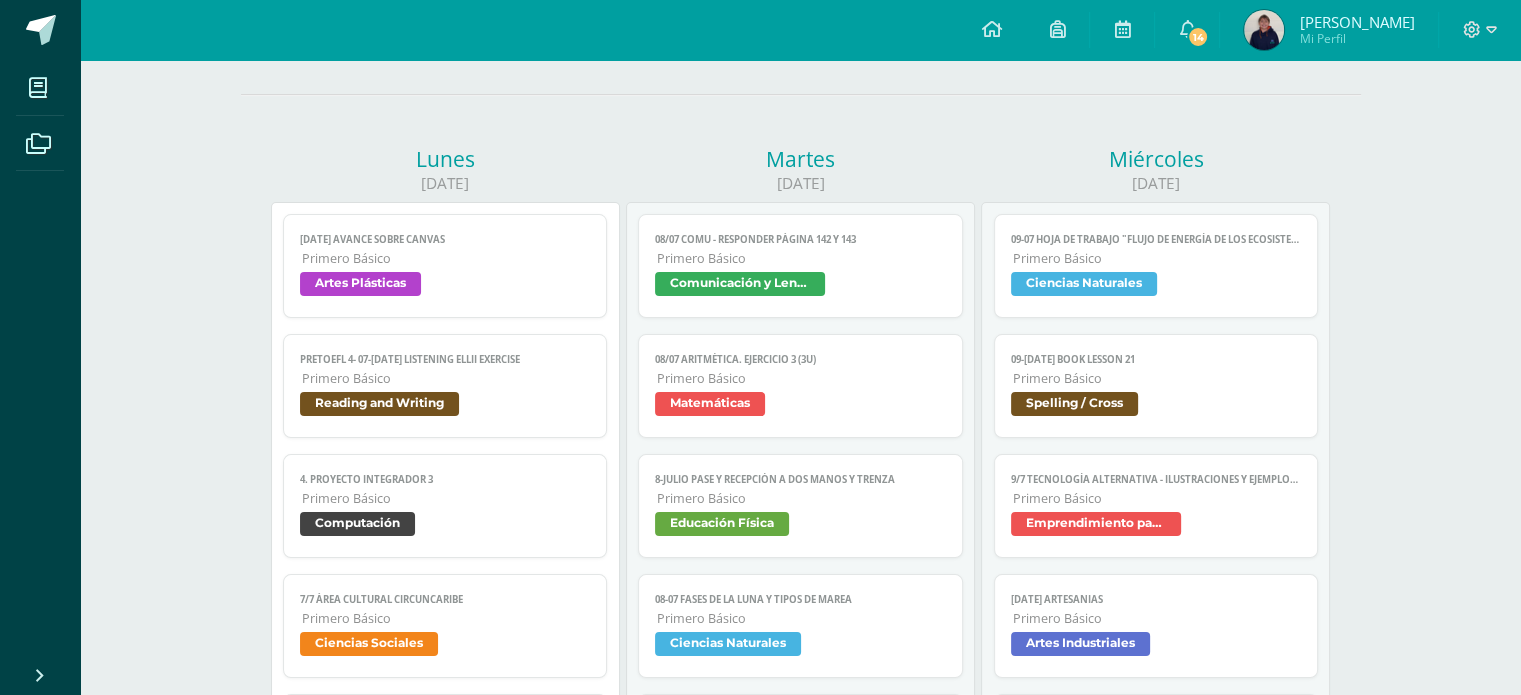 scroll, scrollTop: 177, scrollLeft: 0, axis: vertical 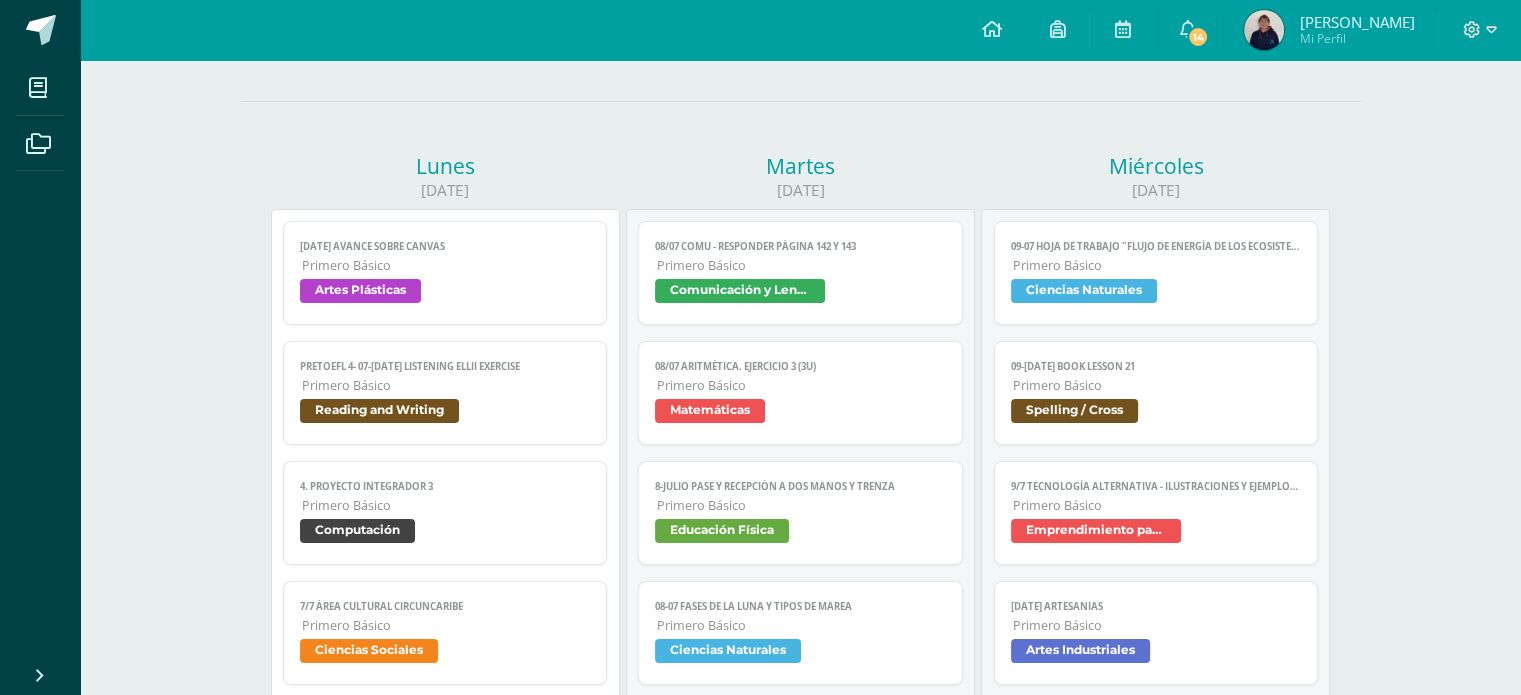 click on "Primero Básico" at bounding box center (1157, 505) 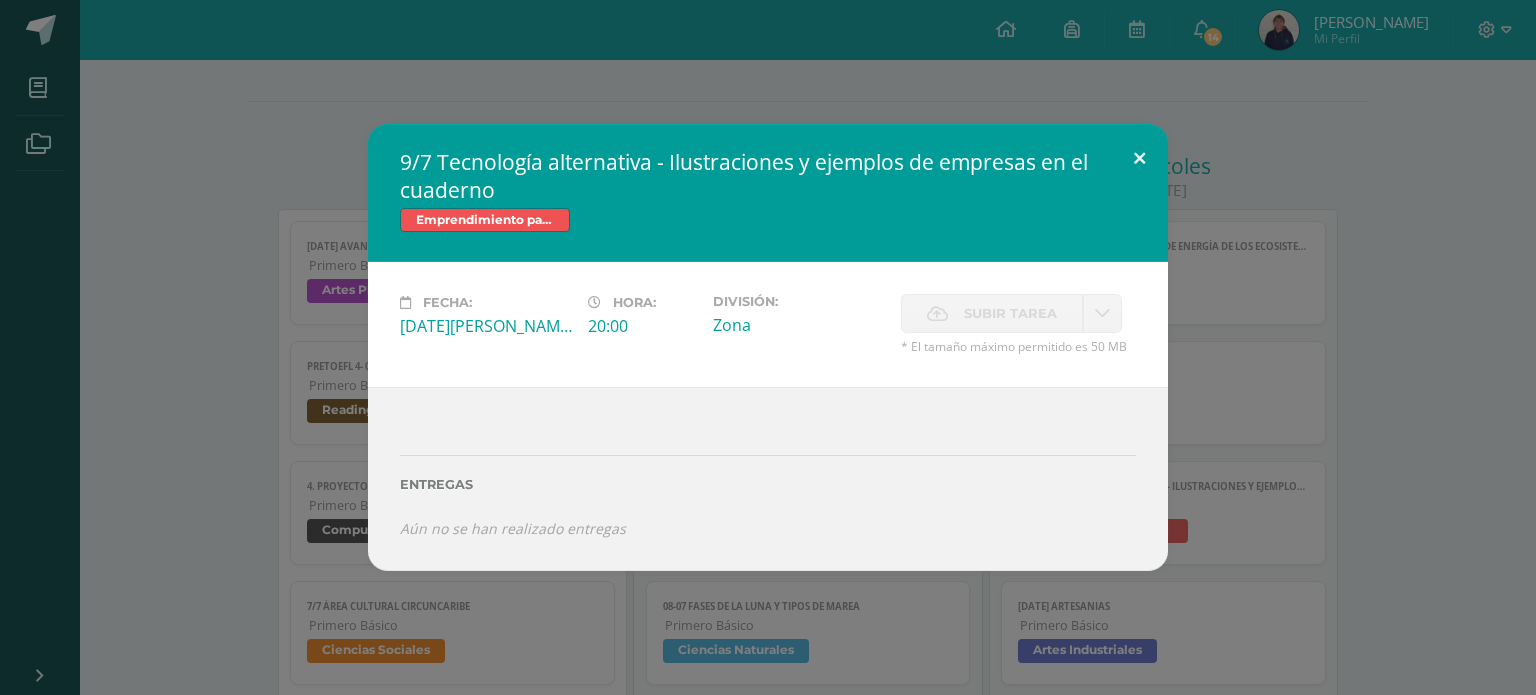 click at bounding box center [1139, 158] 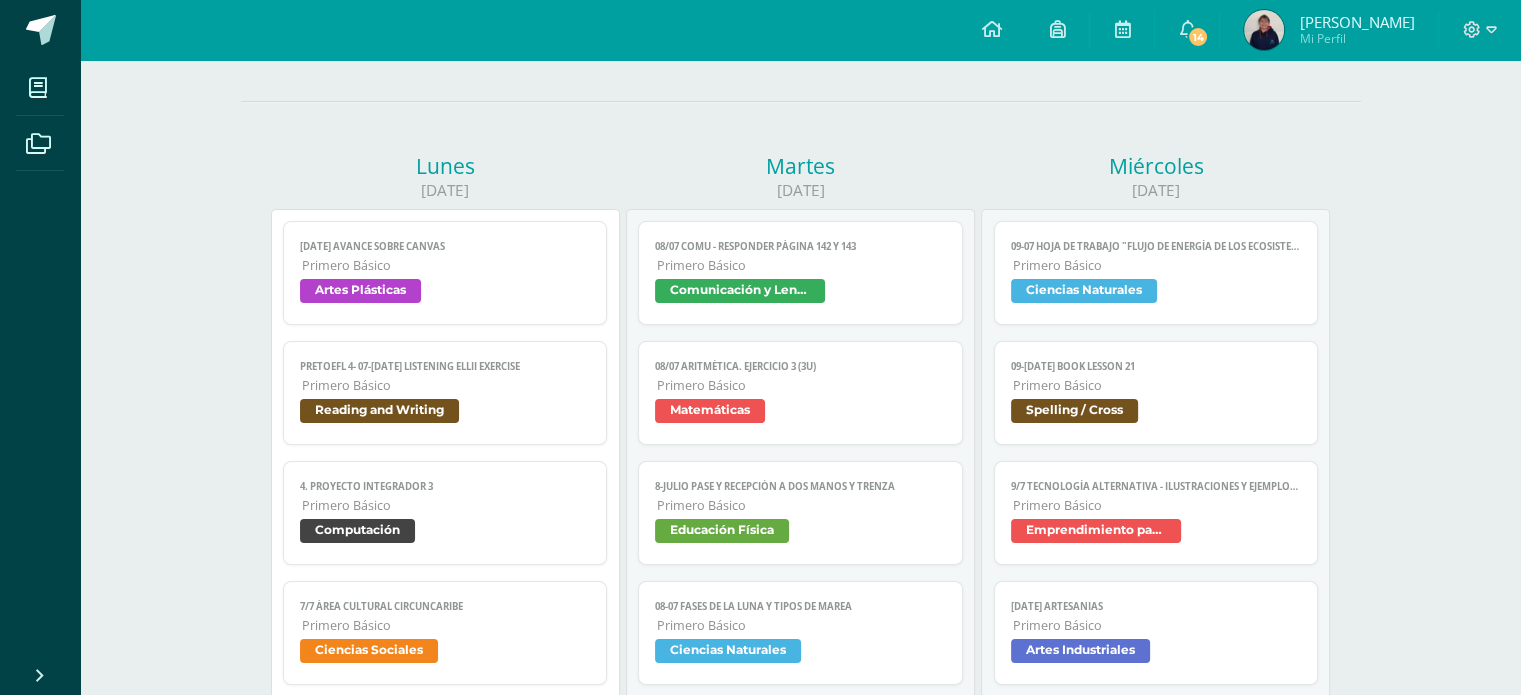 click on "2025-07-09 ARTESANIAS" at bounding box center [1156, 606] 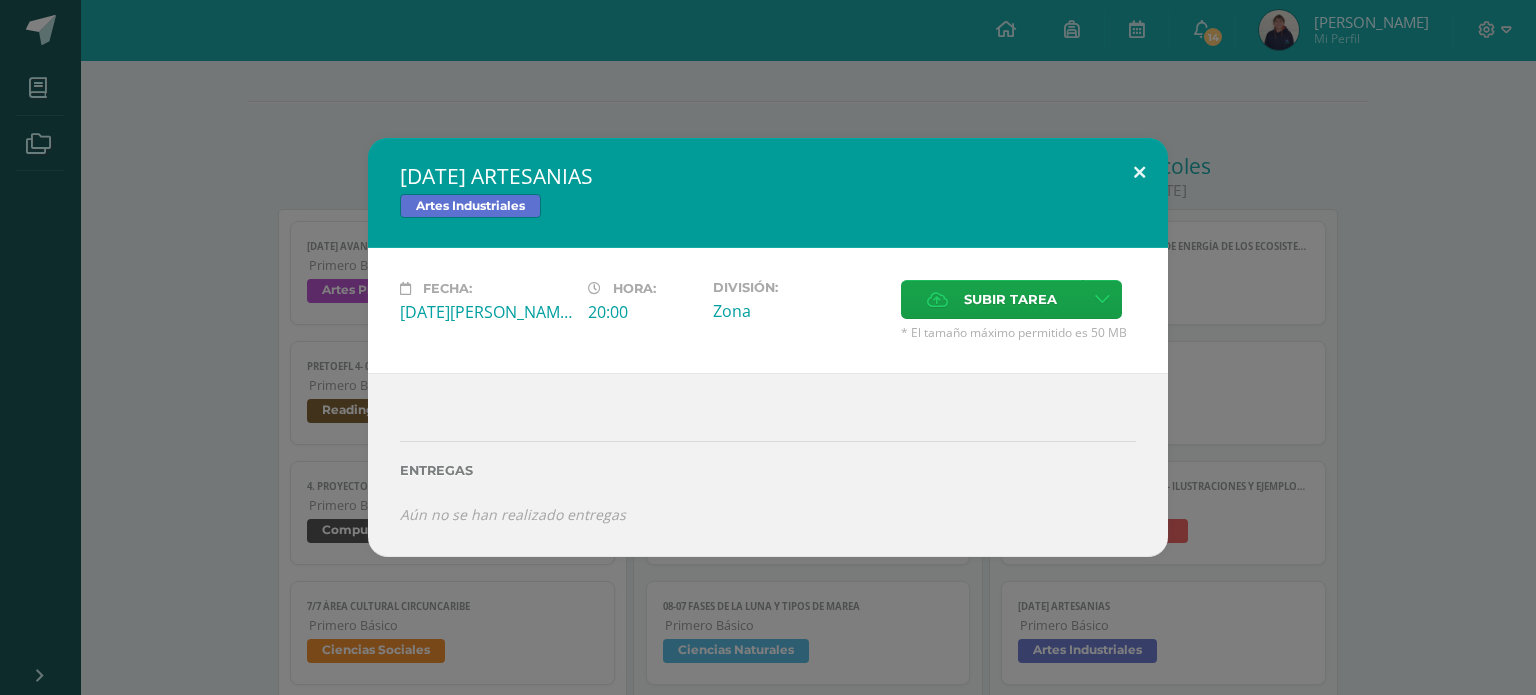 click at bounding box center (1139, 172) 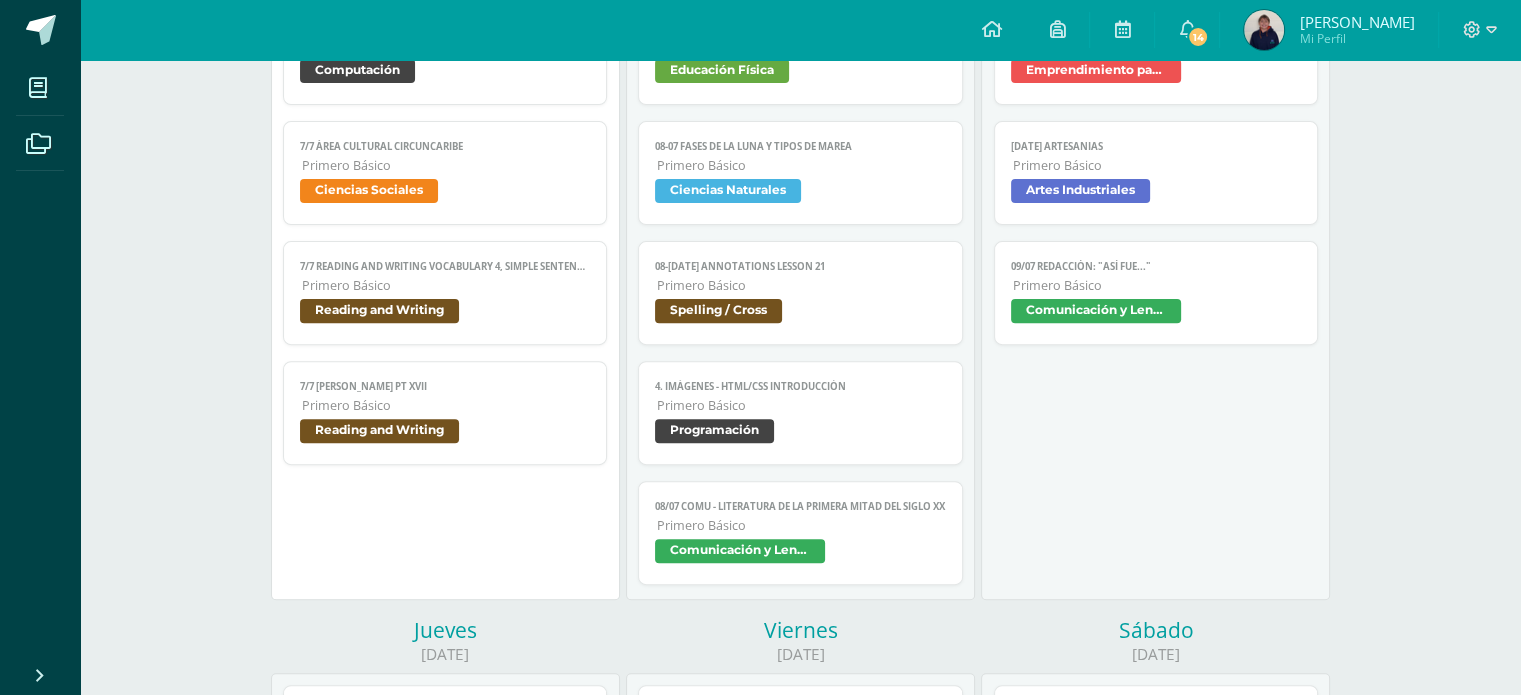 scroll, scrollTop: 634, scrollLeft: 0, axis: vertical 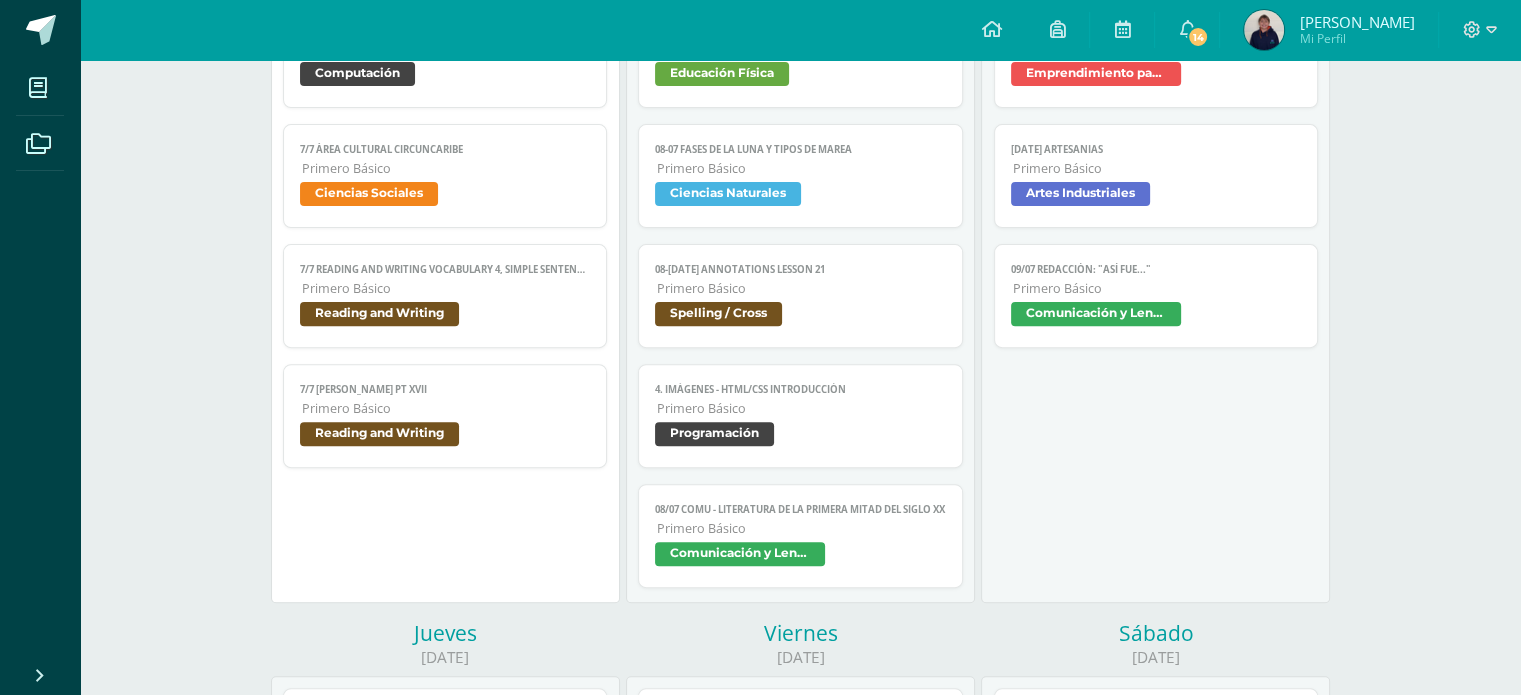 click on "Primero Básico" at bounding box center [1157, 288] 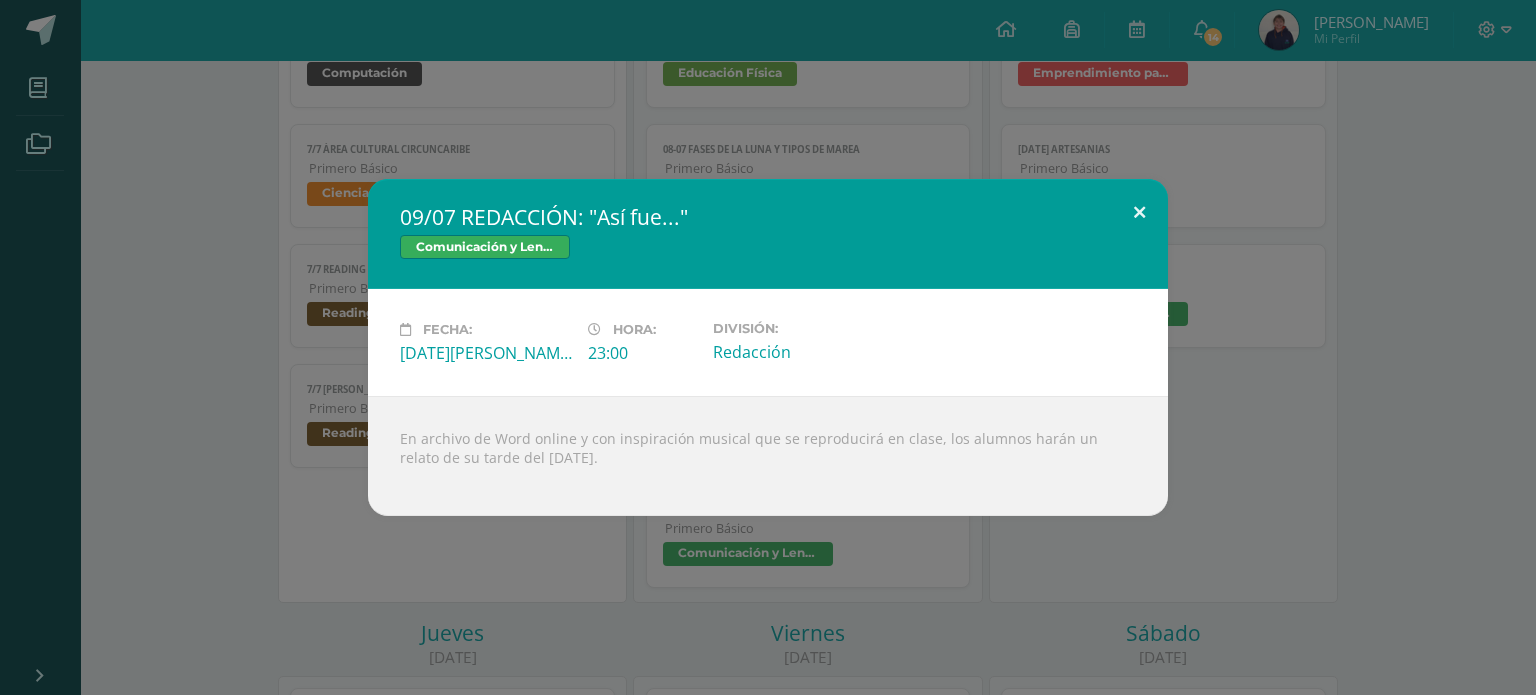 click at bounding box center [1139, 213] 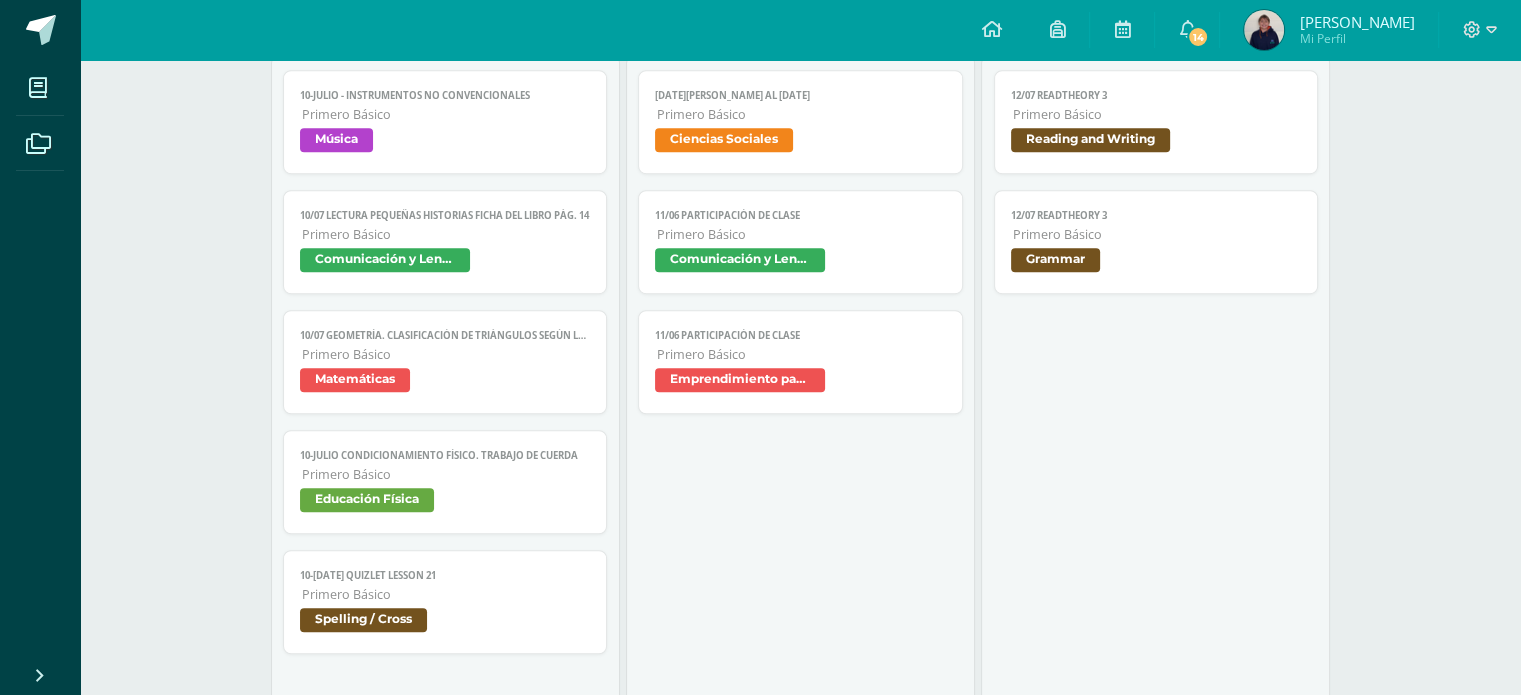 scroll, scrollTop: 1256, scrollLeft: 0, axis: vertical 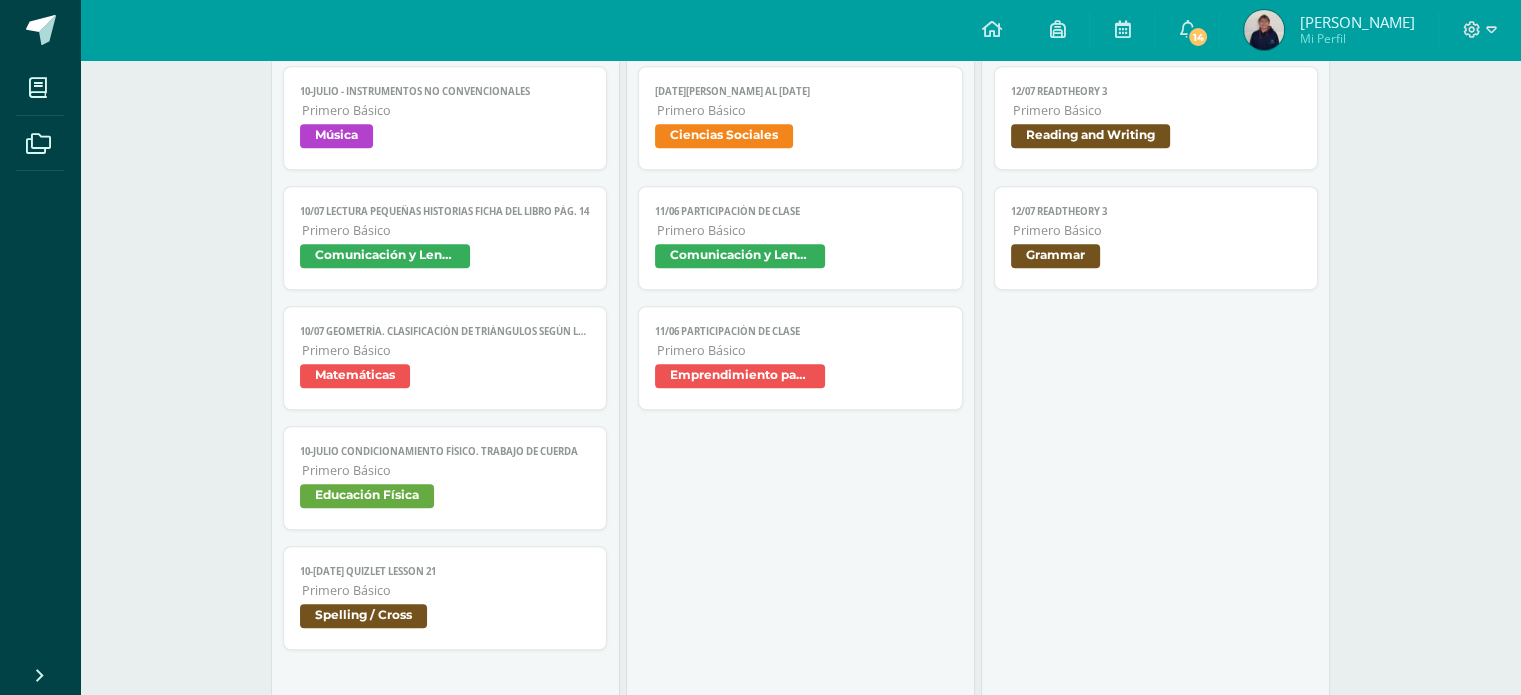 click on "Música" at bounding box center (445, 138) 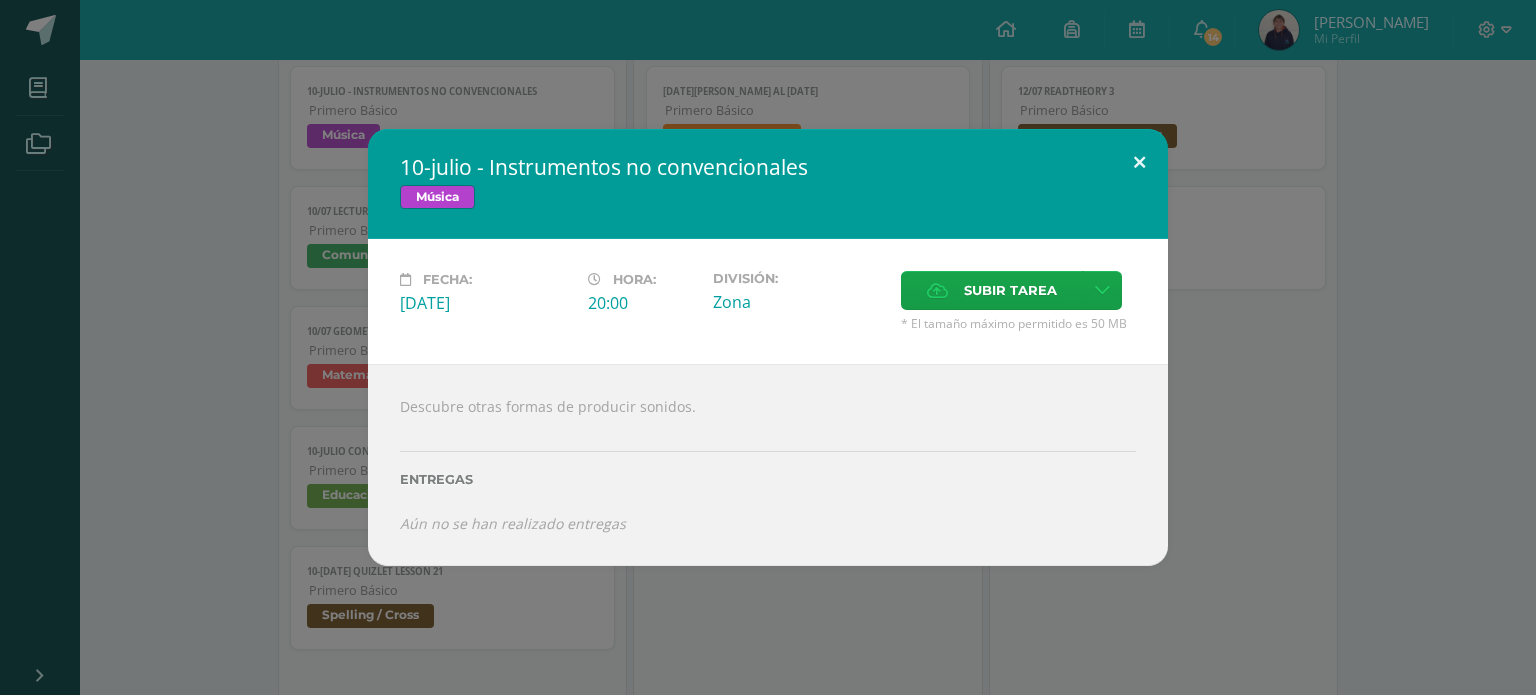 click at bounding box center [1139, 163] 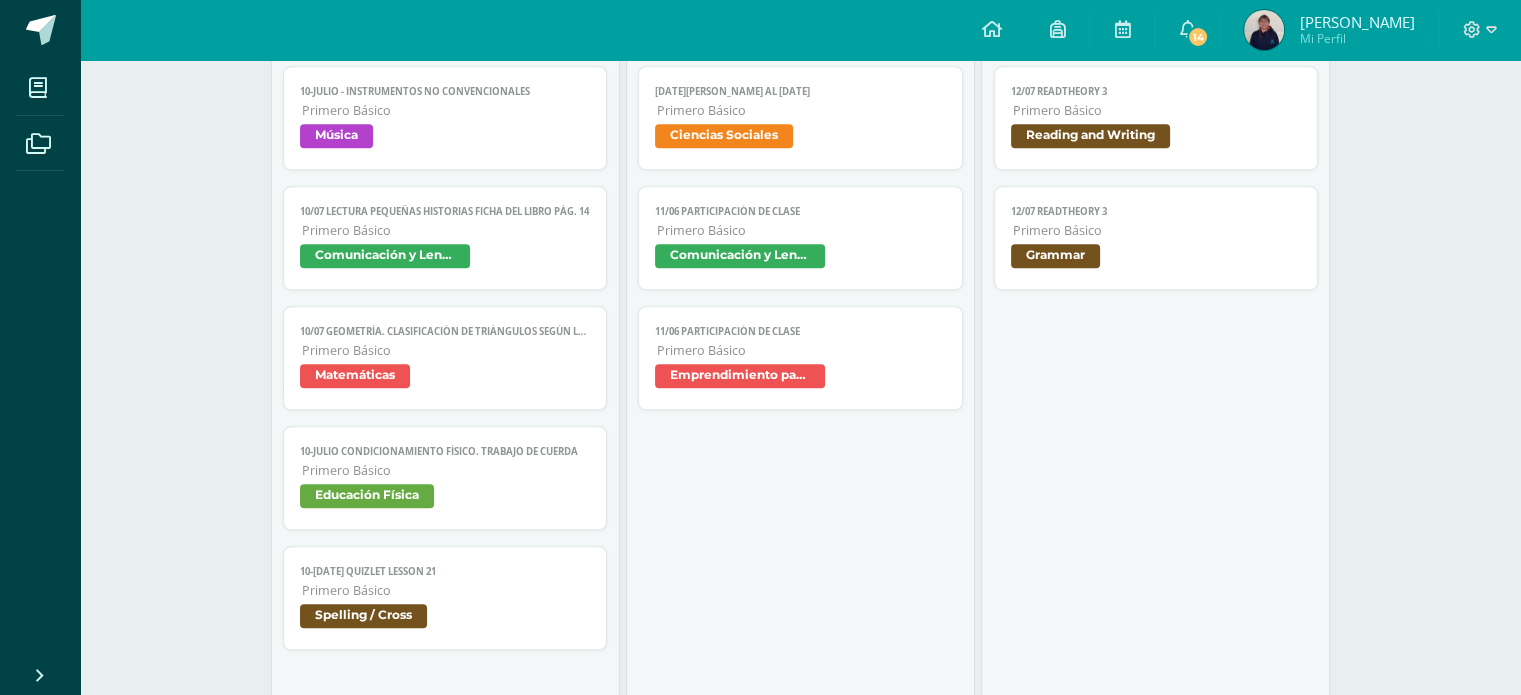 click on "10/07 GEOMETRÍA. Clasificación de triángulos según la medida de los ángulos y lados" at bounding box center [445, 331] 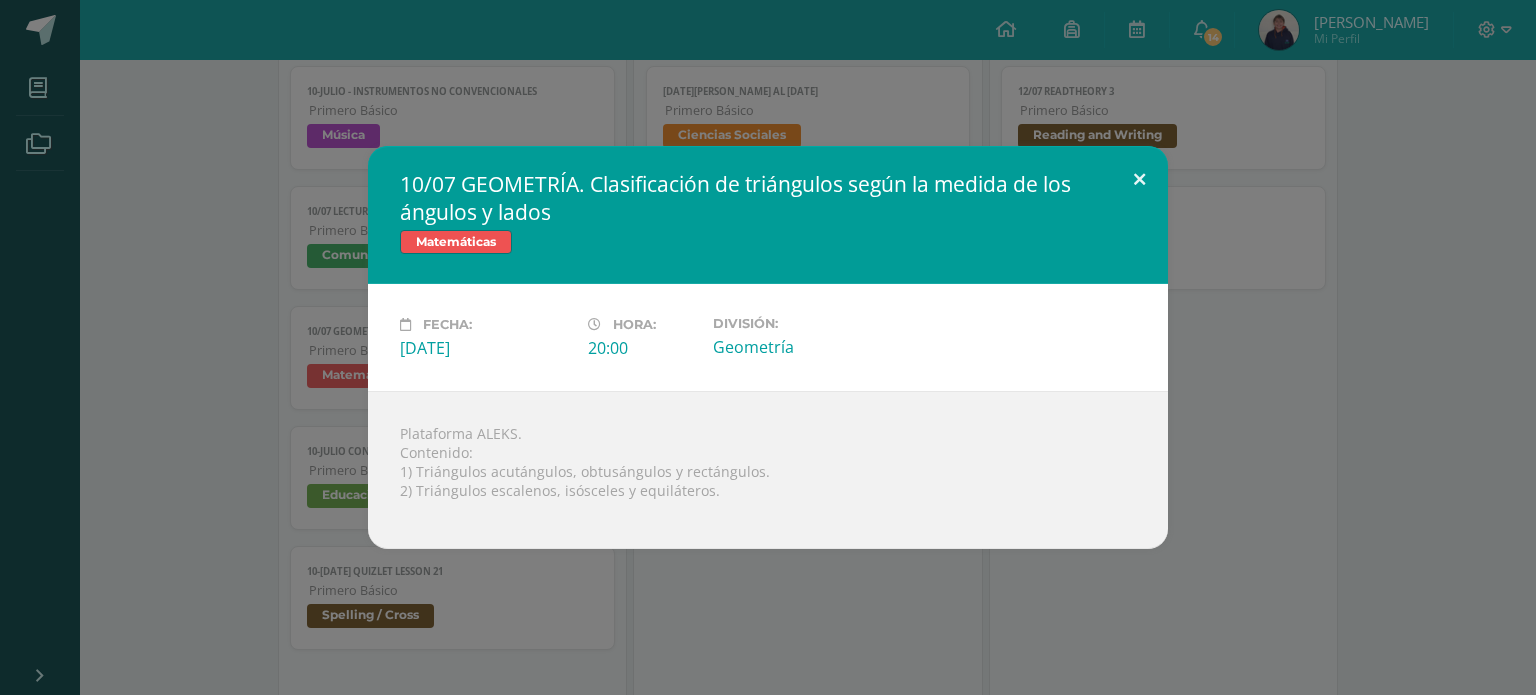 click at bounding box center [1139, 180] 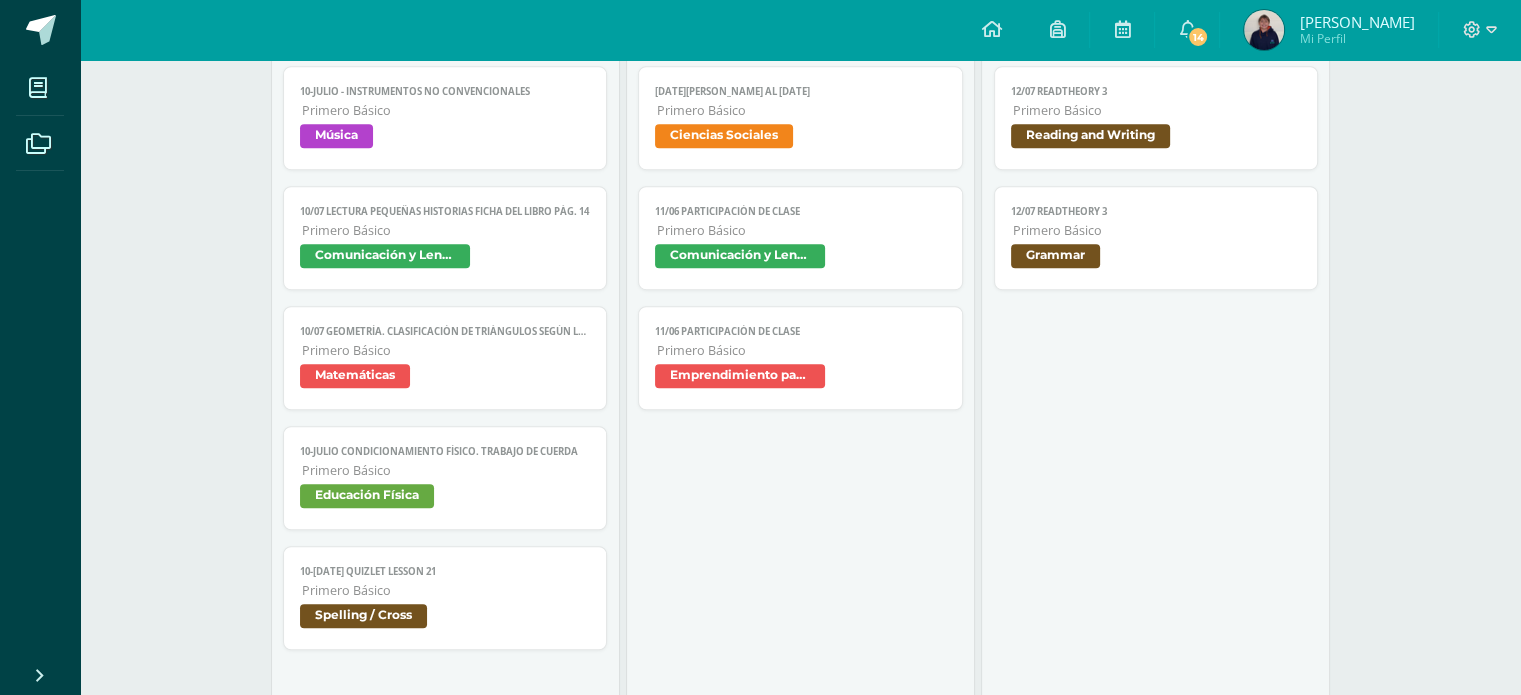 click on "10-jul Quizlet lesson 21 Primero Básico Spelling / Cross" at bounding box center [445, 598] 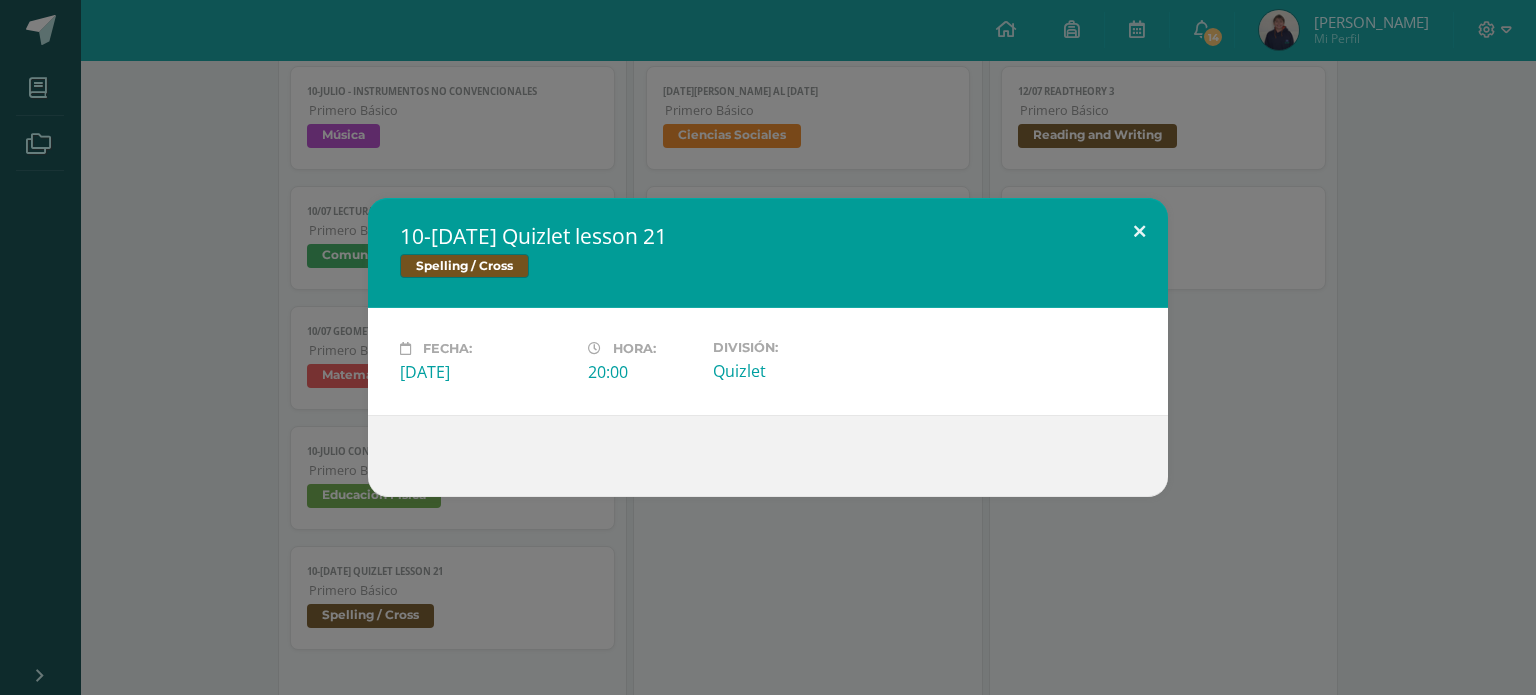click at bounding box center (1139, 232) 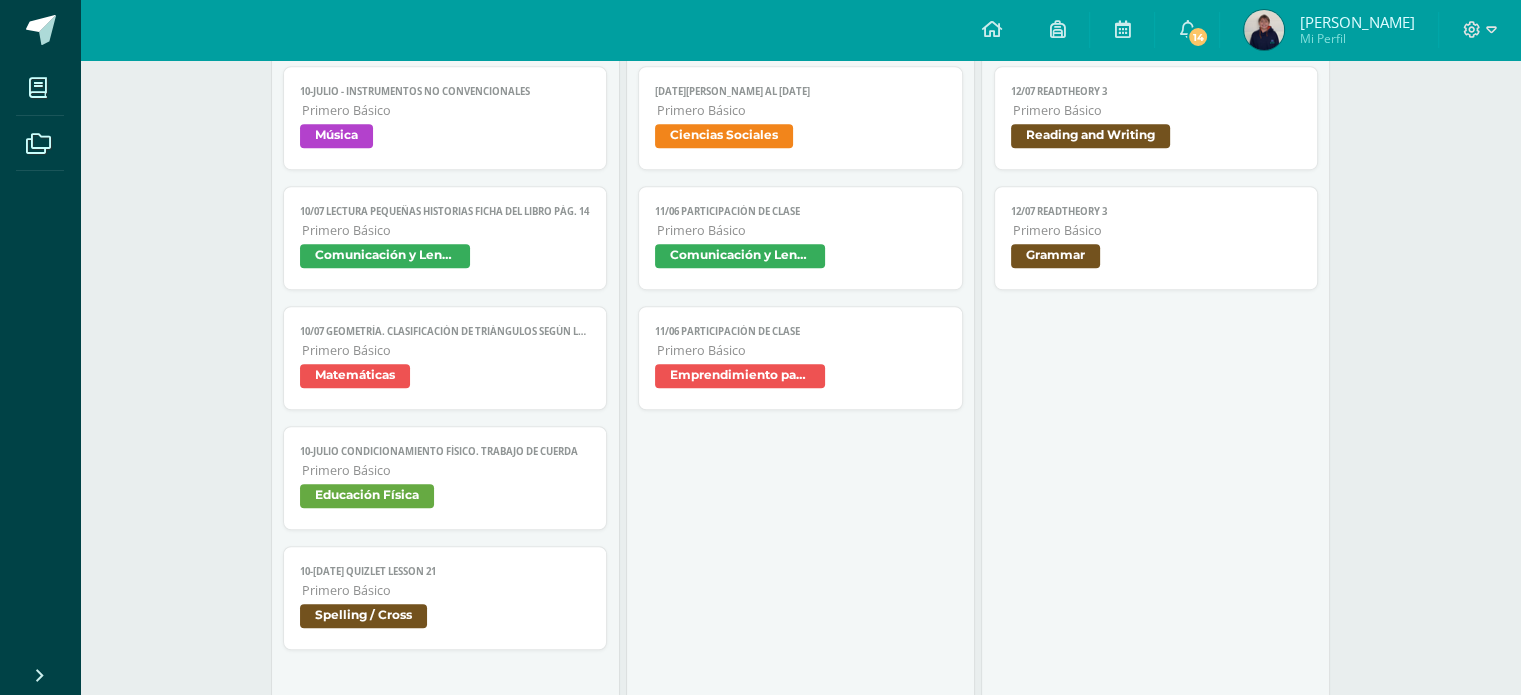 click on "16 de junio  al 11 de julio" at bounding box center (800, 91) 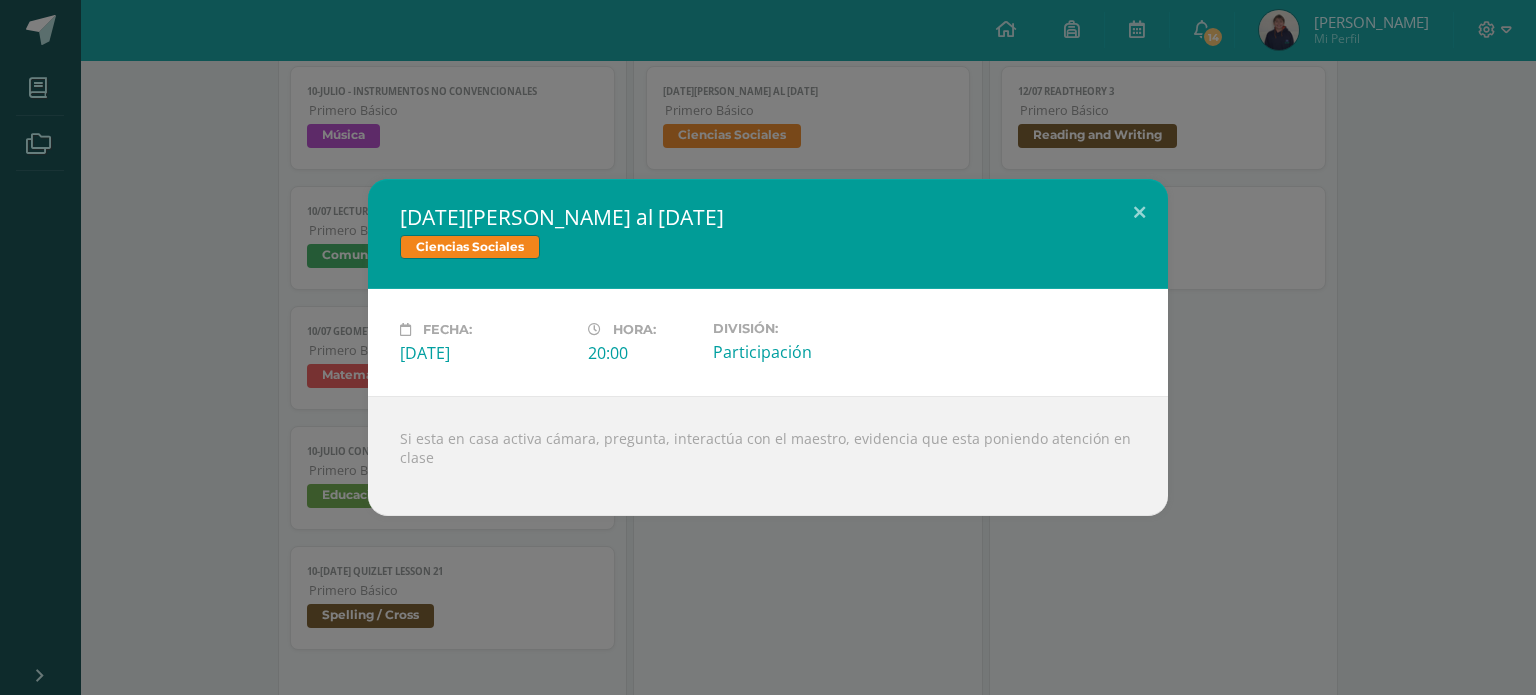 click on "16 de junio  al 11 de julio
Ciencias Sociales
Fecha:
Viernes 11 de Julio
Hora:
20:00
División:
Participación
Loading..." at bounding box center (768, 347) 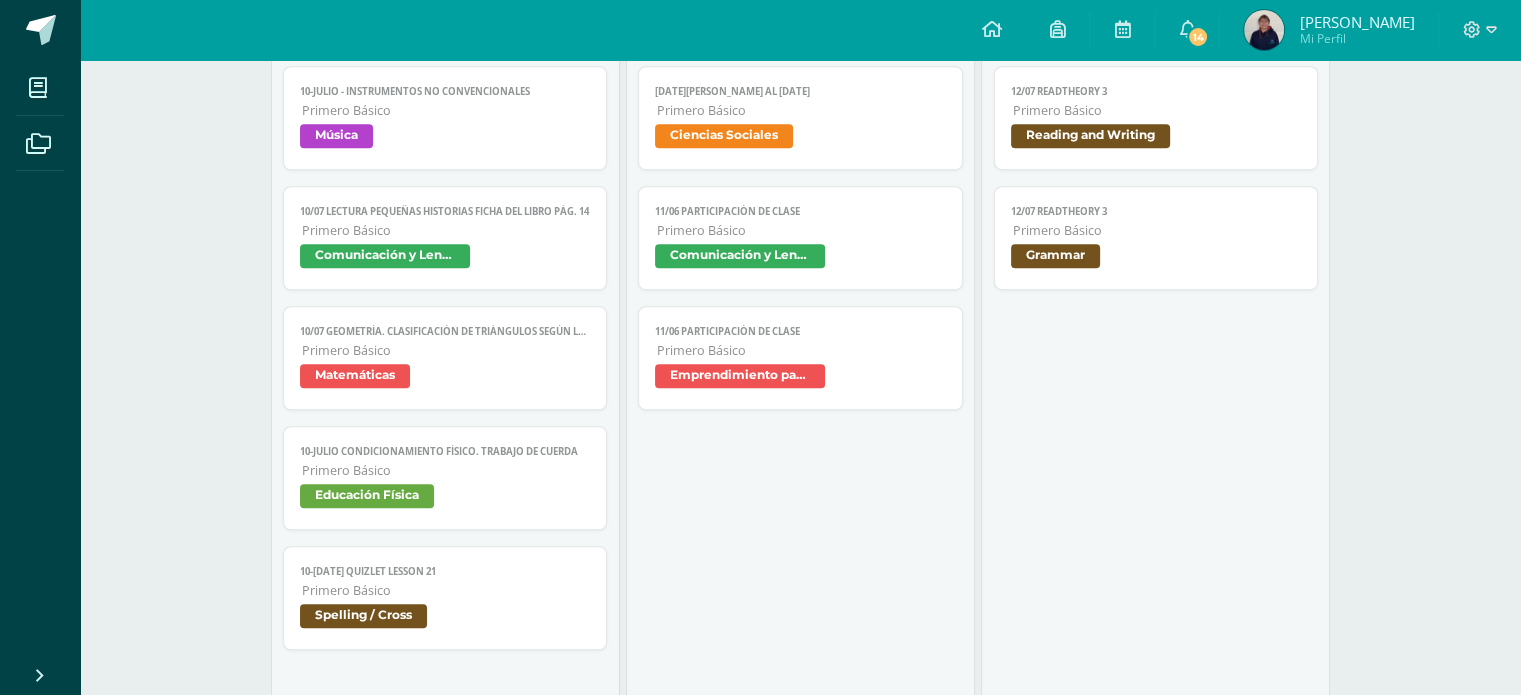 click on "Comunicación y Lenguaje" at bounding box center [740, 256] 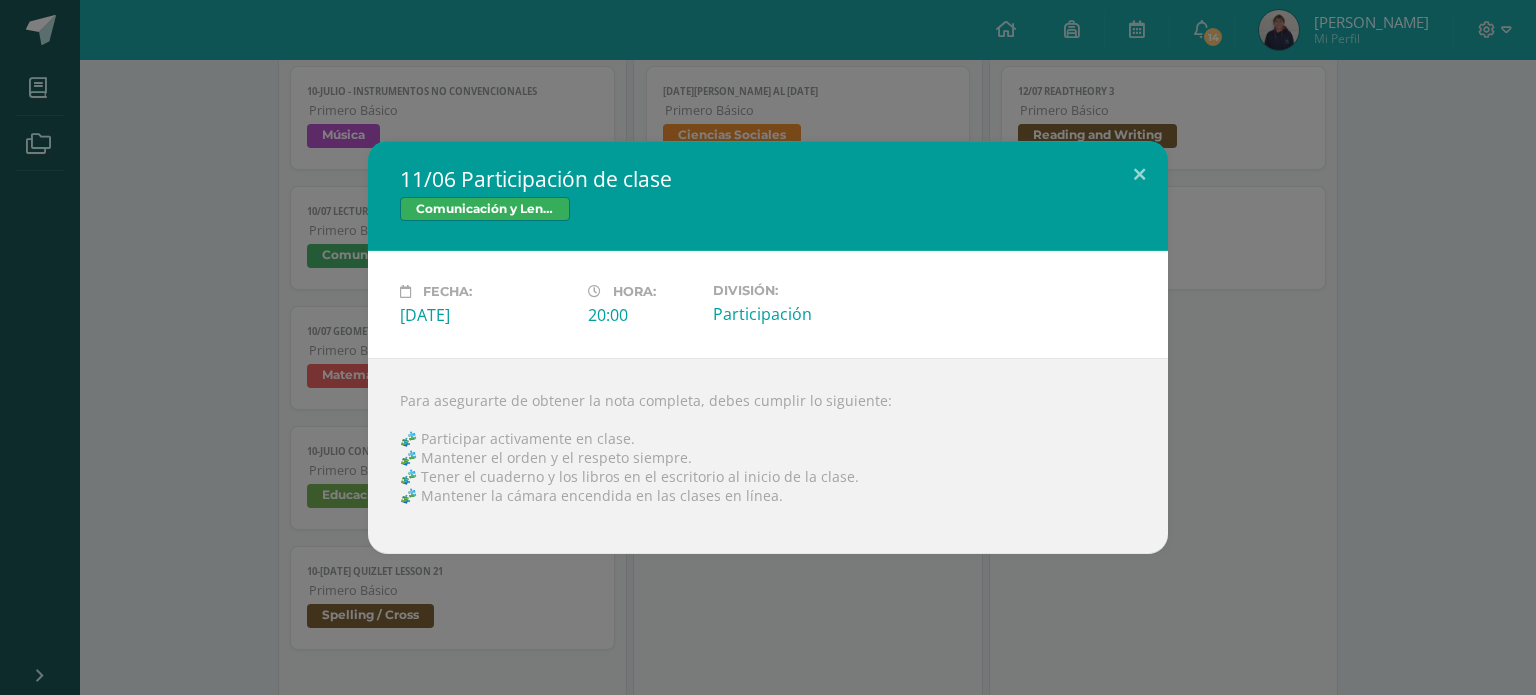 click on "Comunicación y Lenguaje" at bounding box center [768, 211] 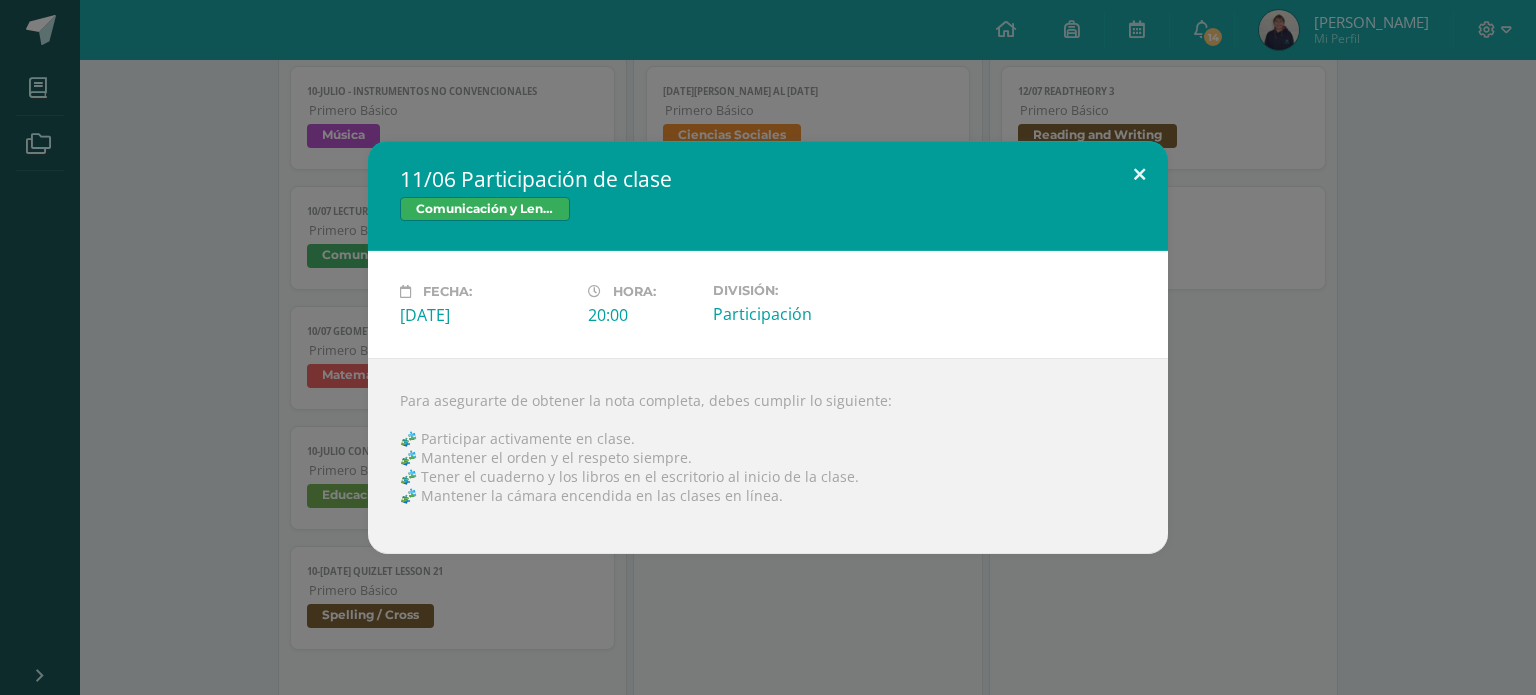 click at bounding box center (1139, 175) 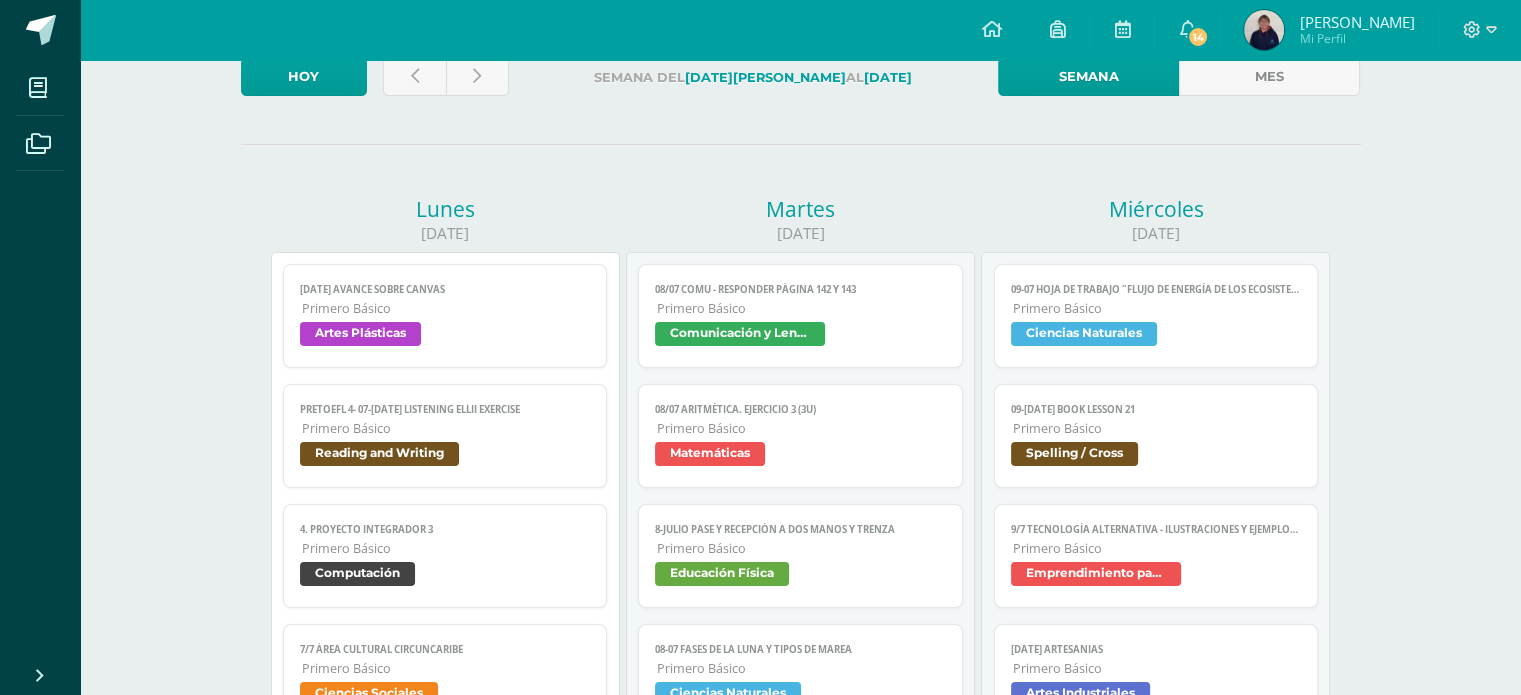 scroll, scrollTop: 0, scrollLeft: 0, axis: both 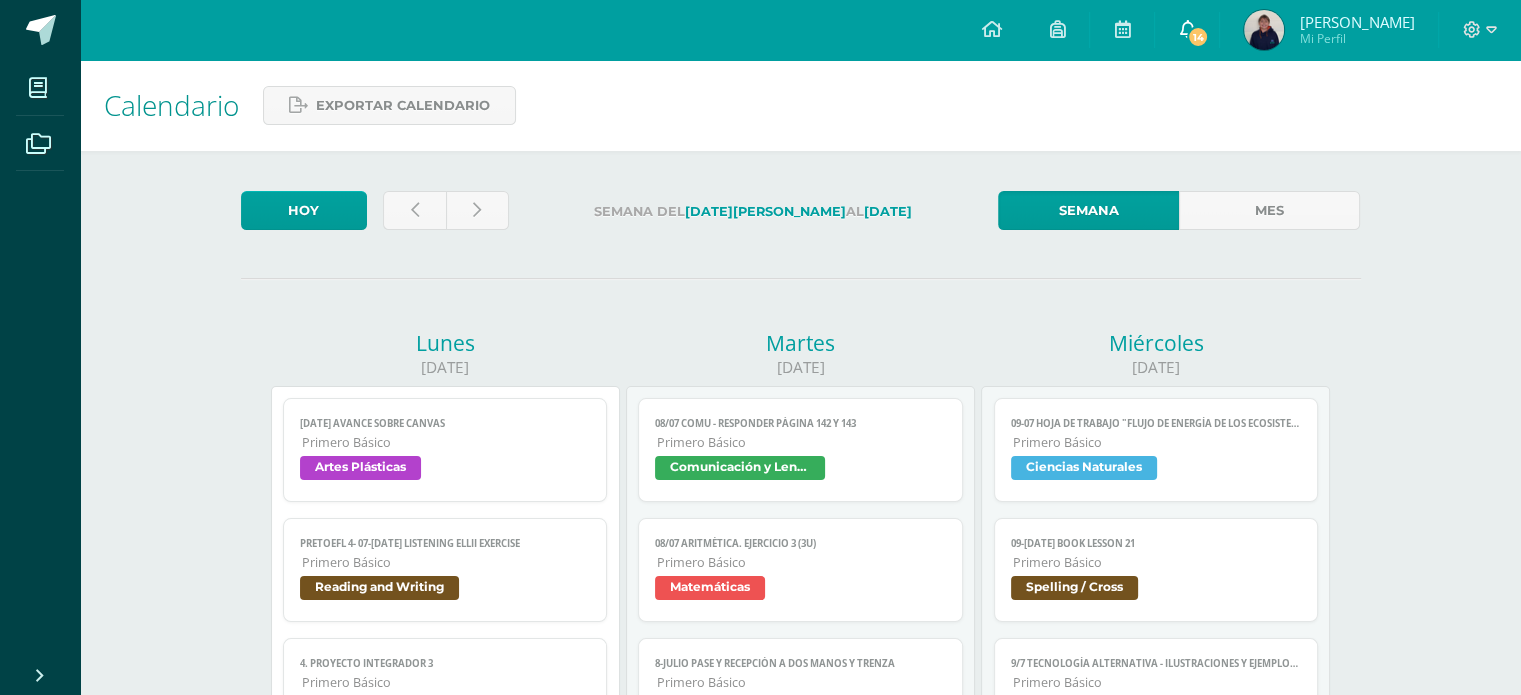 click on "14" at bounding box center (1187, 30) 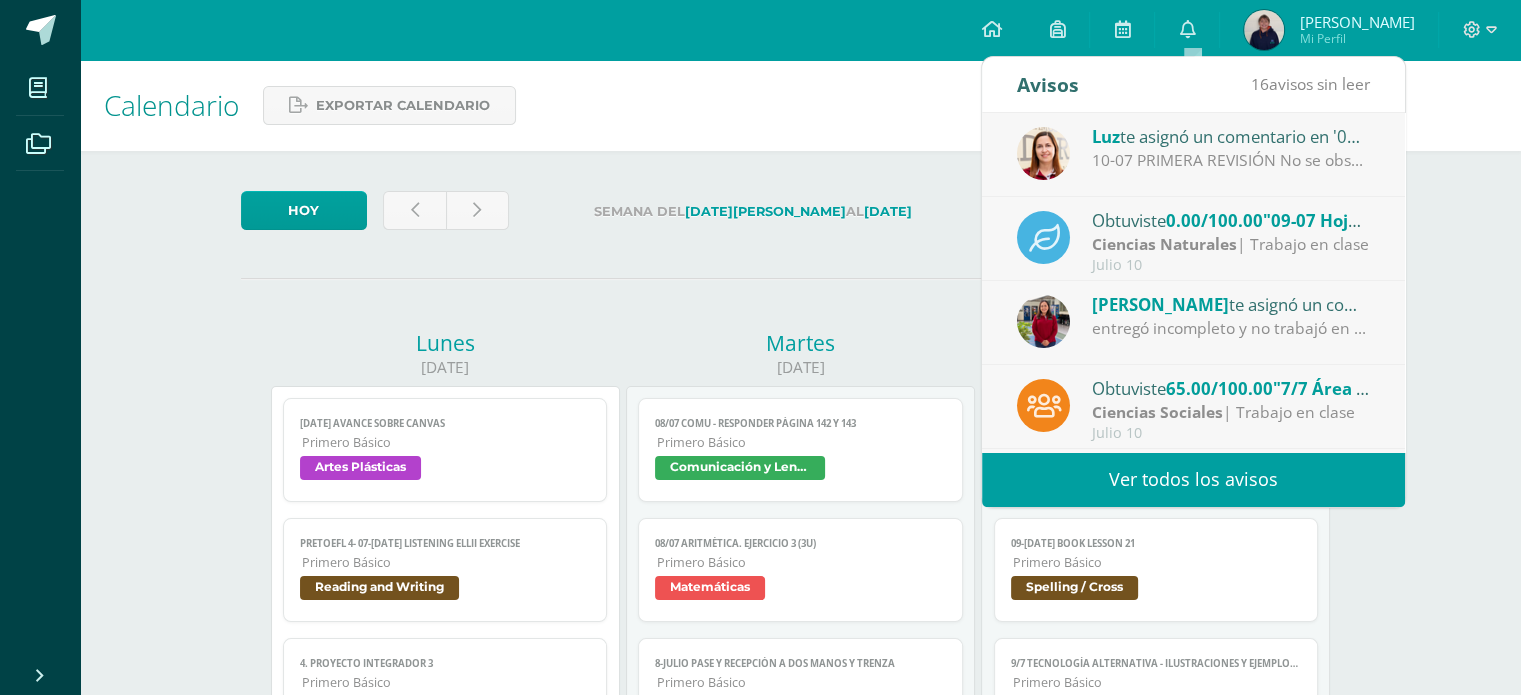 click on "16
avisos sin leer" at bounding box center [1310, 85] 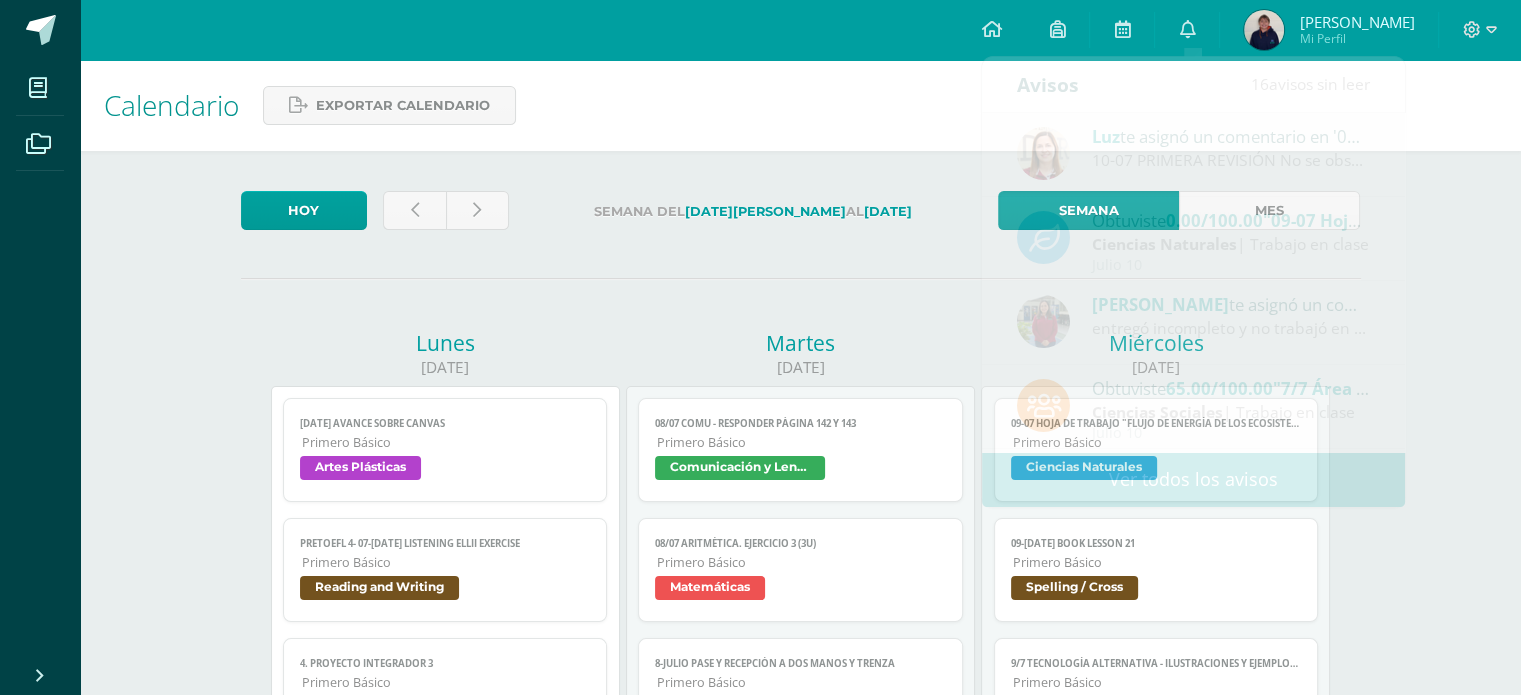 click on "[PERSON_NAME]" at bounding box center [1356, 22] 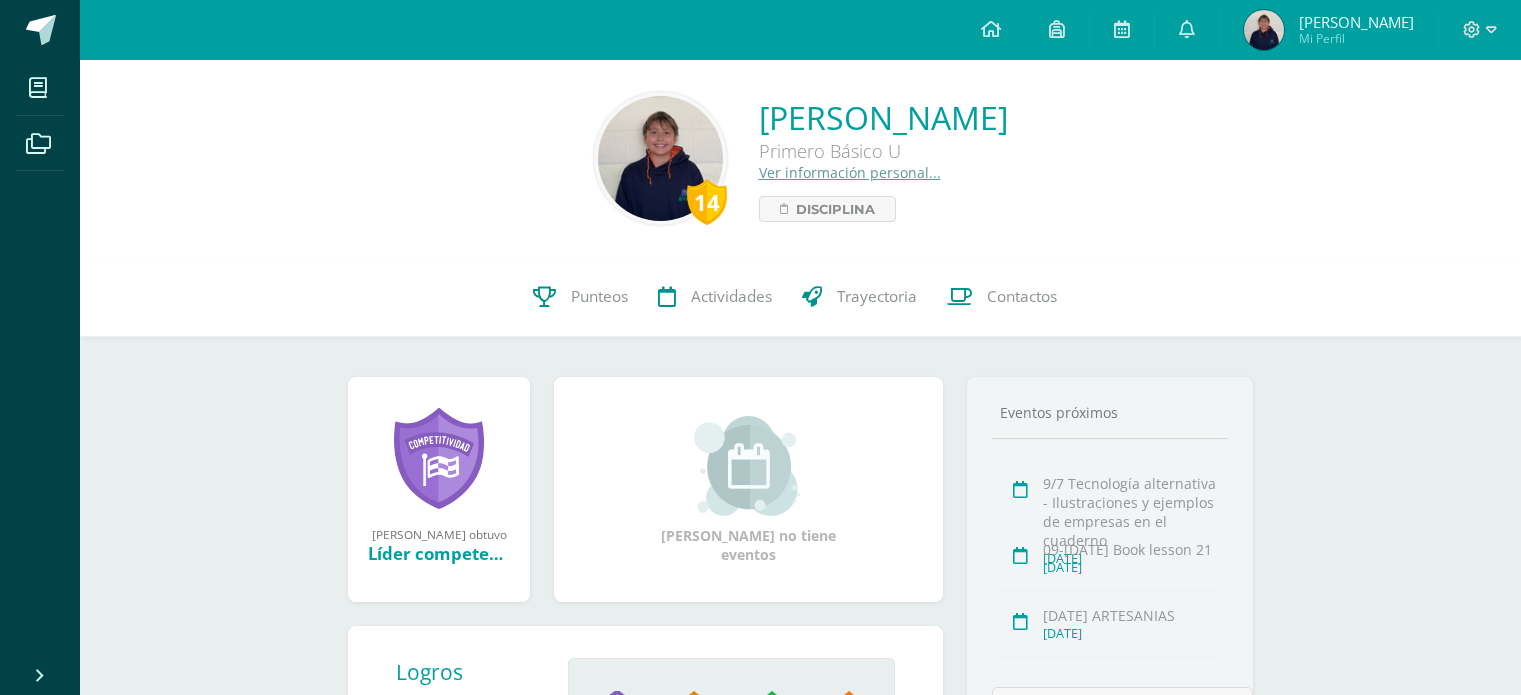 scroll, scrollTop: 0, scrollLeft: 0, axis: both 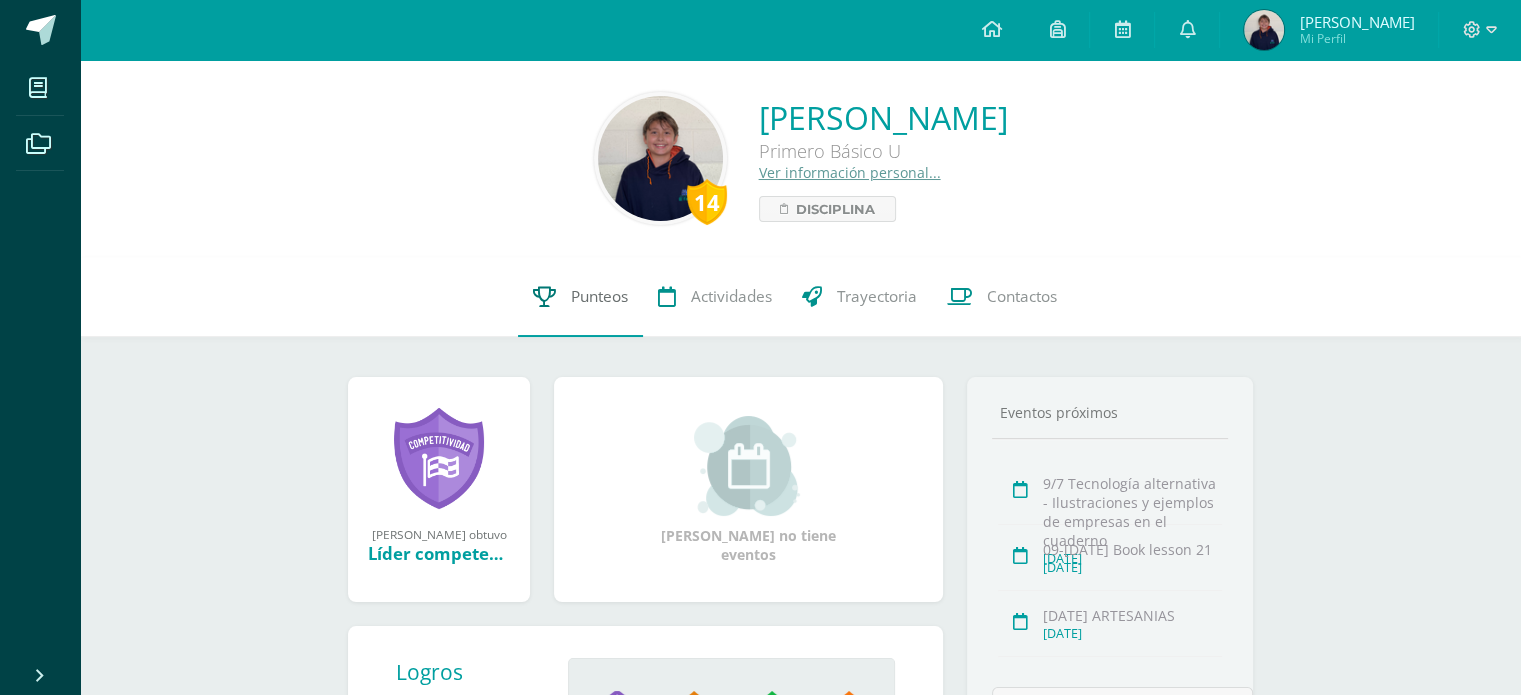 click on "Punteos" at bounding box center [599, 296] 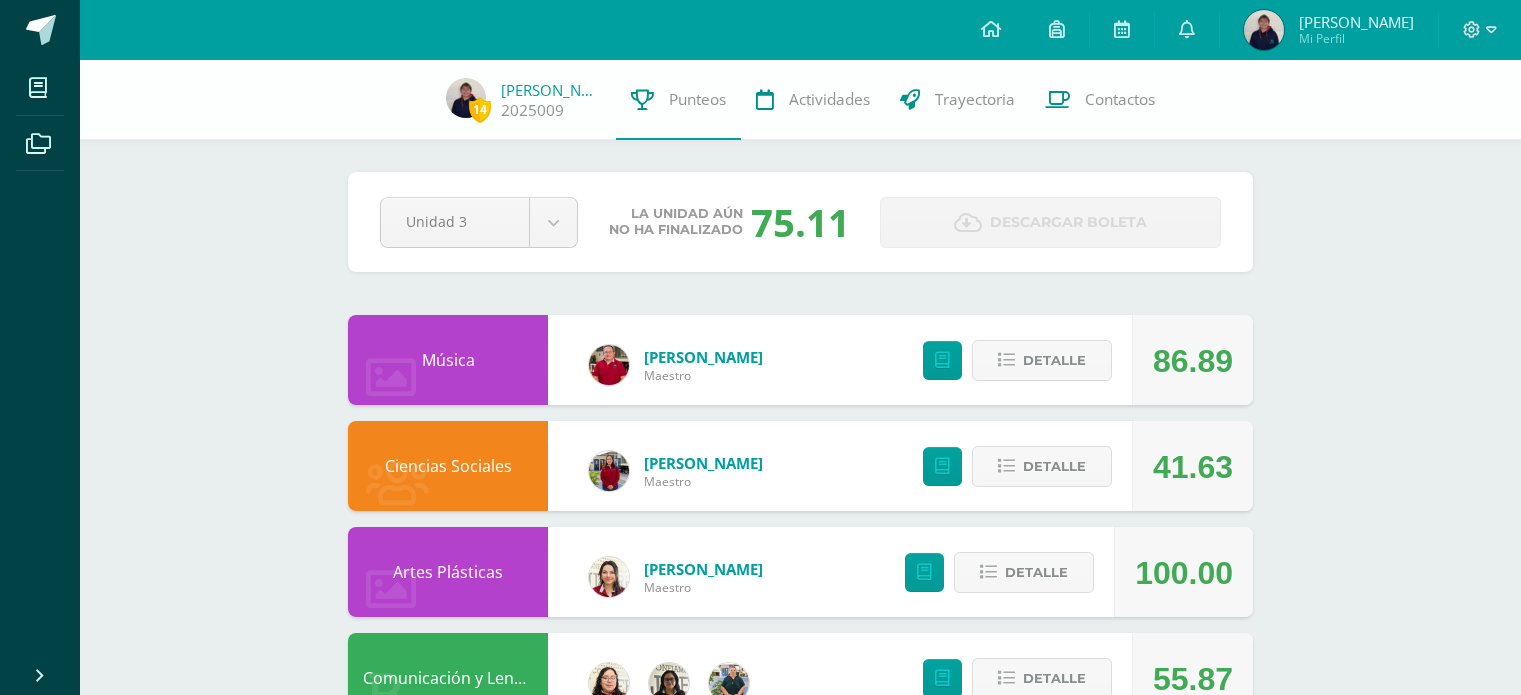 scroll, scrollTop: 0, scrollLeft: 0, axis: both 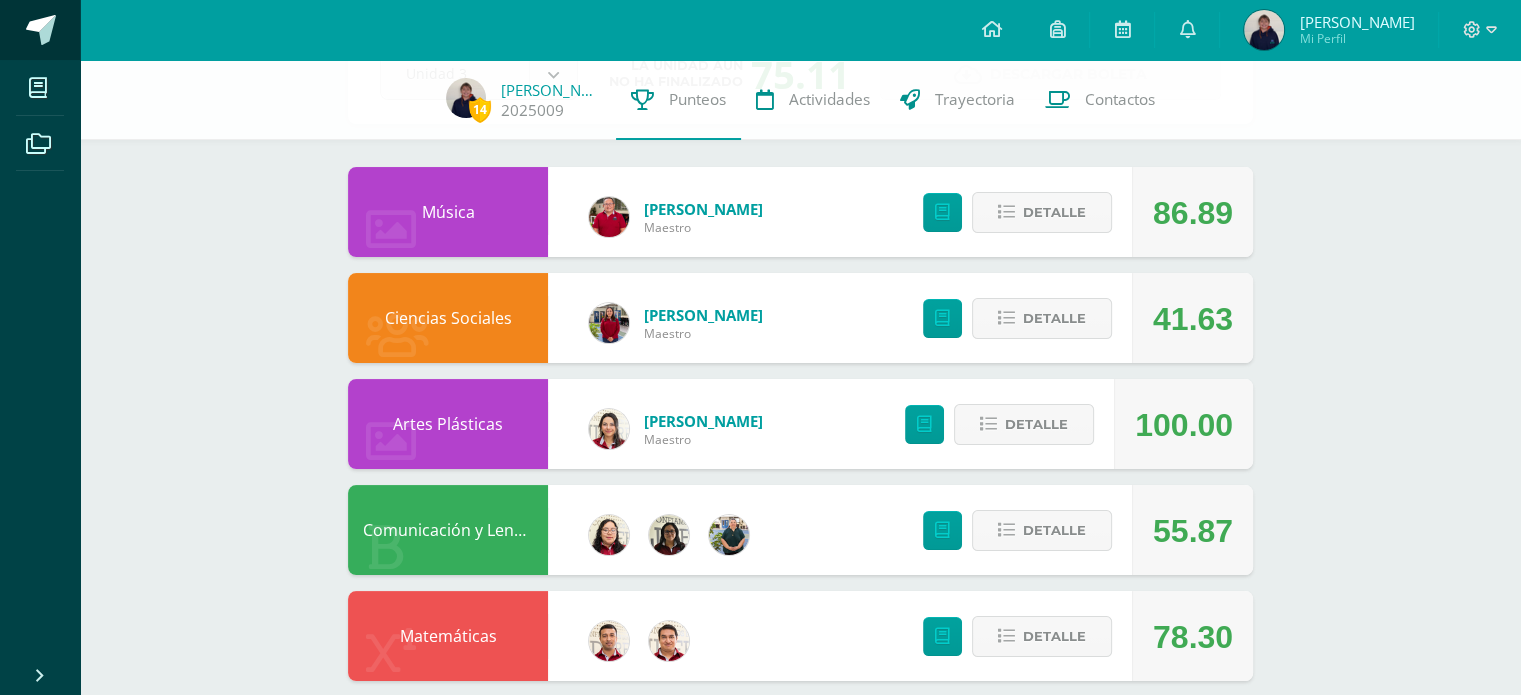 click at bounding box center [41, 30] 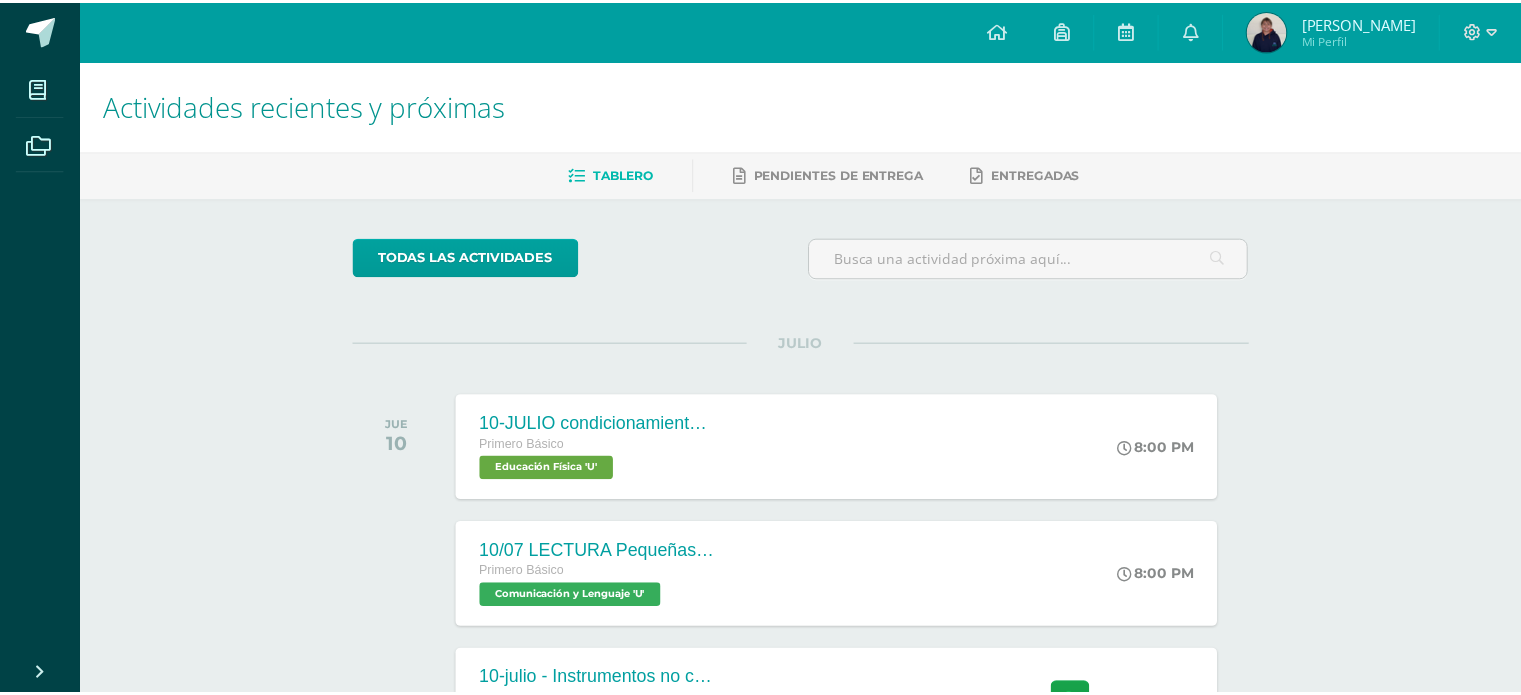 scroll, scrollTop: 0, scrollLeft: 0, axis: both 